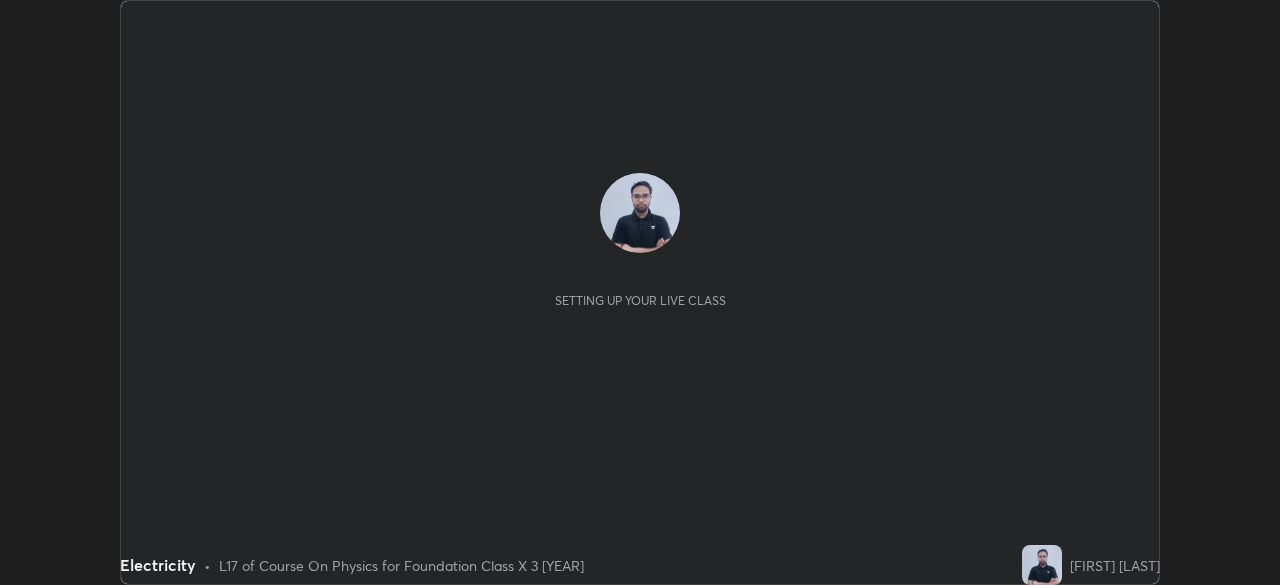 scroll, scrollTop: 0, scrollLeft: 0, axis: both 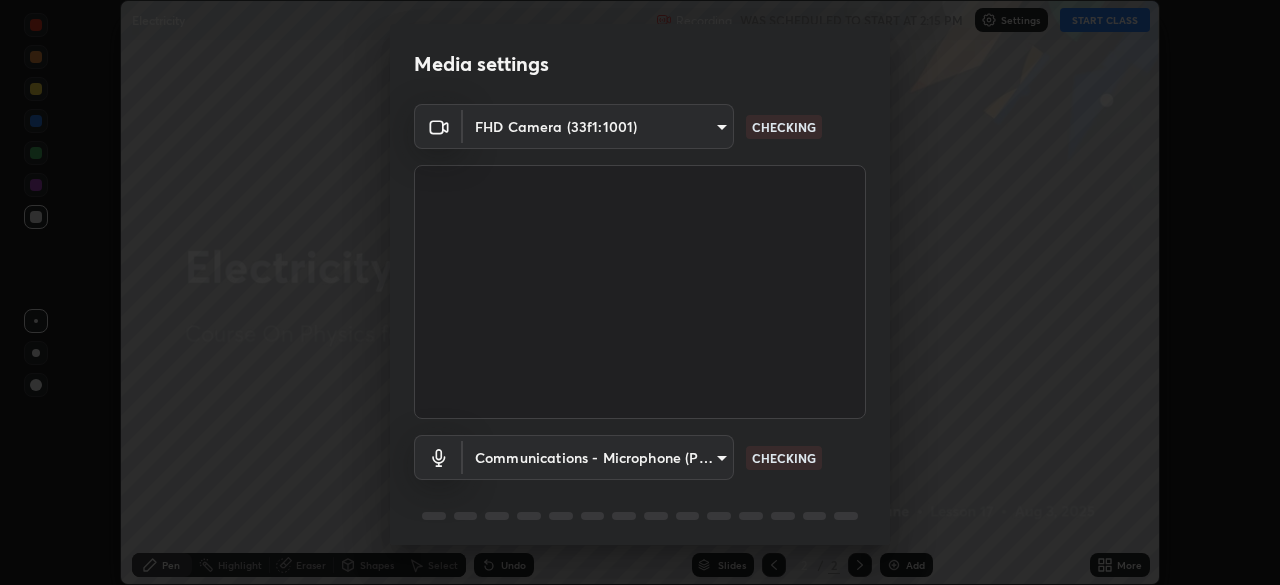 type on "094ffe3f61abc64f3ce73721aab664ef57d10a5fc7d187ad1ef3fa5fd4d2b427" 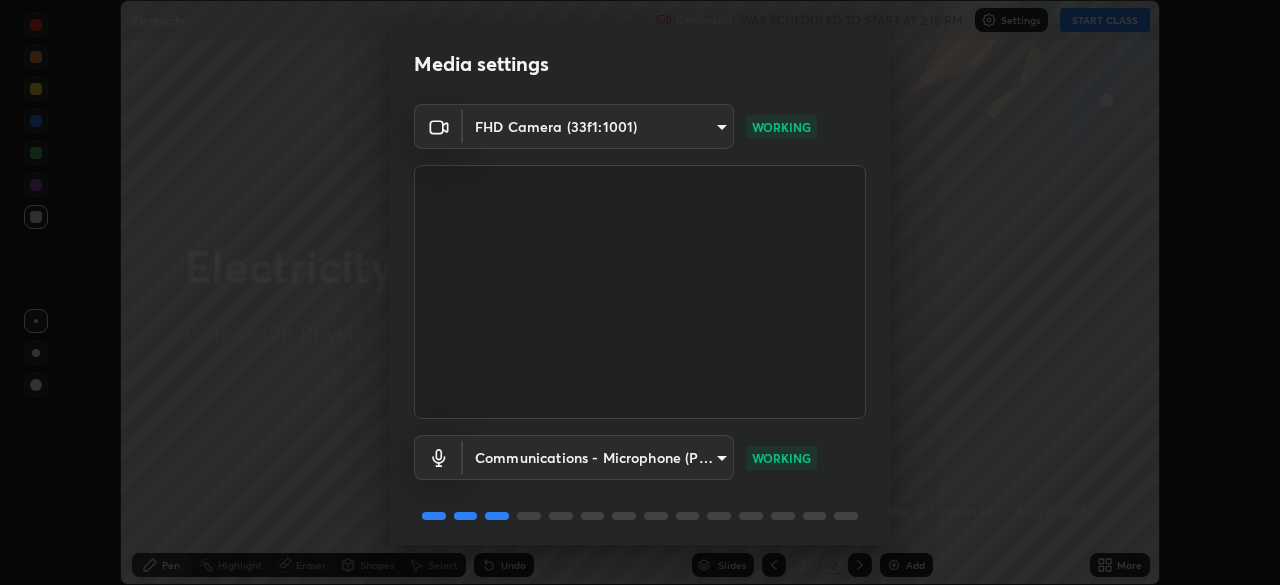 scroll, scrollTop: 71, scrollLeft: 0, axis: vertical 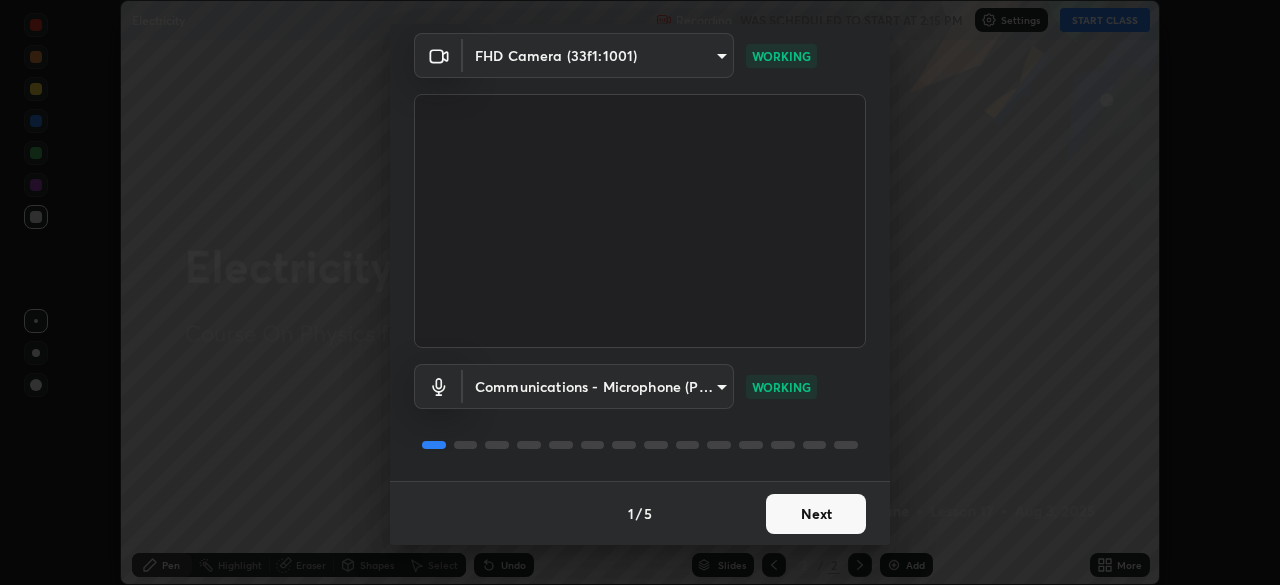 click on "Next" at bounding box center [816, 514] 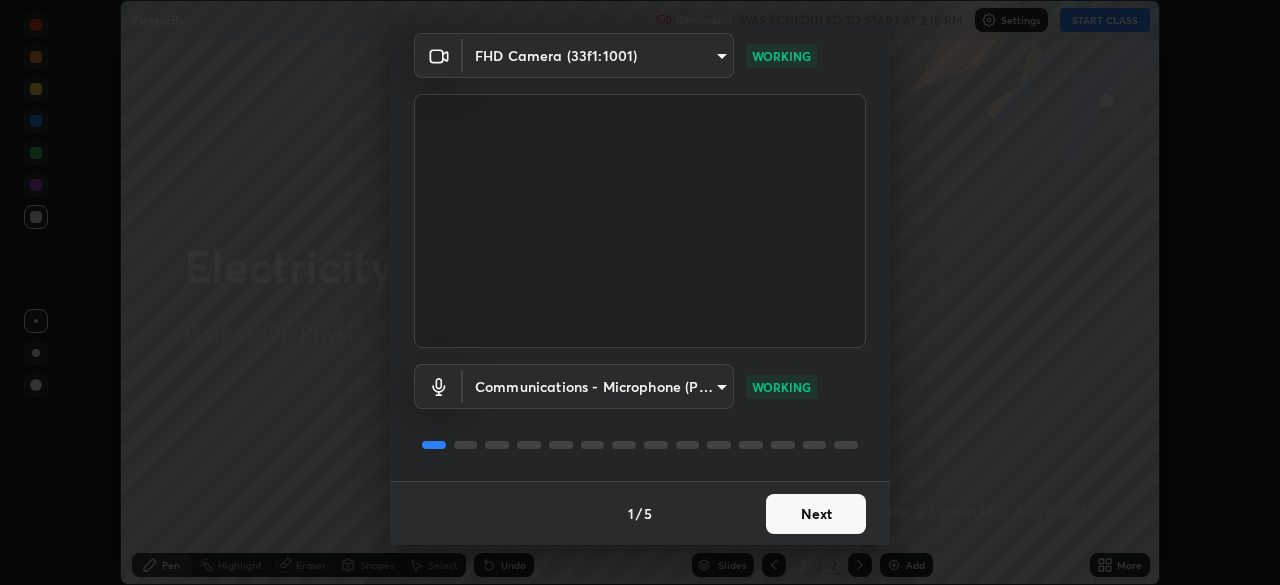 scroll, scrollTop: 0, scrollLeft: 0, axis: both 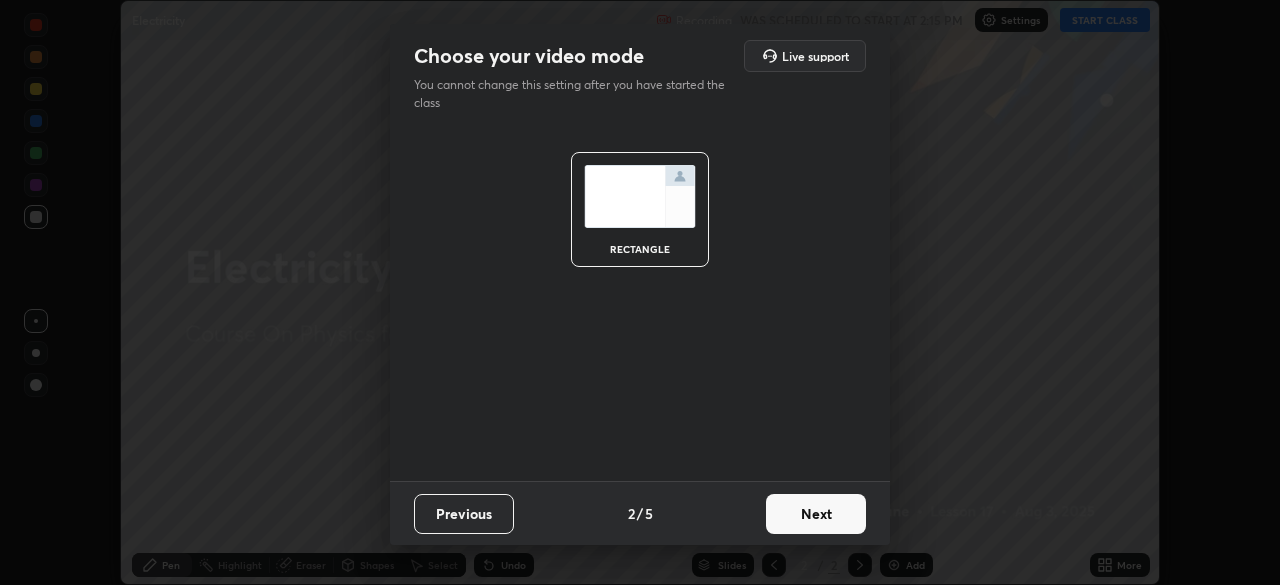 click on "Next" at bounding box center [816, 514] 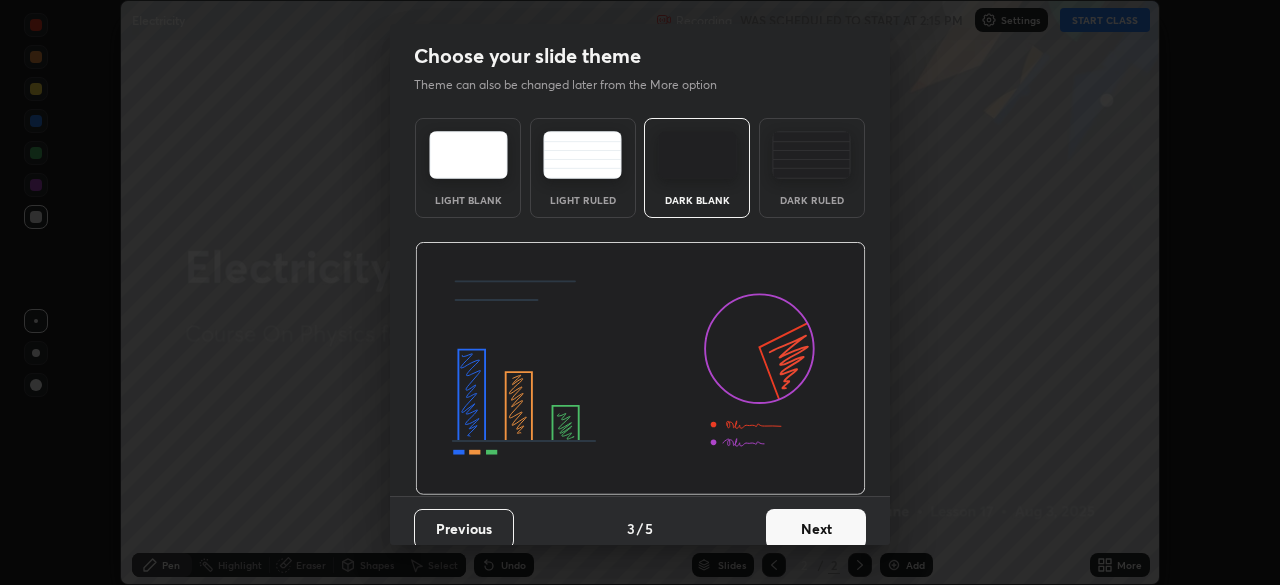 scroll, scrollTop: 15, scrollLeft: 0, axis: vertical 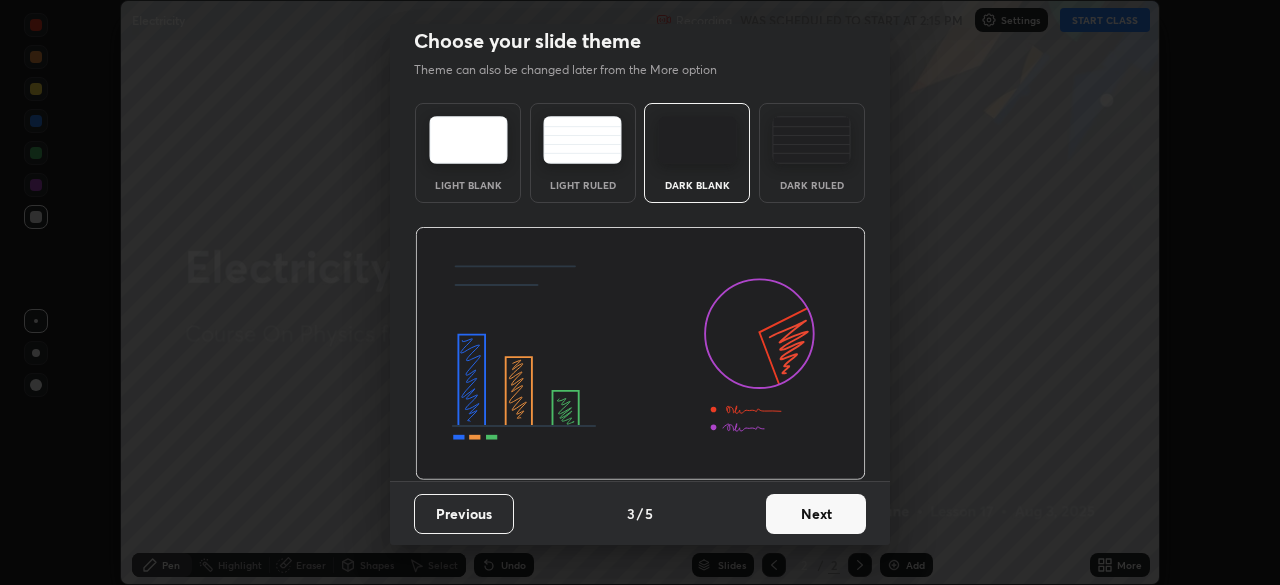 click on "Dark Ruled" at bounding box center [812, 153] 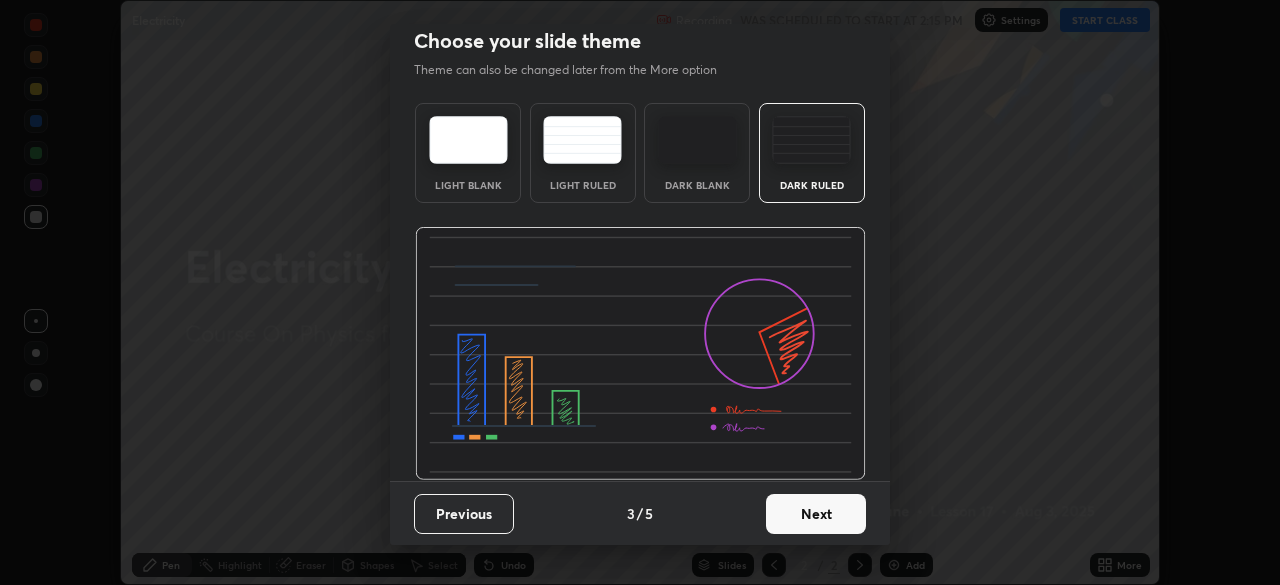 click on "Next" at bounding box center [816, 514] 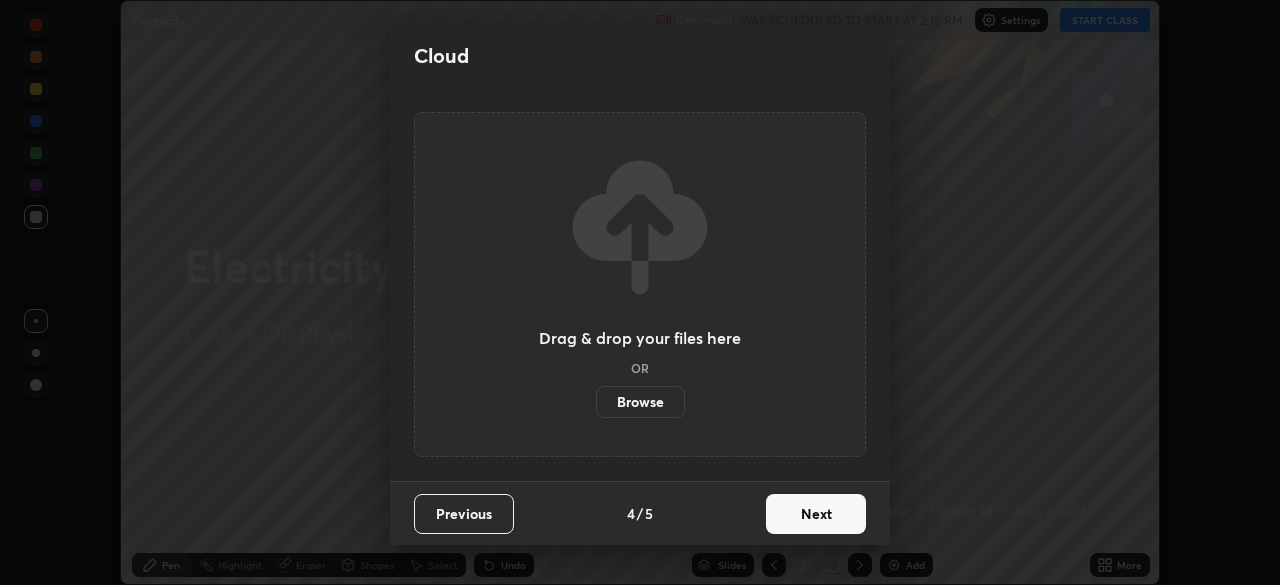 click on "Next" at bounding box center (816, 514) 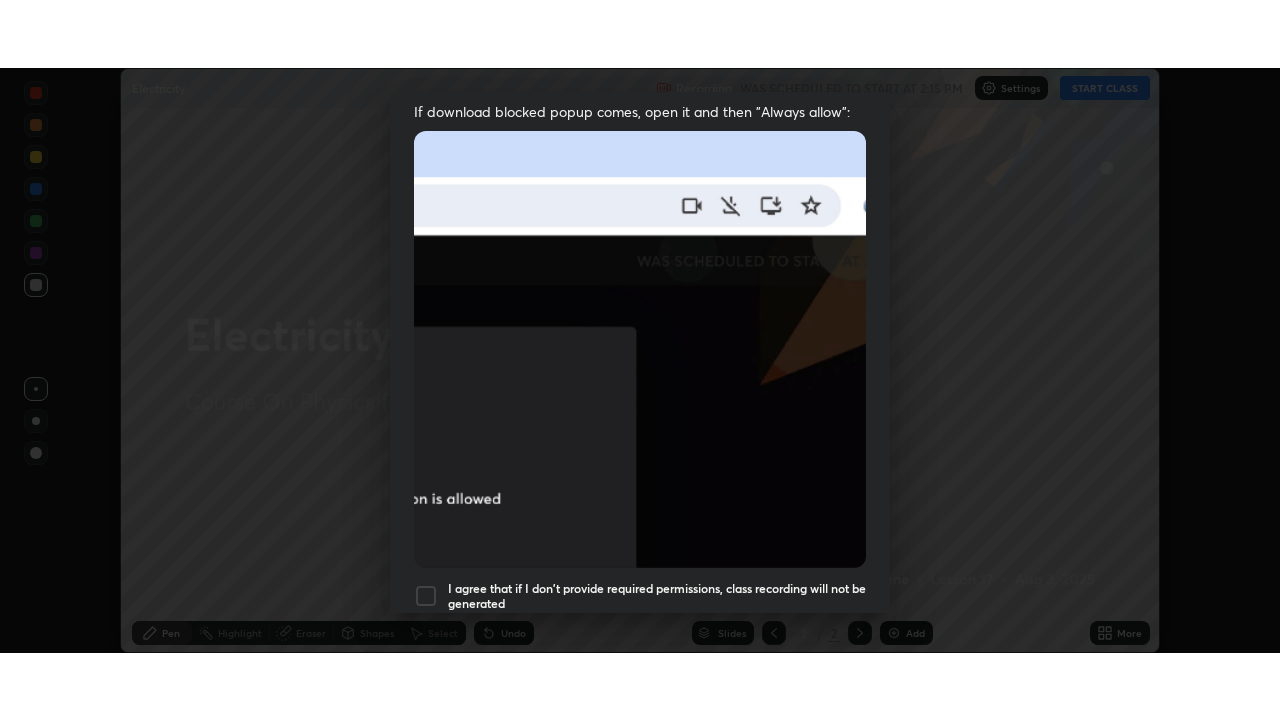 scroll, scrollTop: 479, scrollLeft: 0, axis: vertical 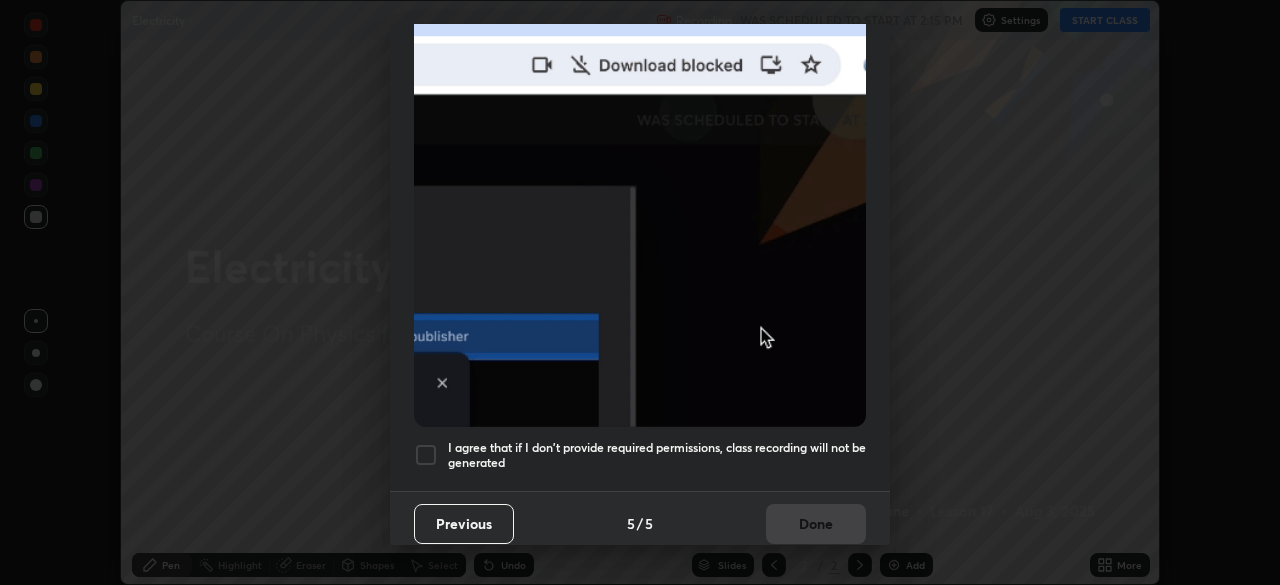 click on "Previous 5 / 5 Done" at bounding box center (640, 523) 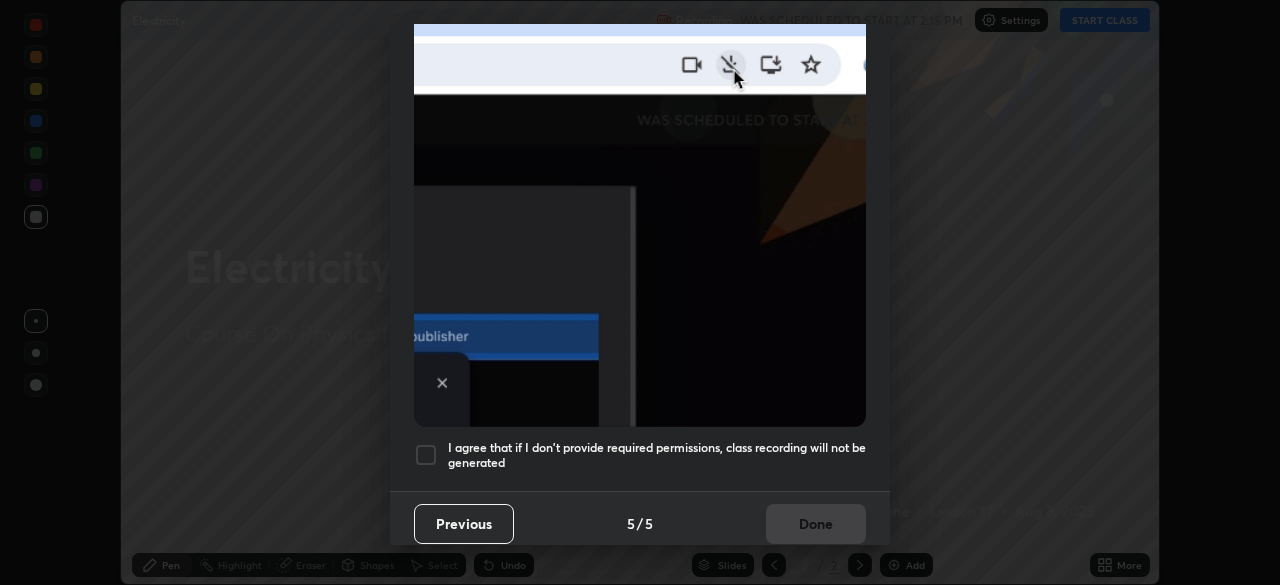 click on "I agree that if I don't provide required permissions, class recording will not be generated" at bounding box center (657, 455) 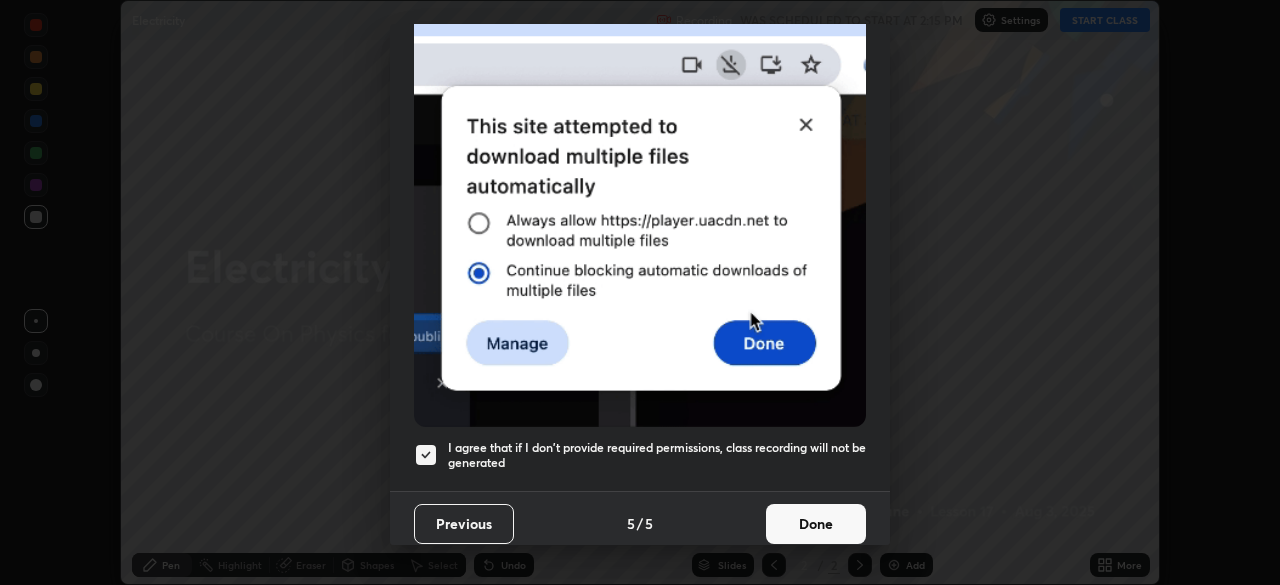 click on "Done" at bounding box center (816, 524) 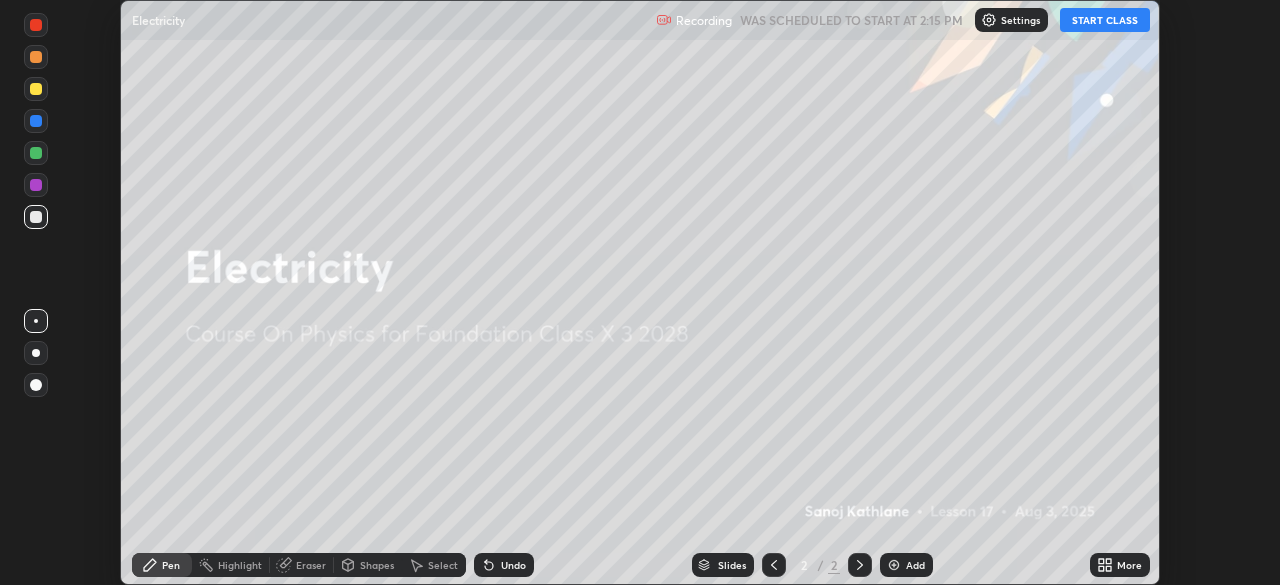 click on "START CLASS" at bounding box center [1105, 20] 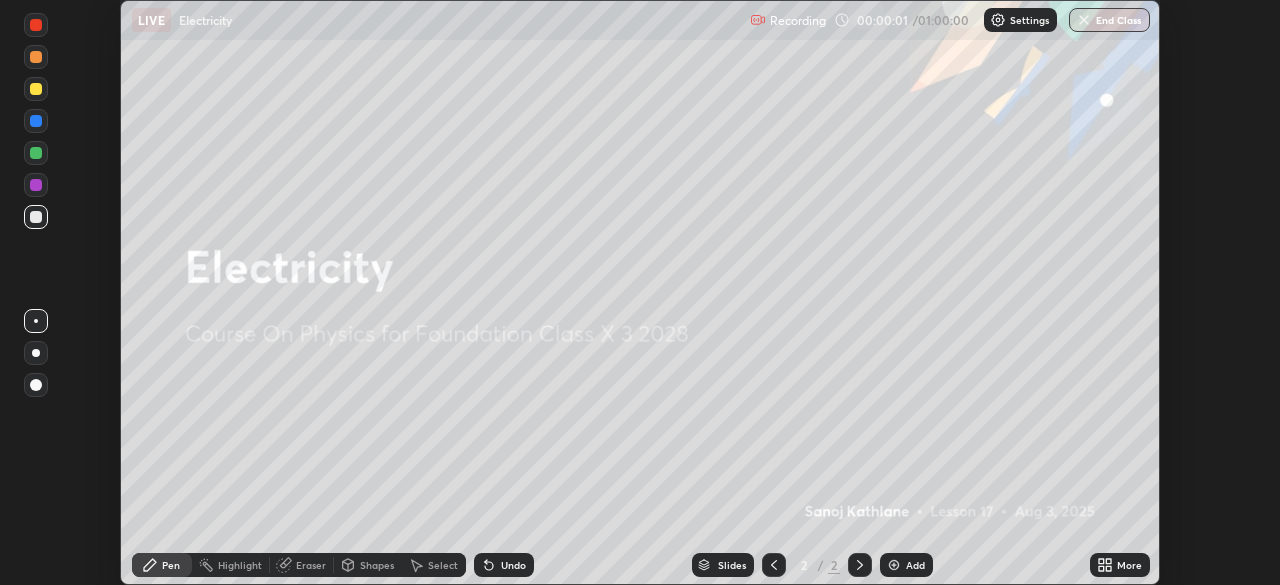 click on "More" at bounding box center [1129, 565] 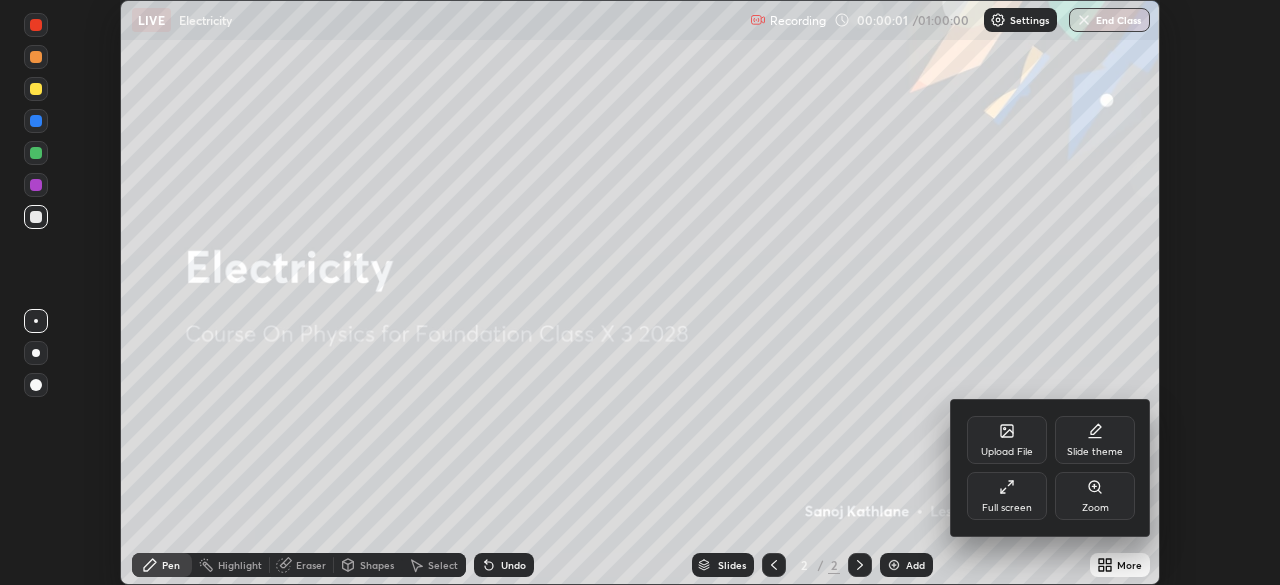 click on "Full screen" at bounding box center (1007, 496) 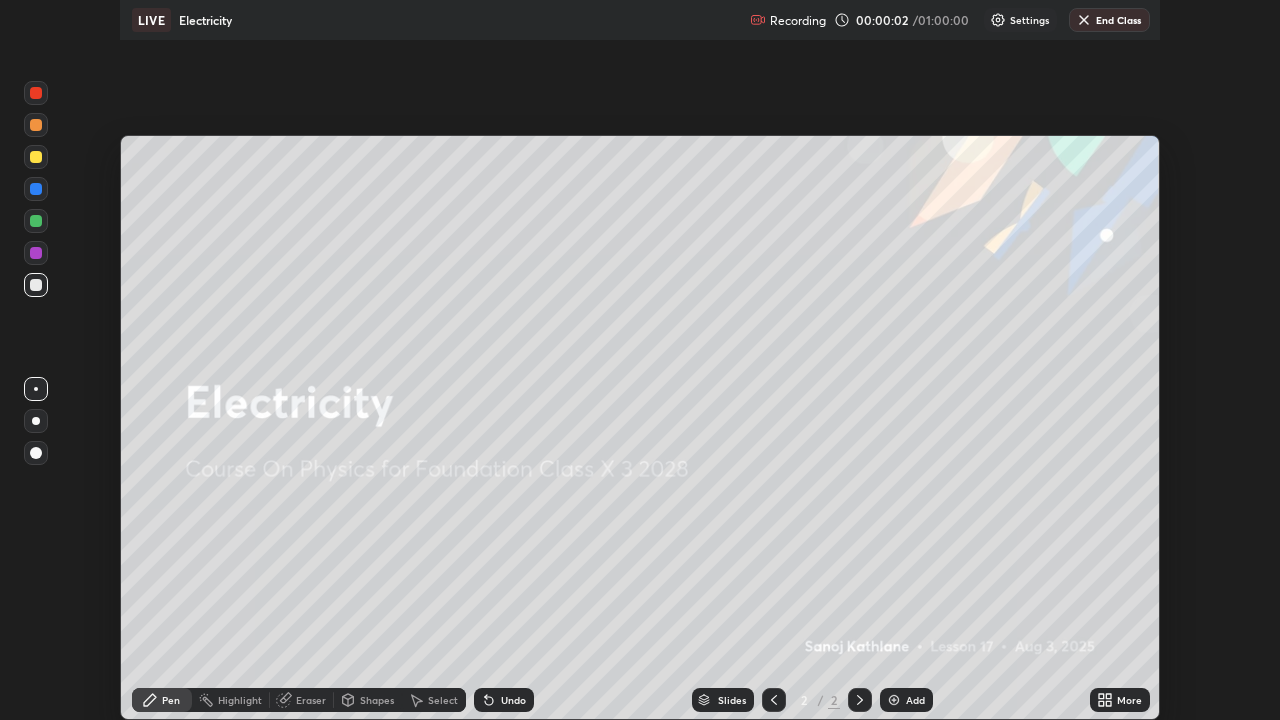 scroll, scrollTop: 99280, scrollLeft: 98720, axis: both 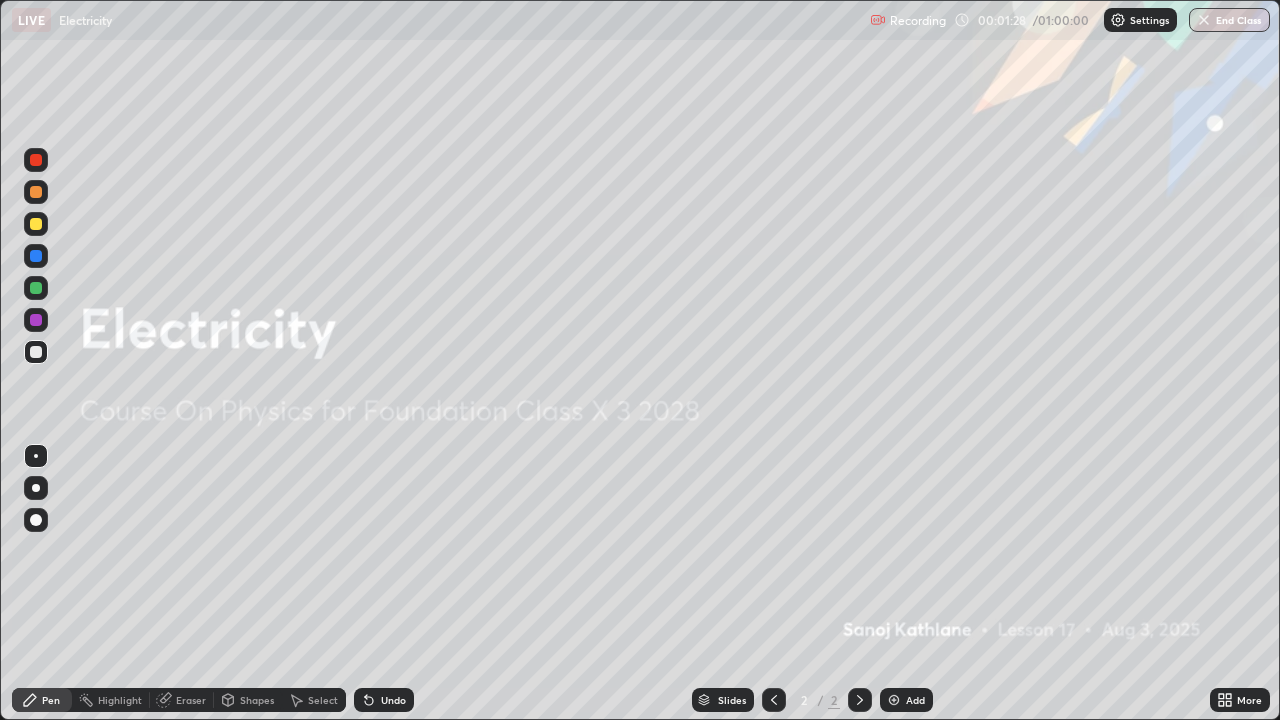 click on "Add" at bounding box center [906, 700] 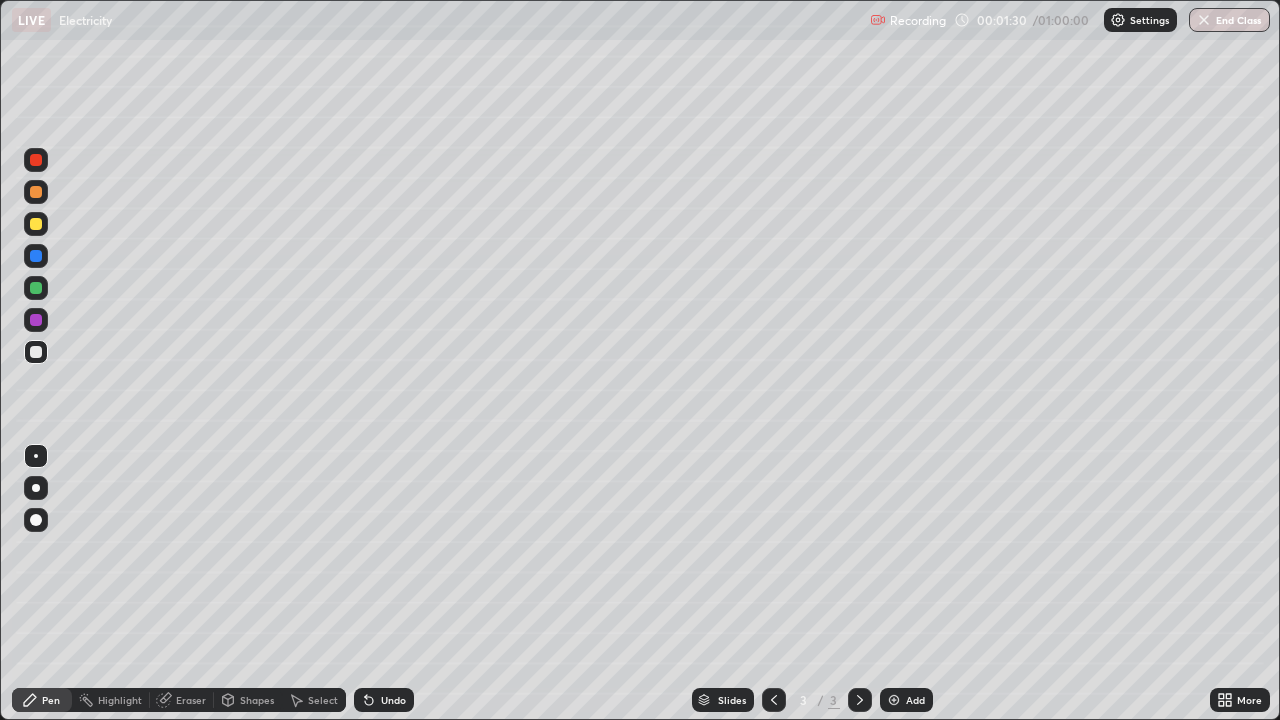 click at bounding box center (36, 488) 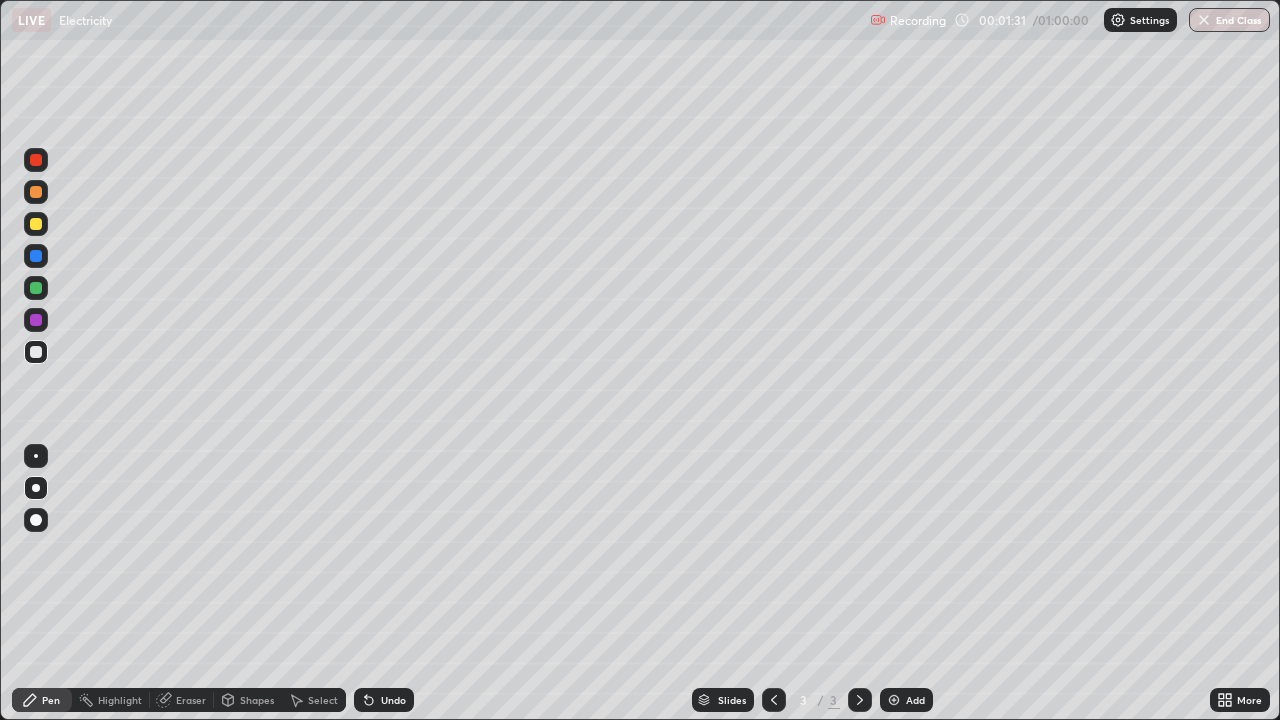click at bounding box center [36, 352] 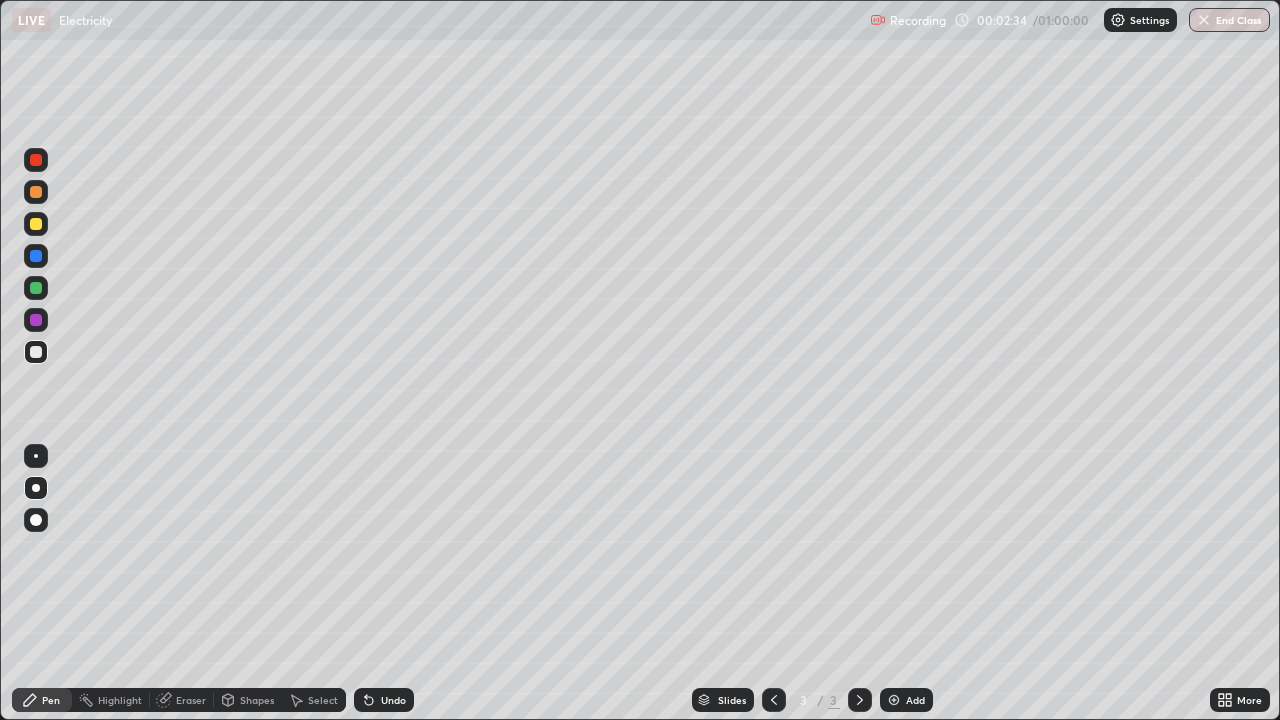 click at bounding box center [36, 320] 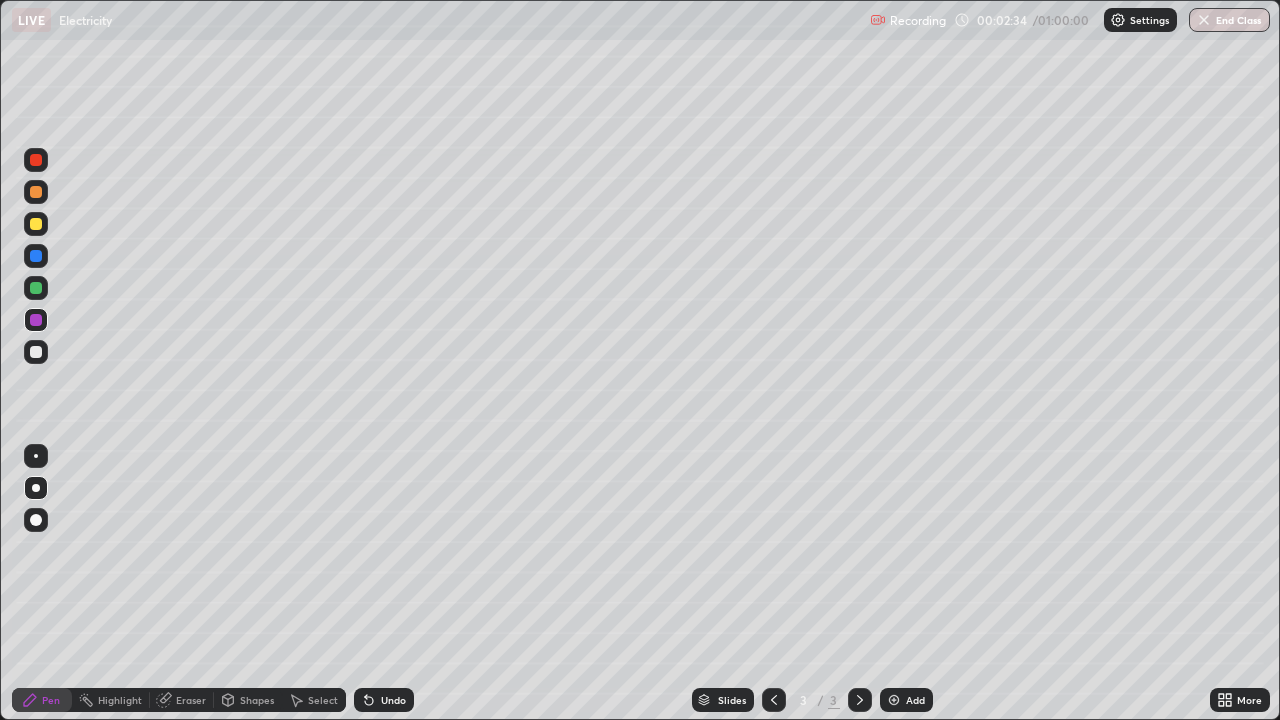 click at bounding box center (36, 352) 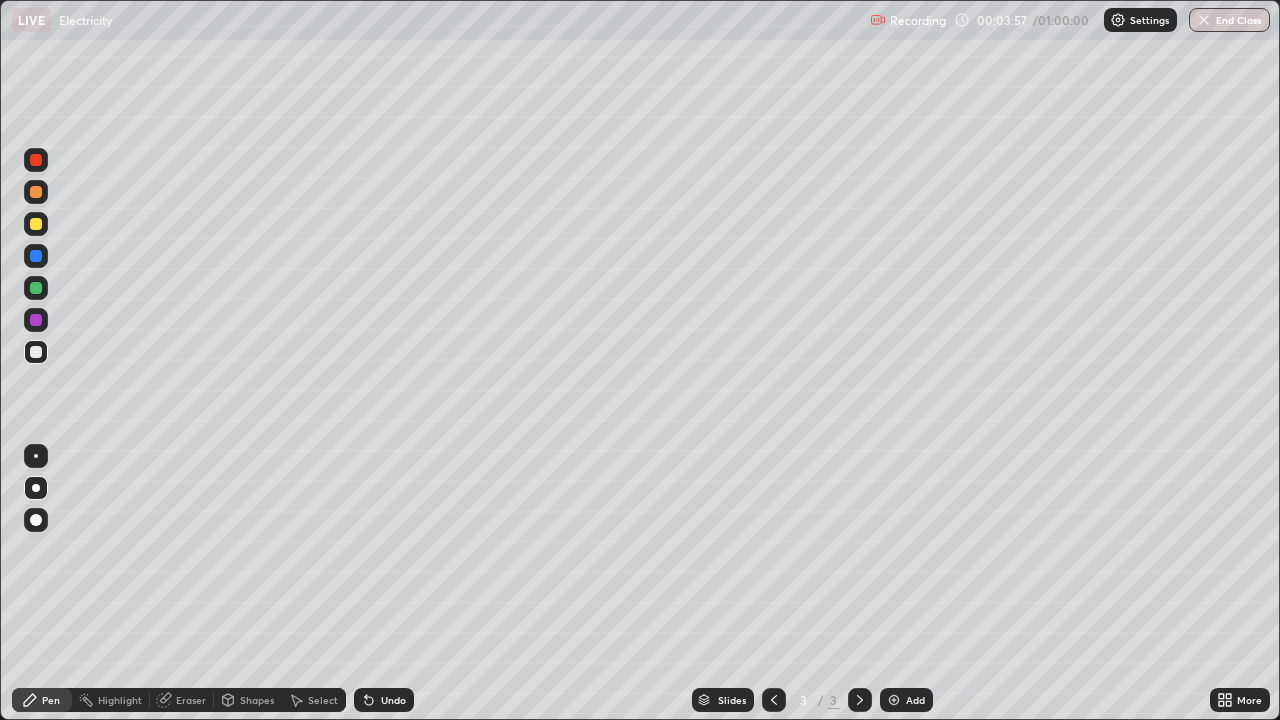 click at bounding box center (36, 352) 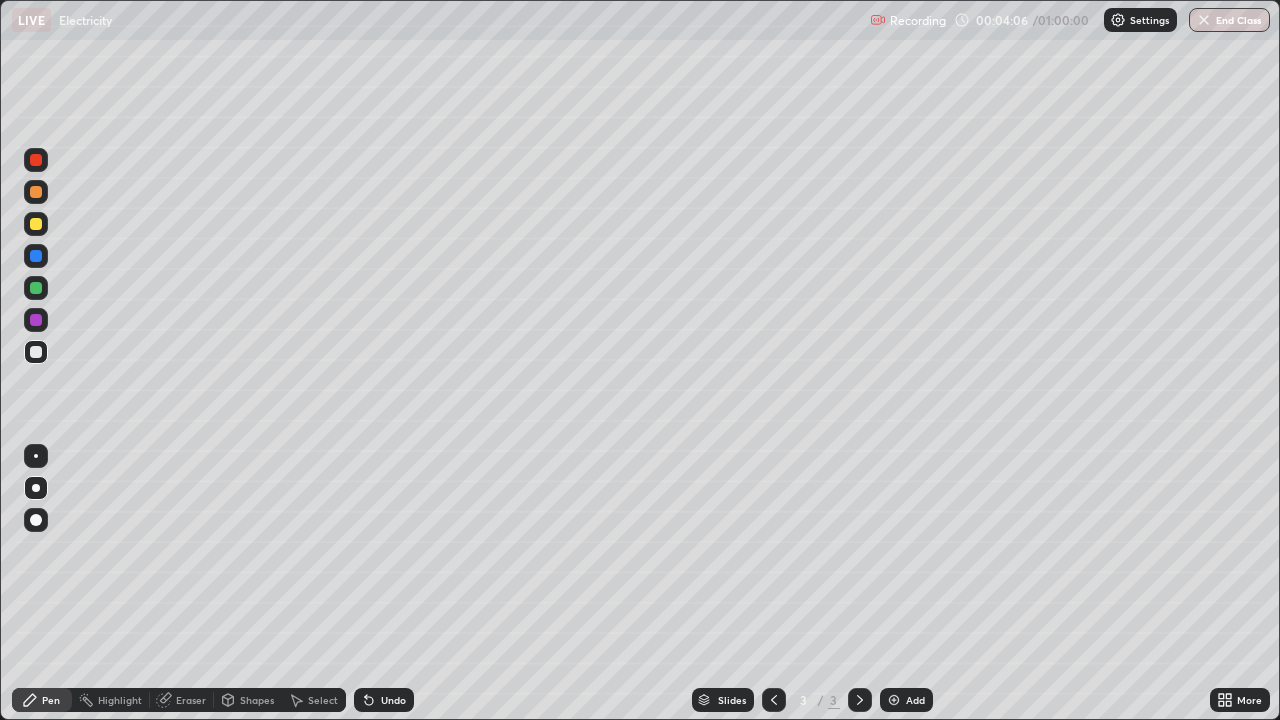click on "Undo" at bounding box center [393, 700] 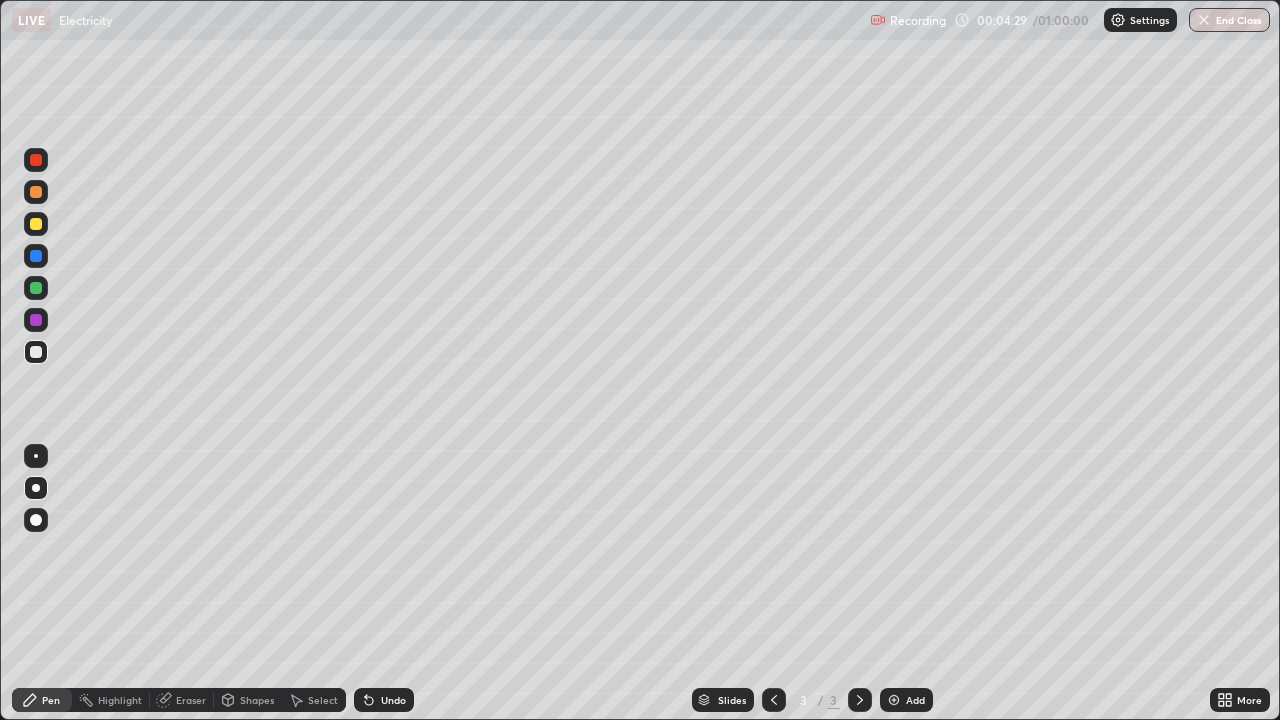 click on "Undo" at bounding box center (393, 700) 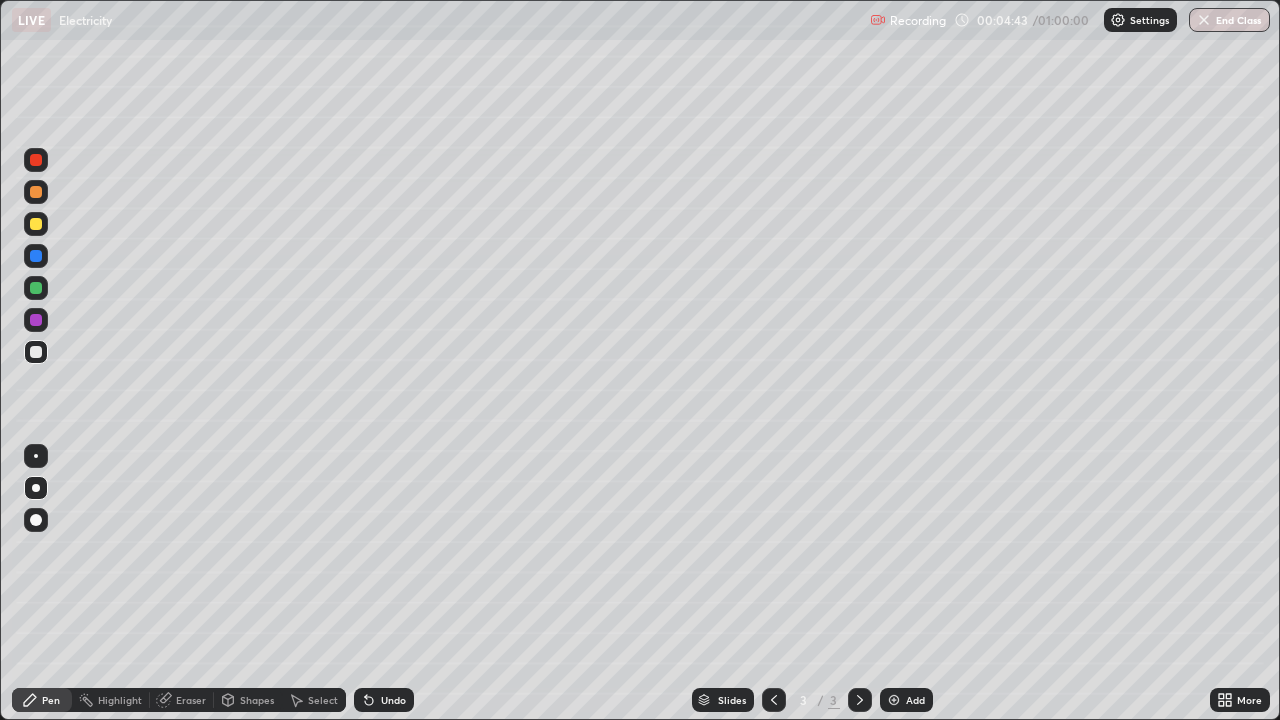 click on "Undo" at bounding box center [384, 700] 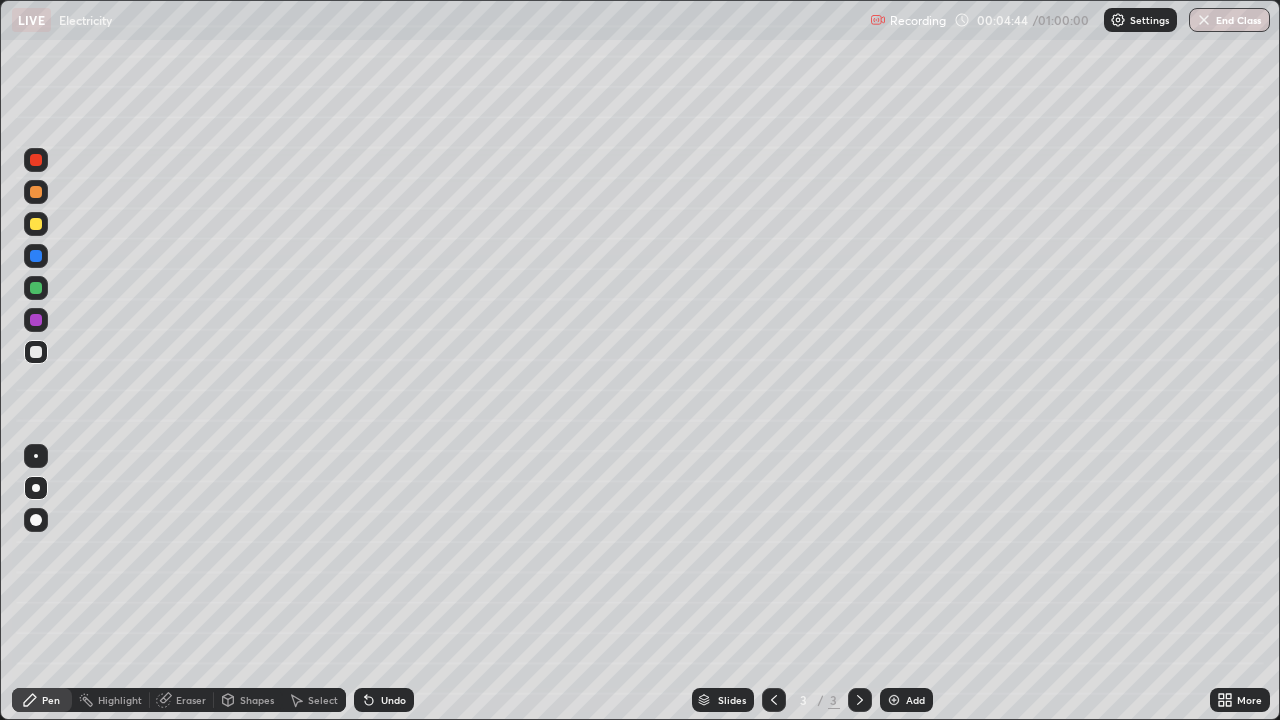 click on "Undo" at bounding box center [384, 700] 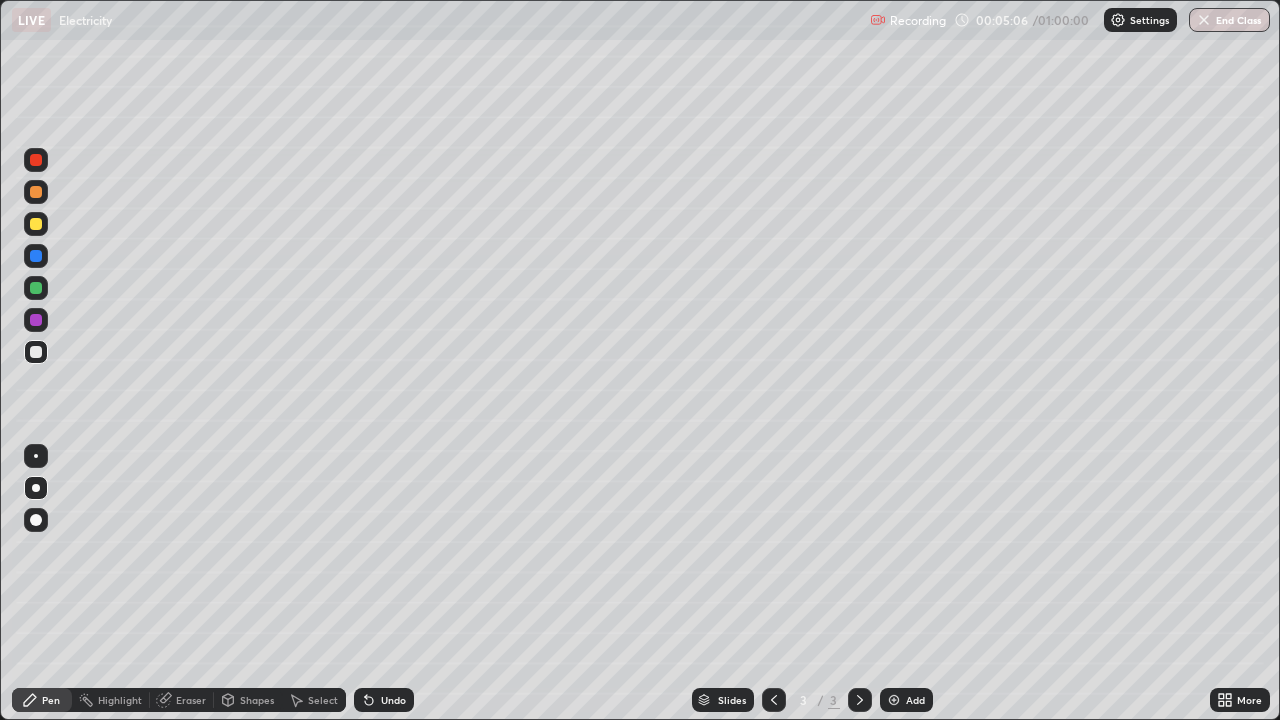 click on "Undo" at bounding box center (384, 700) 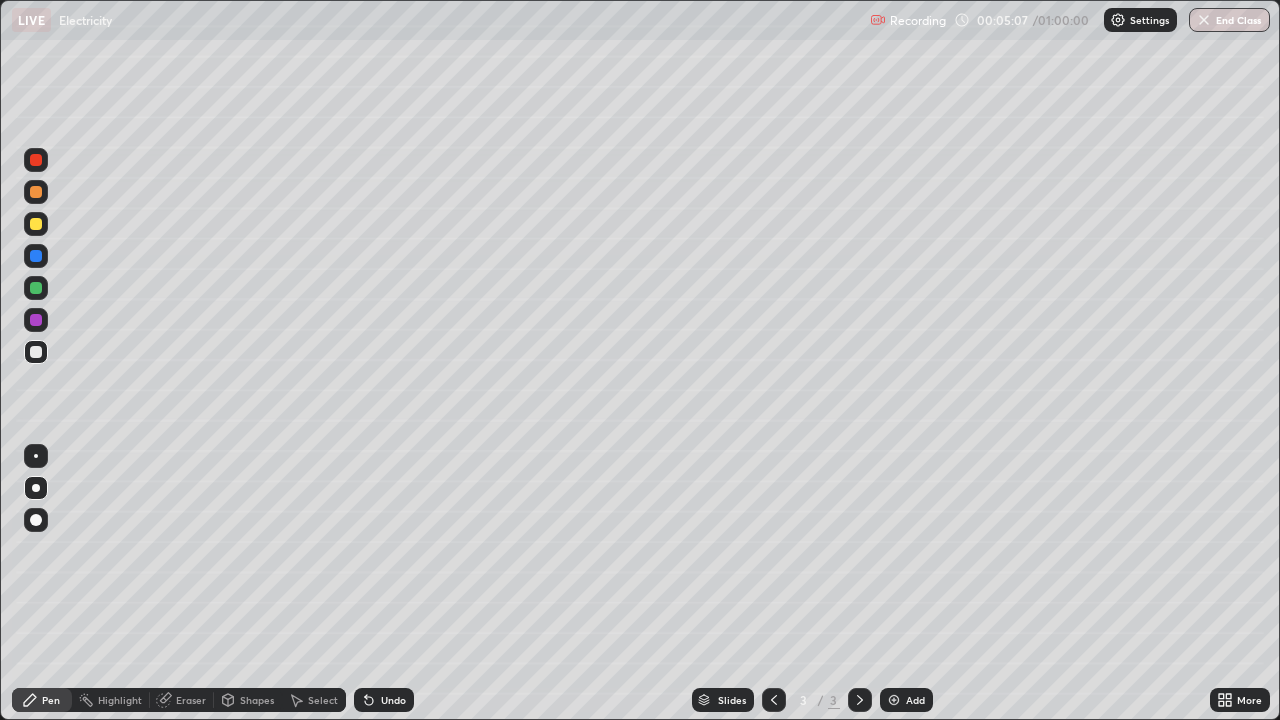 click 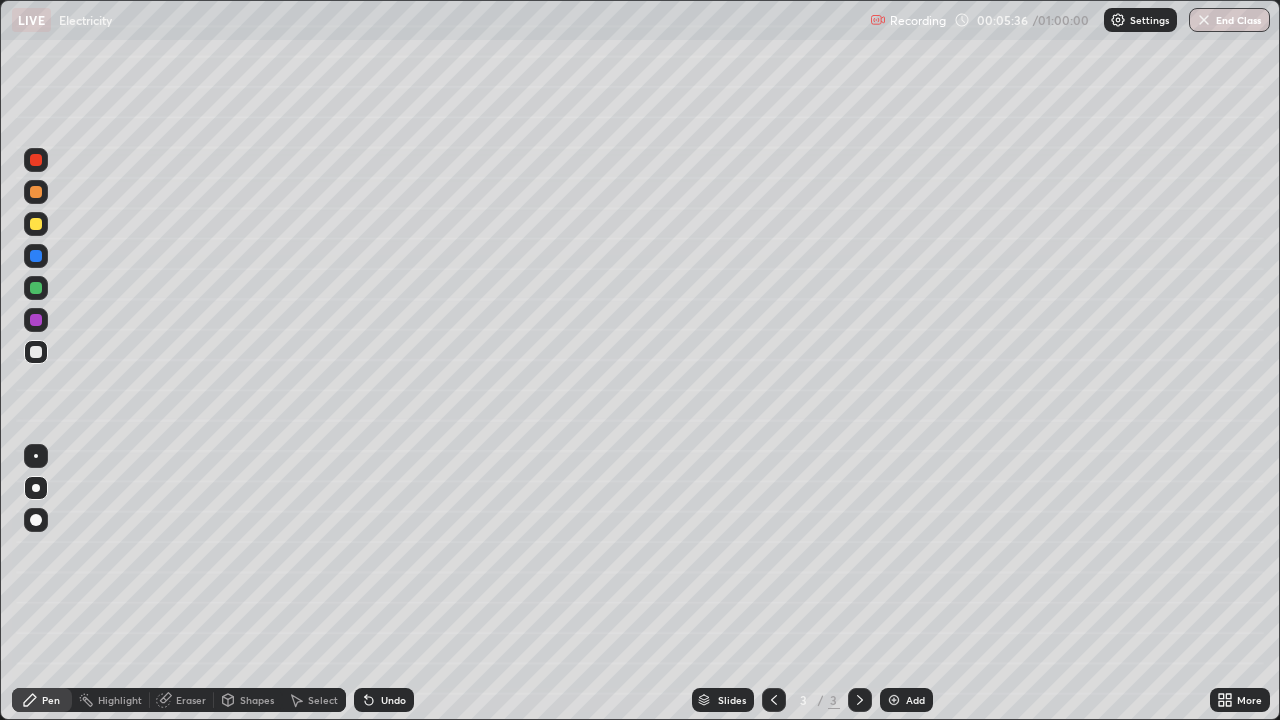 click at bounding box center [36, 288] 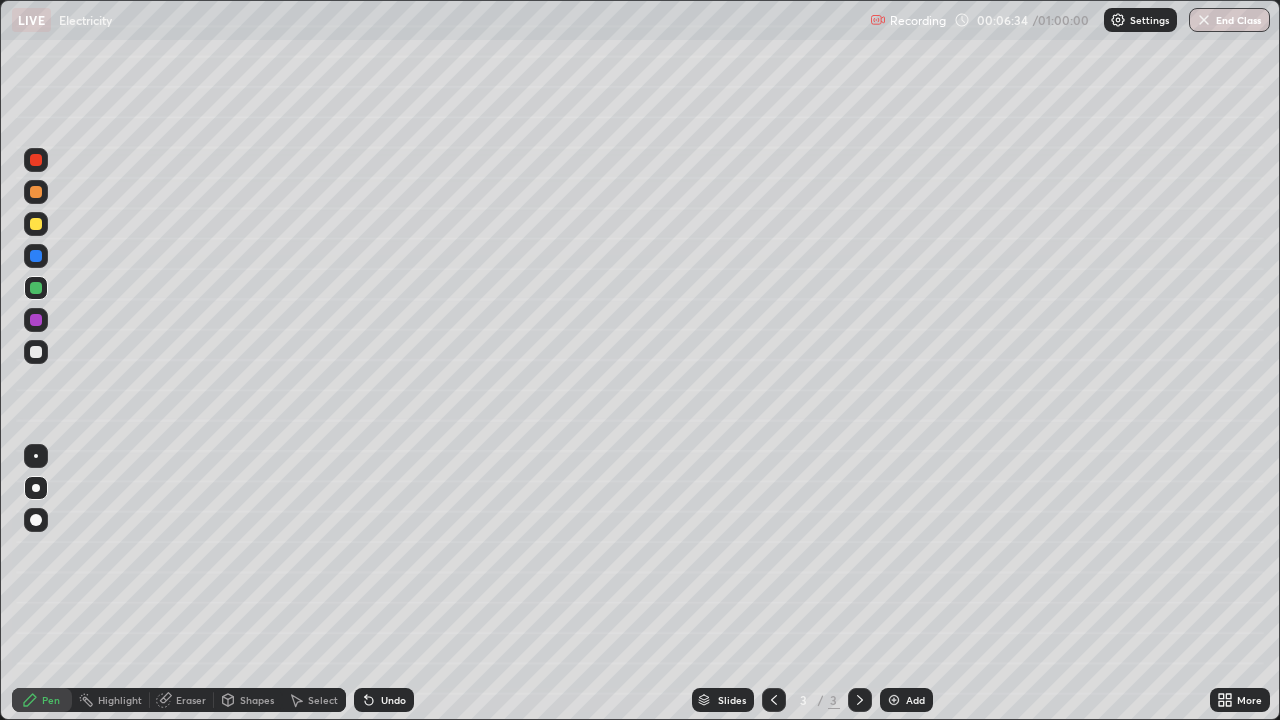 click on "Select" at bounding box center [323, 700] 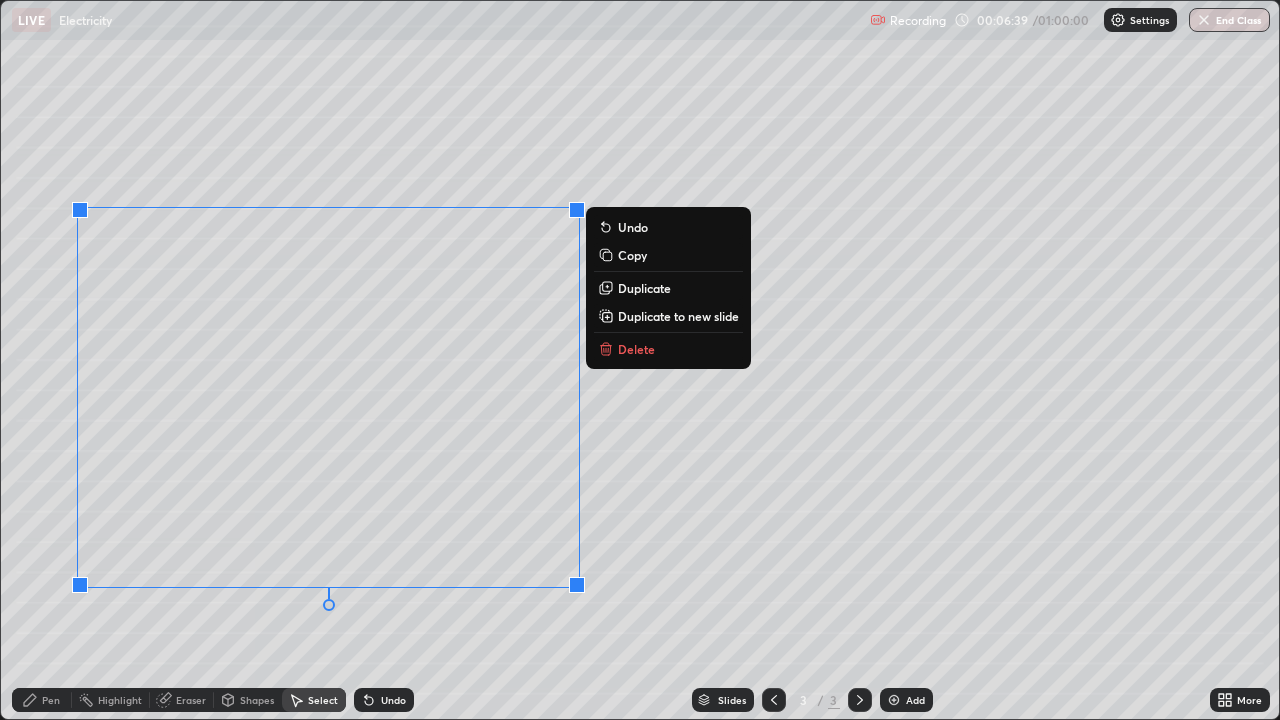 click on "Pen" at bounding box center (42, 700) 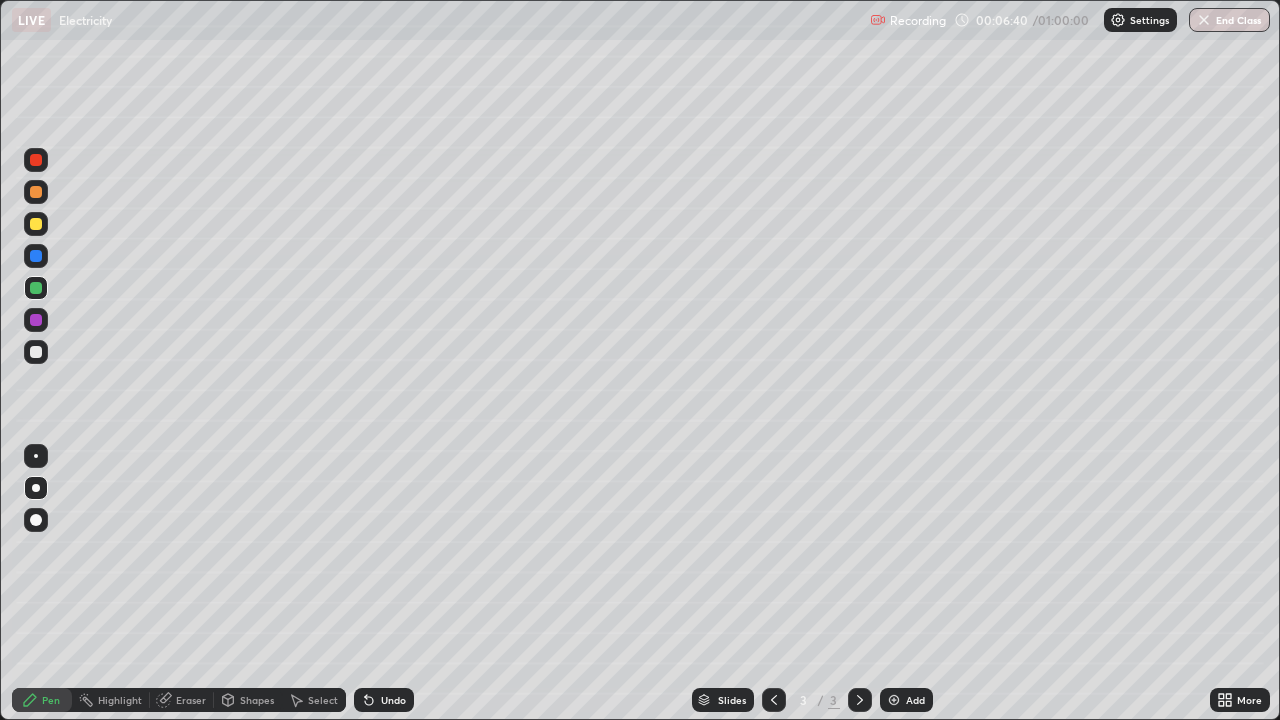 click at bounding box center (36, 488) 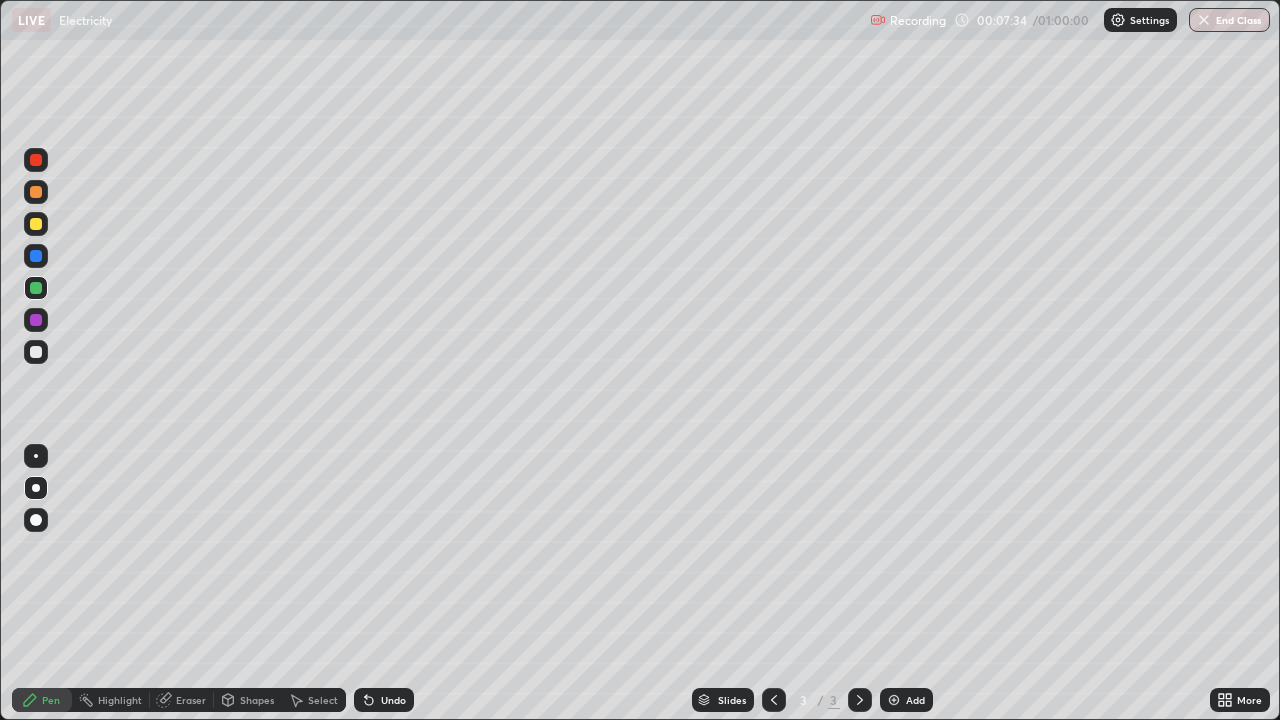 click at bounding box center [36, 320] 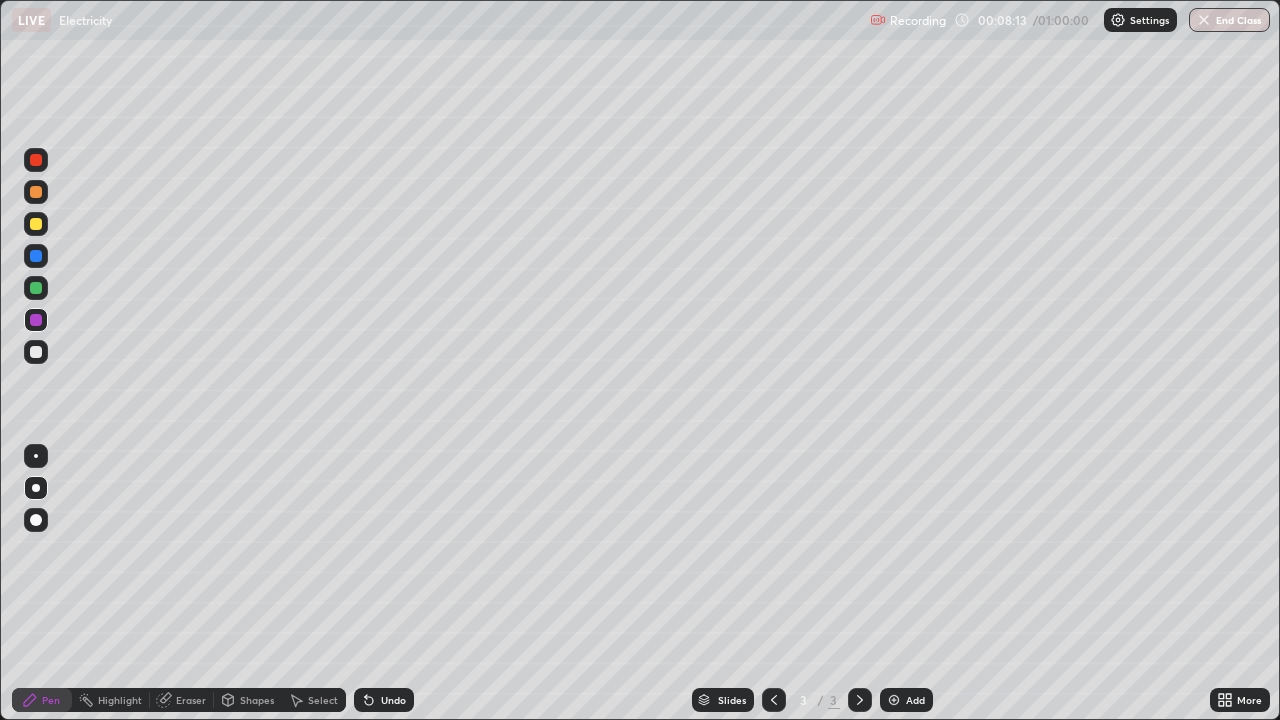 click at bounding box center (36, 352) 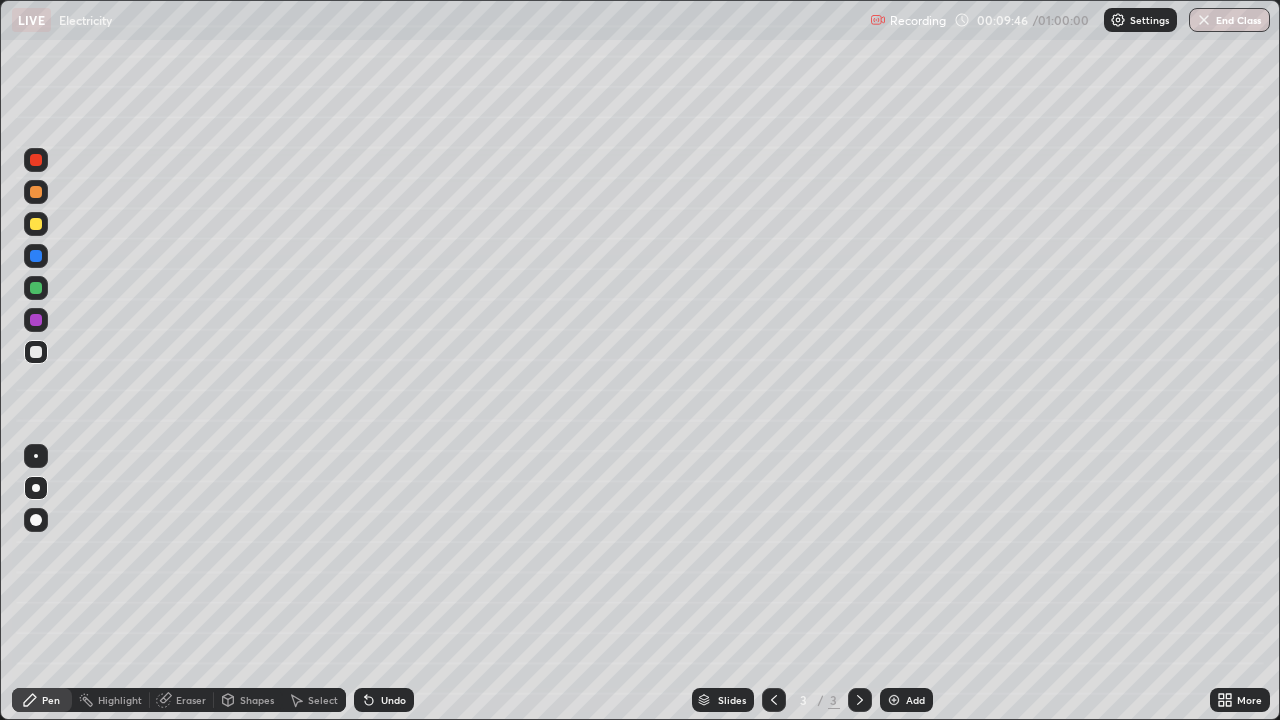 click at bounding box center [36, 288] 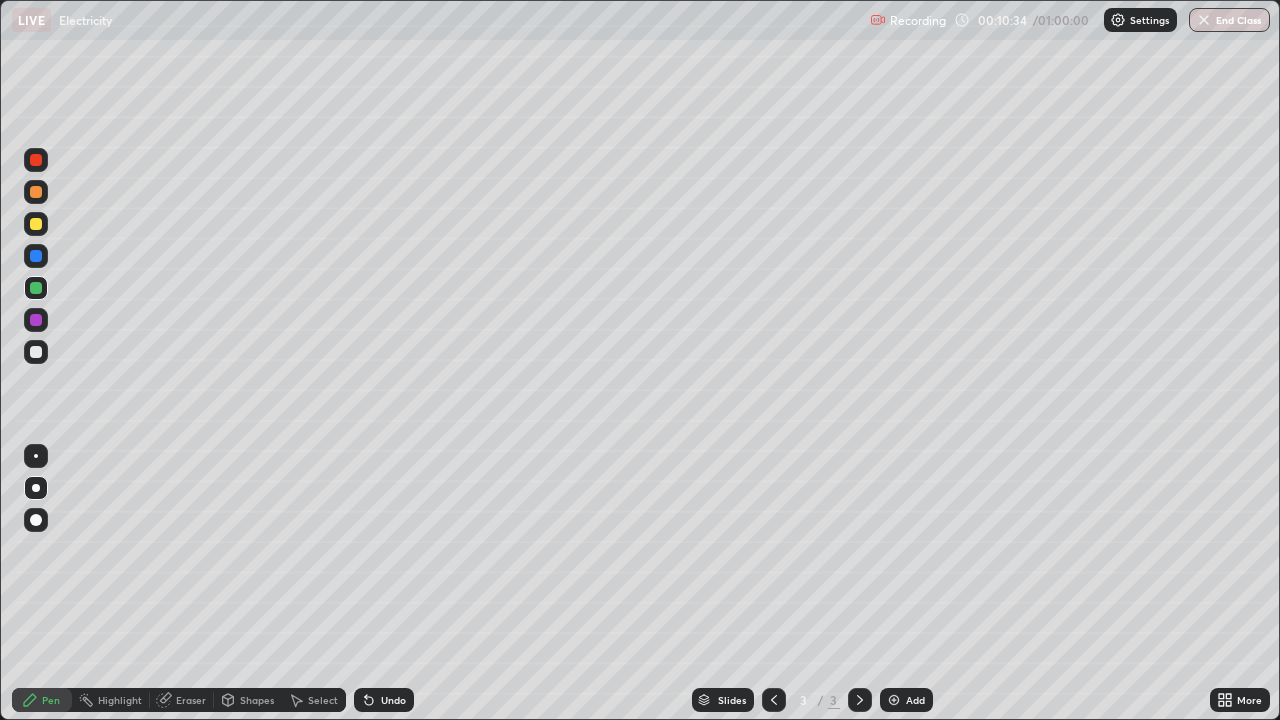 click at bounding box center [36, 192] 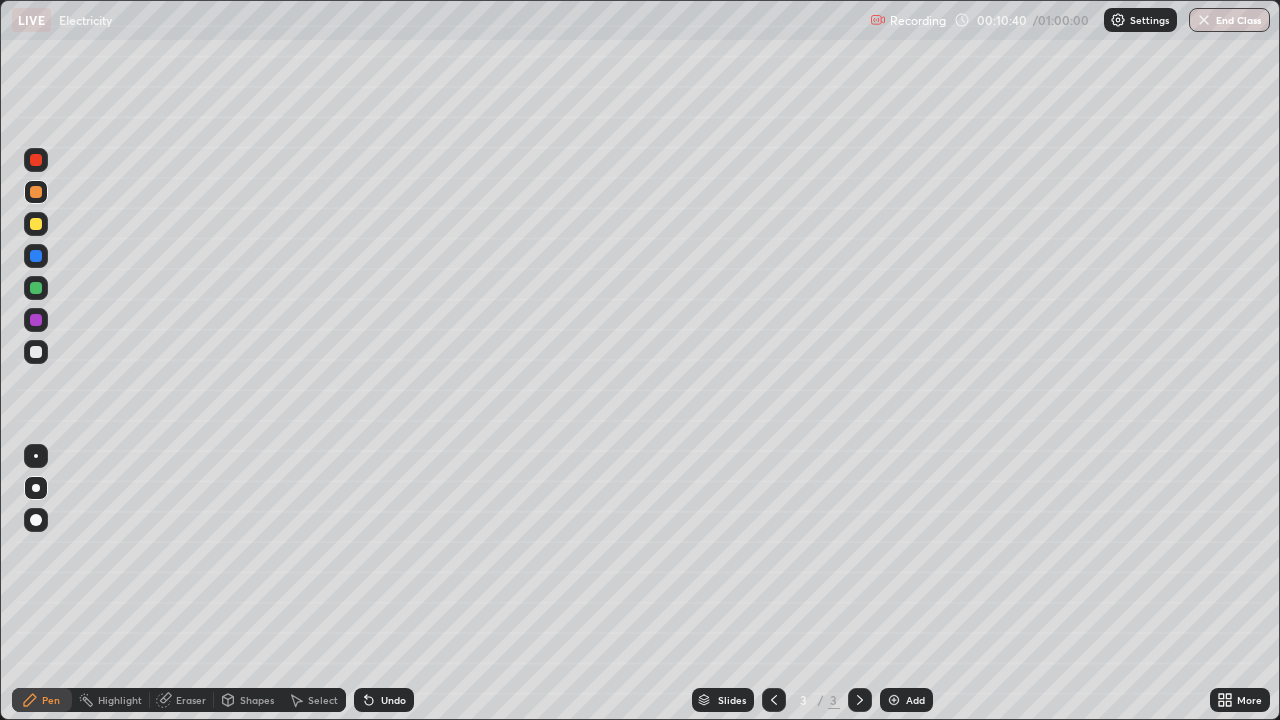 click on "Undo" at bounding box center (384, 700) 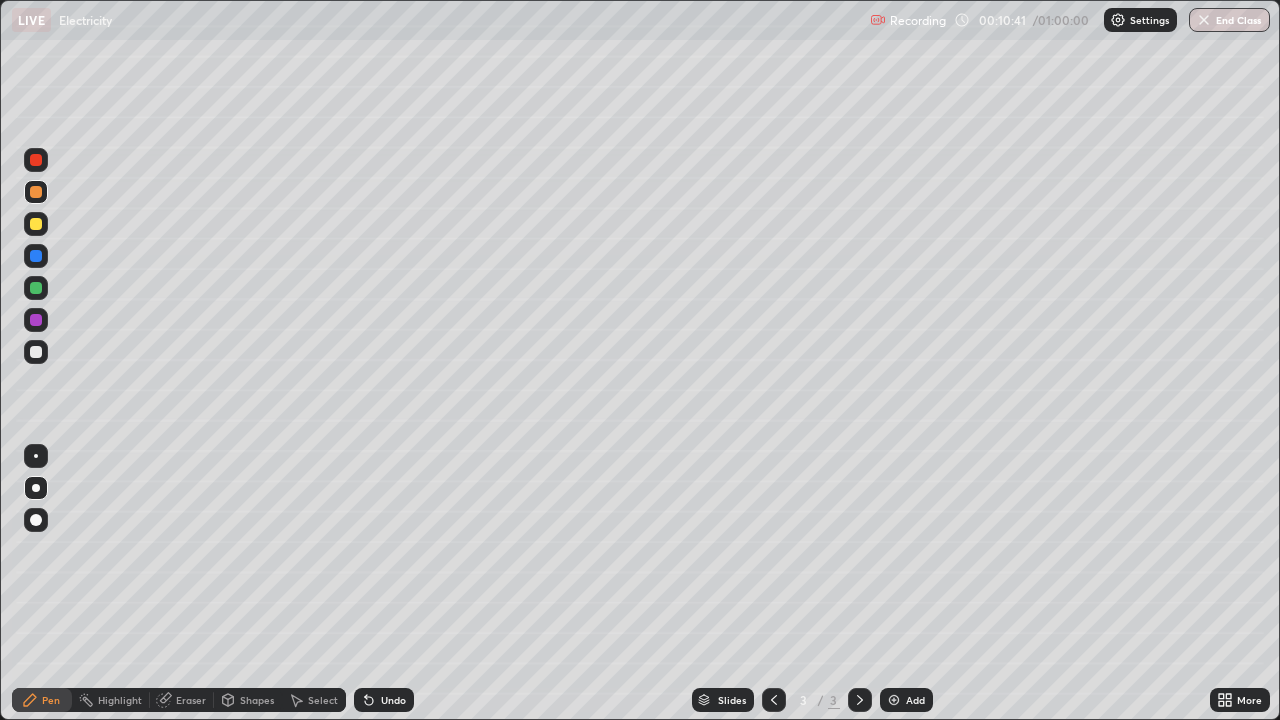 click 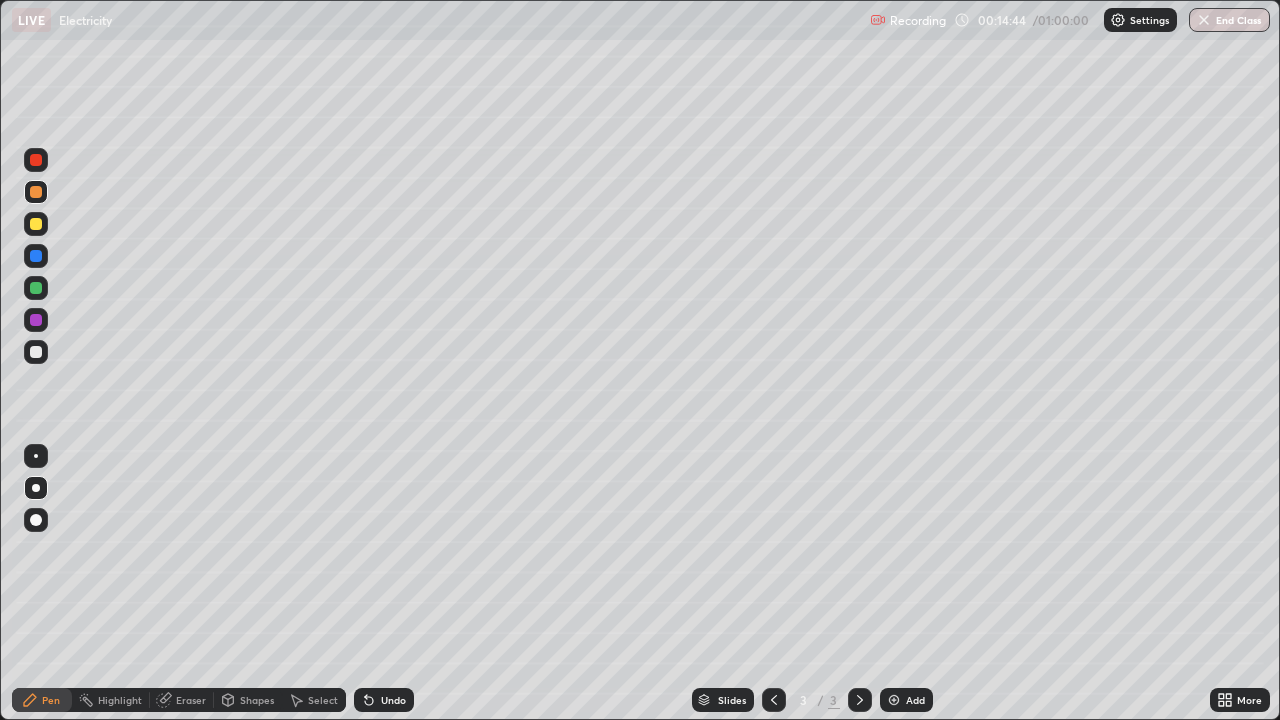 click on "Add" at bounding box center (915, 700) 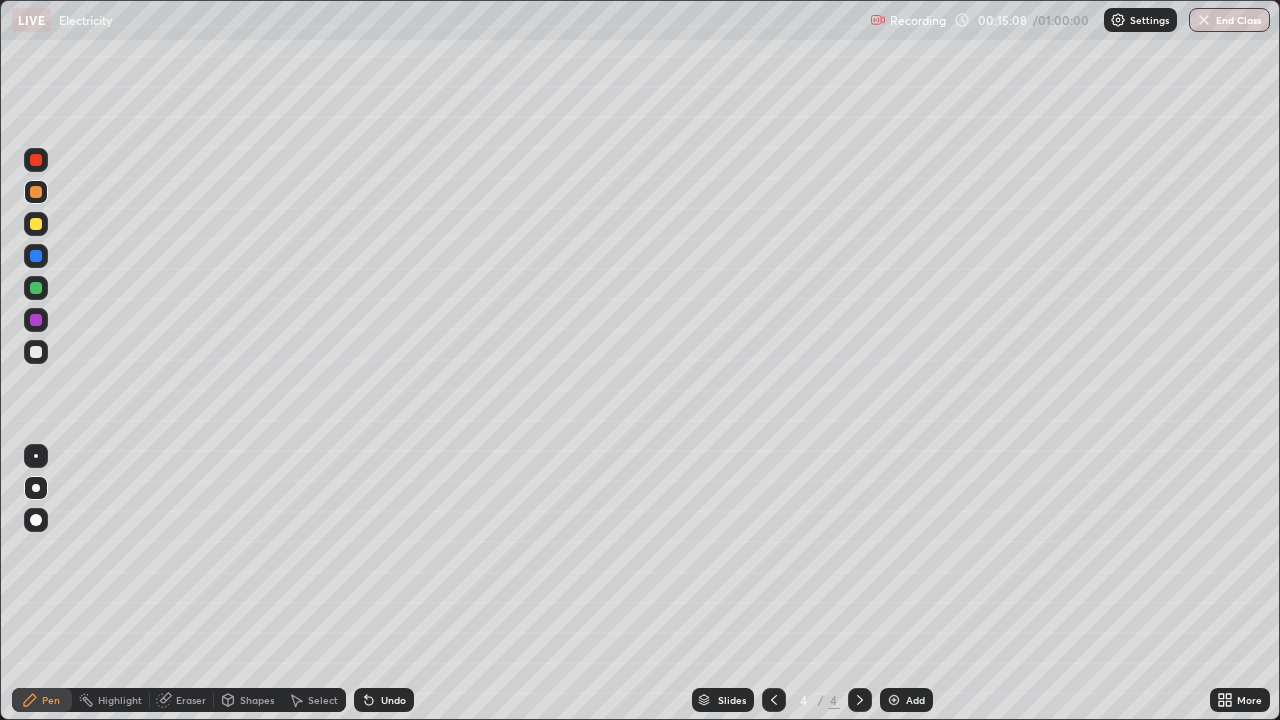 click 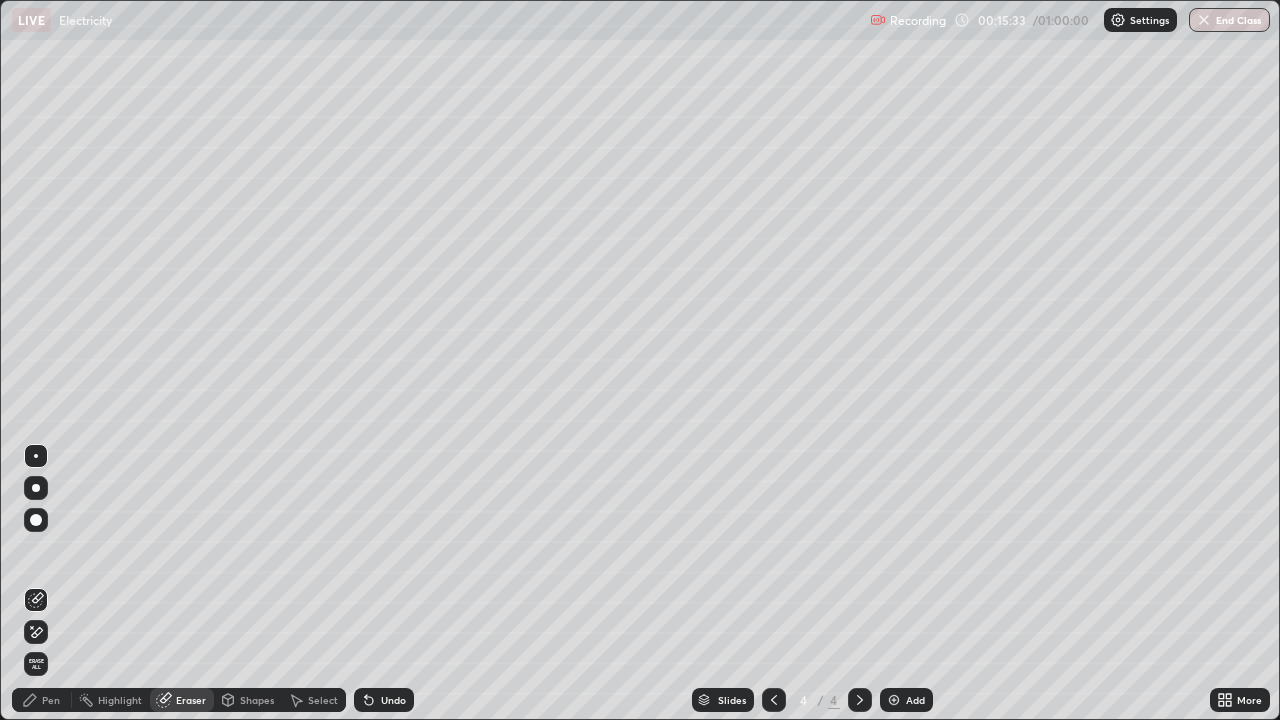 click on "Pen" at bounding box center (51, 700) 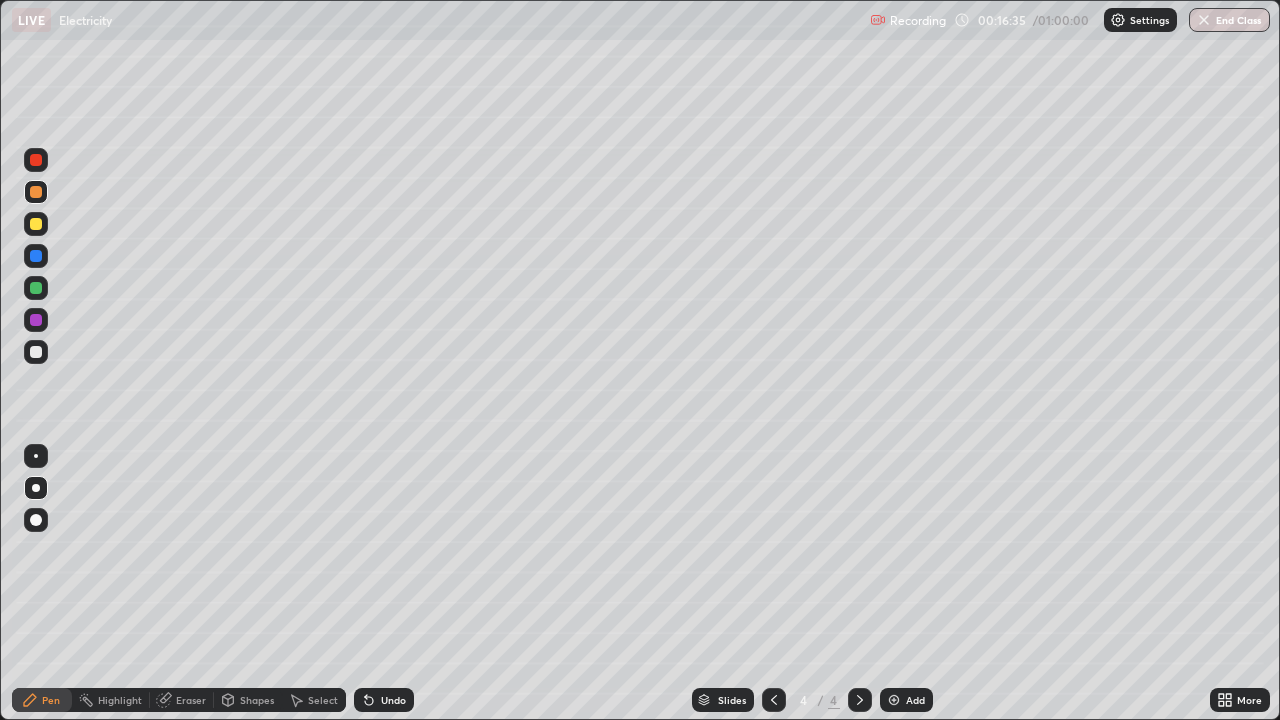 click 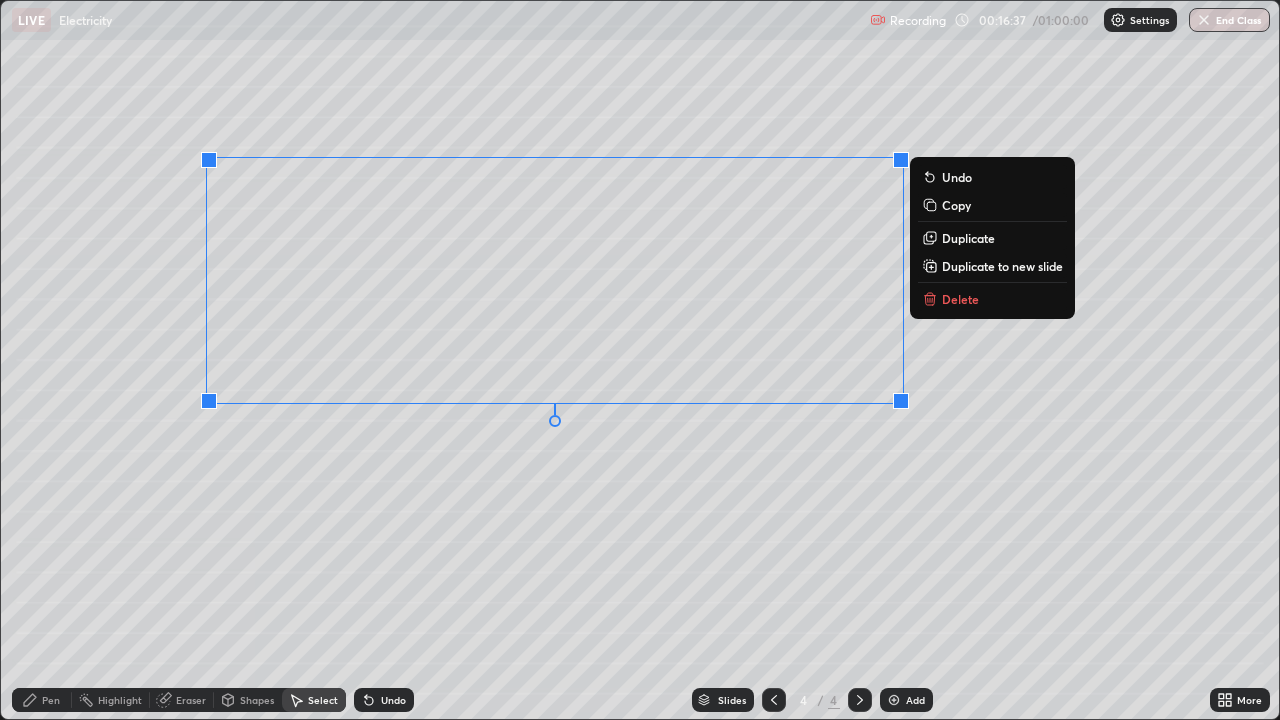 click on "Delete" at bounding box center (960, 299) 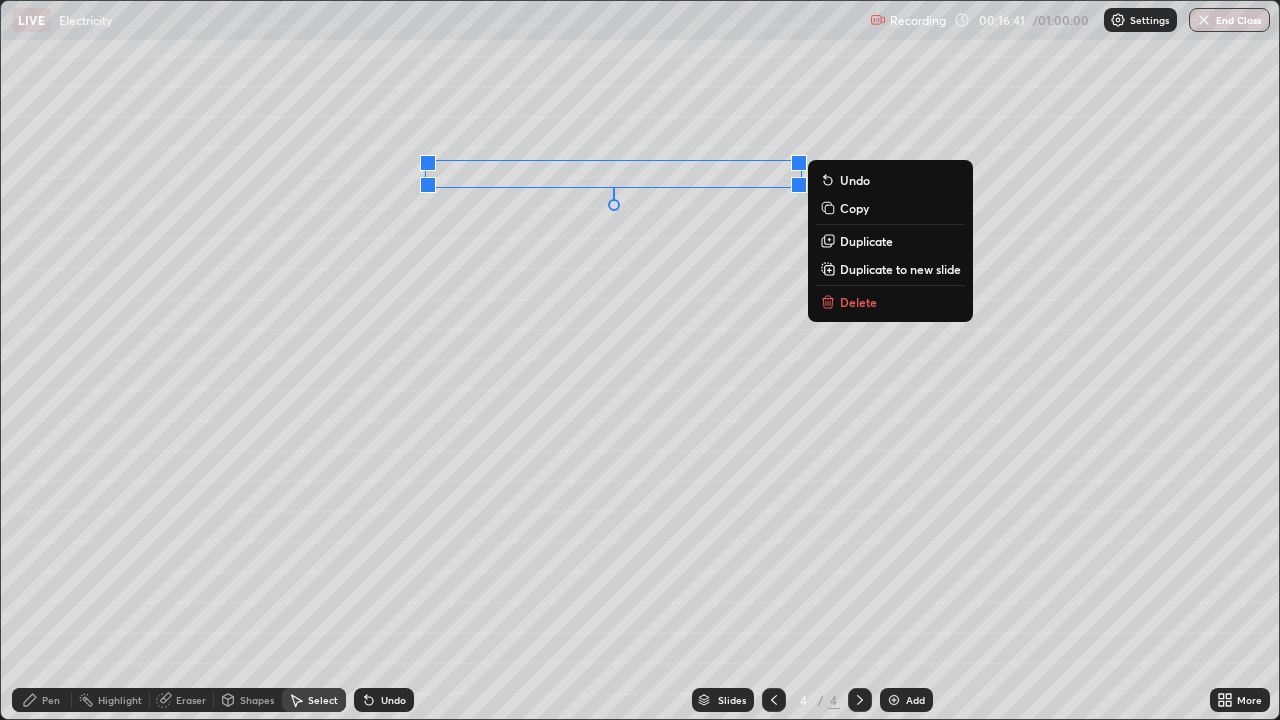 click on "Delete" at bounding box center (858, 302) 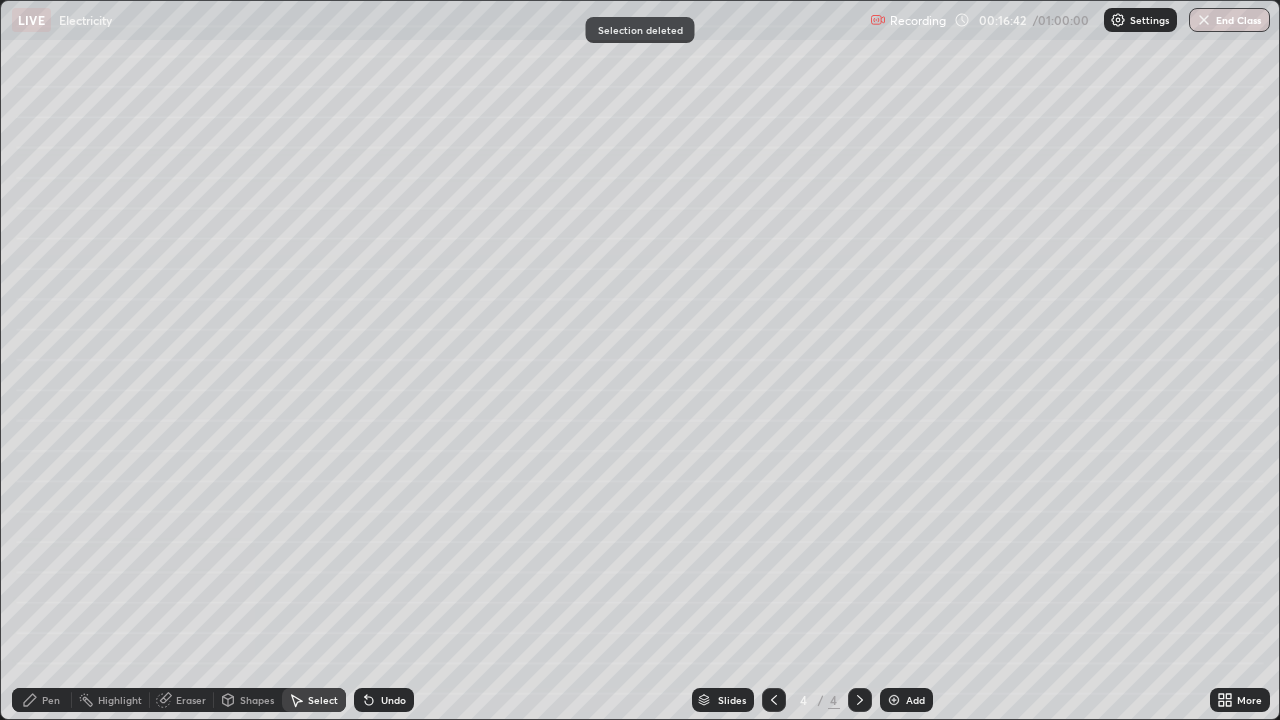 click on "Pen" at bounding box center (51, 700) 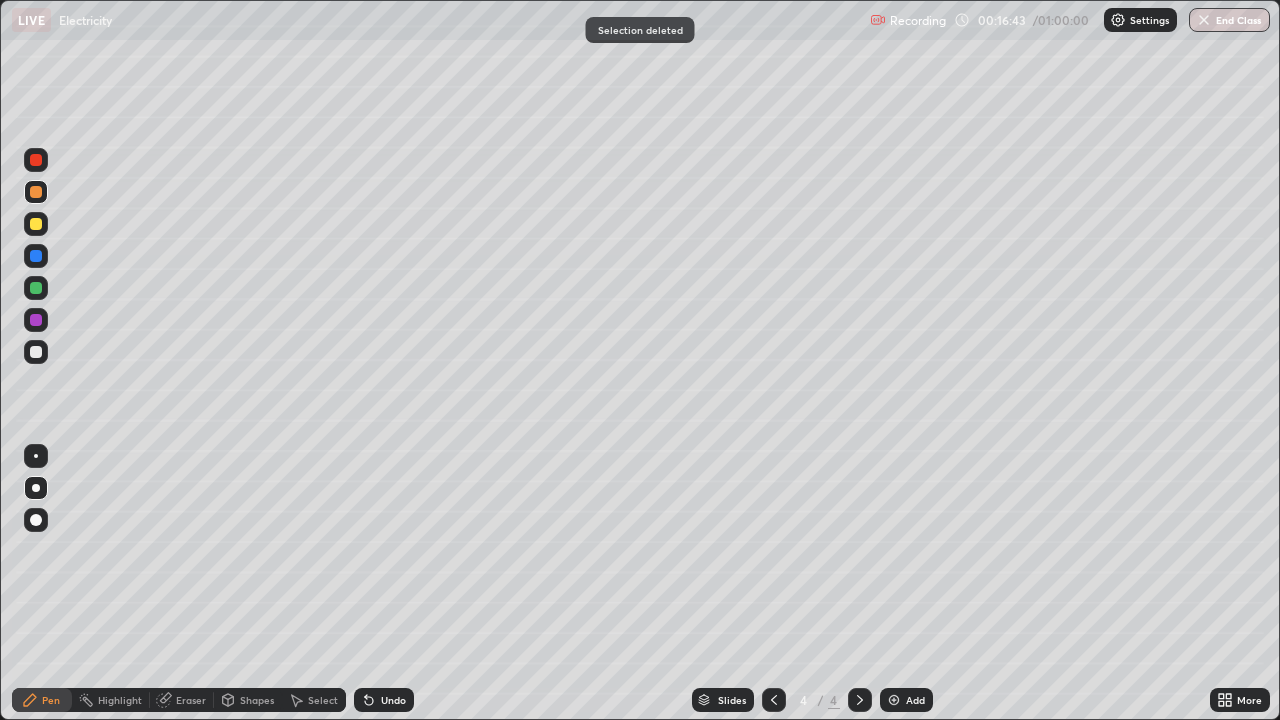 click at bounding box center (36, 352) 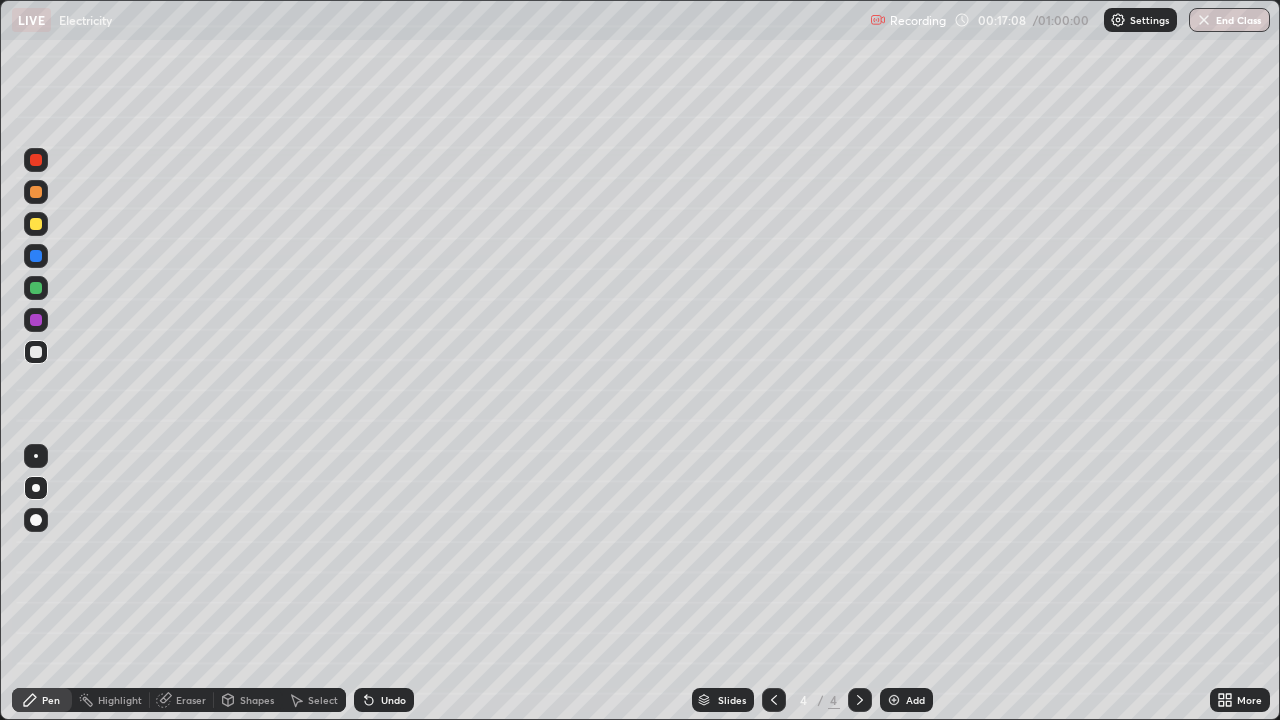 click at bounding box center (36, 352) 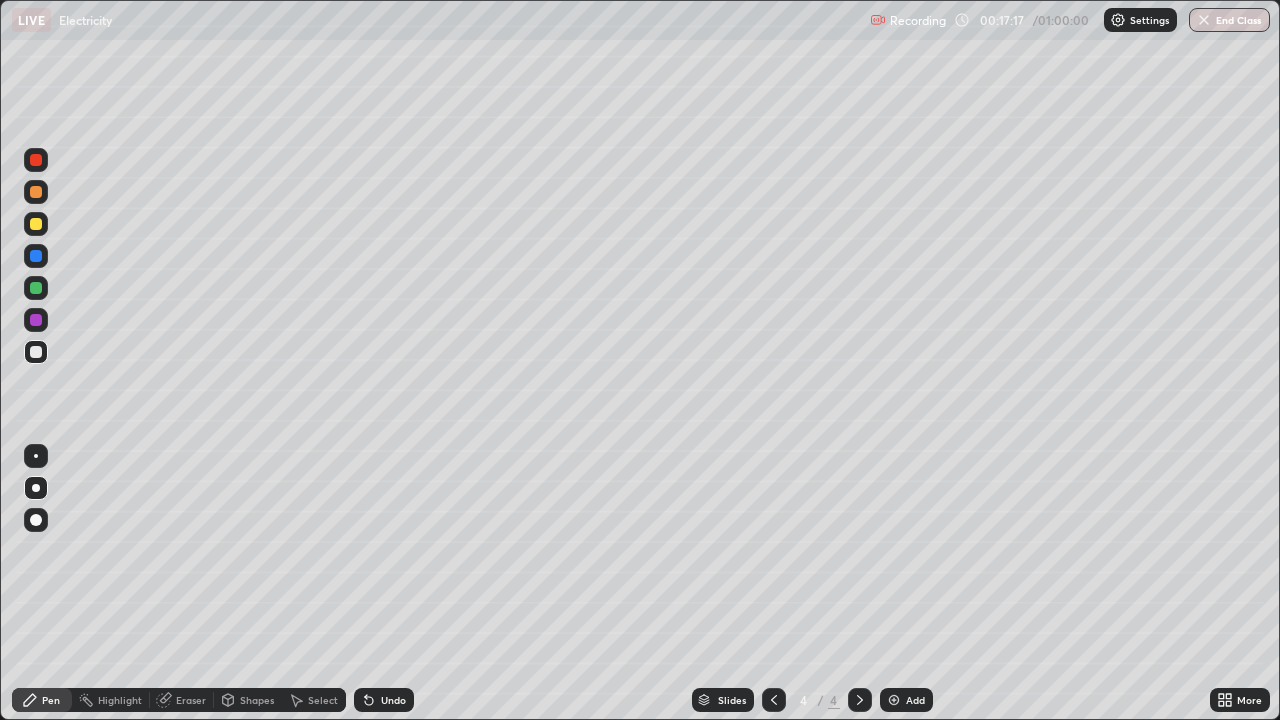 click on "Undo" at bounding box center [393, 700] 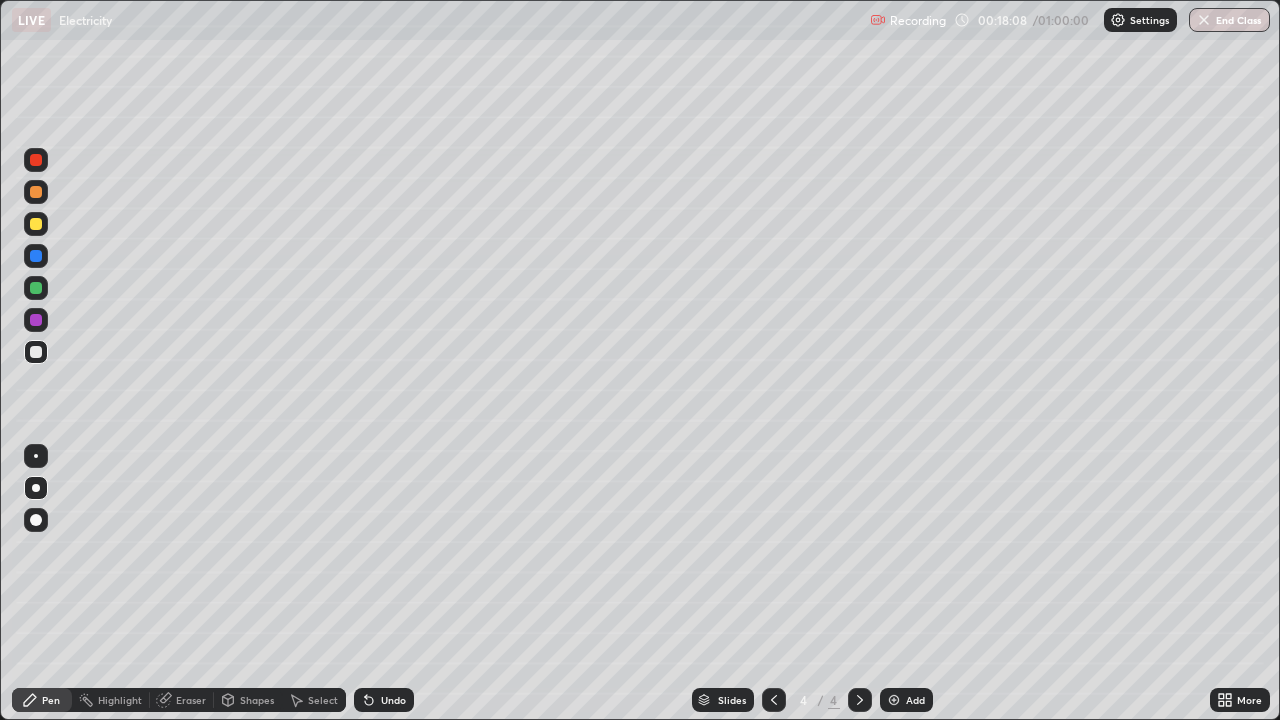 click at bounding box center (36, 288) 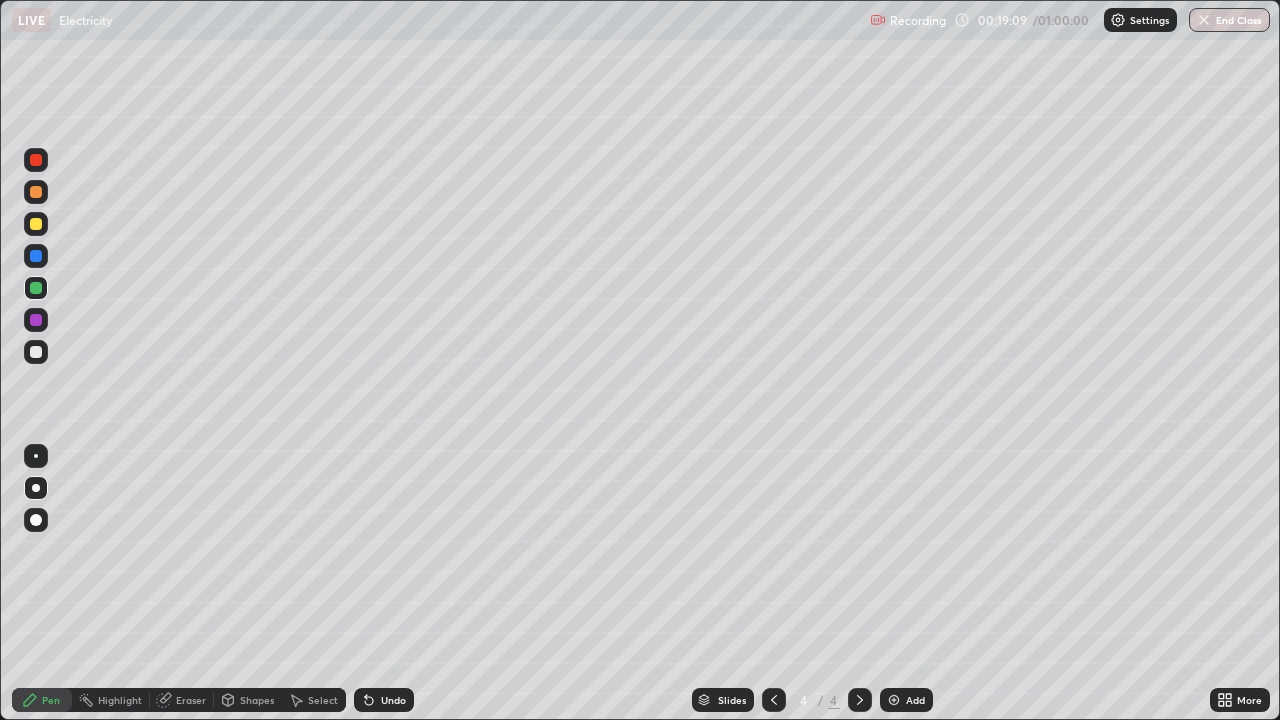 click at bounding box center (36, 320) 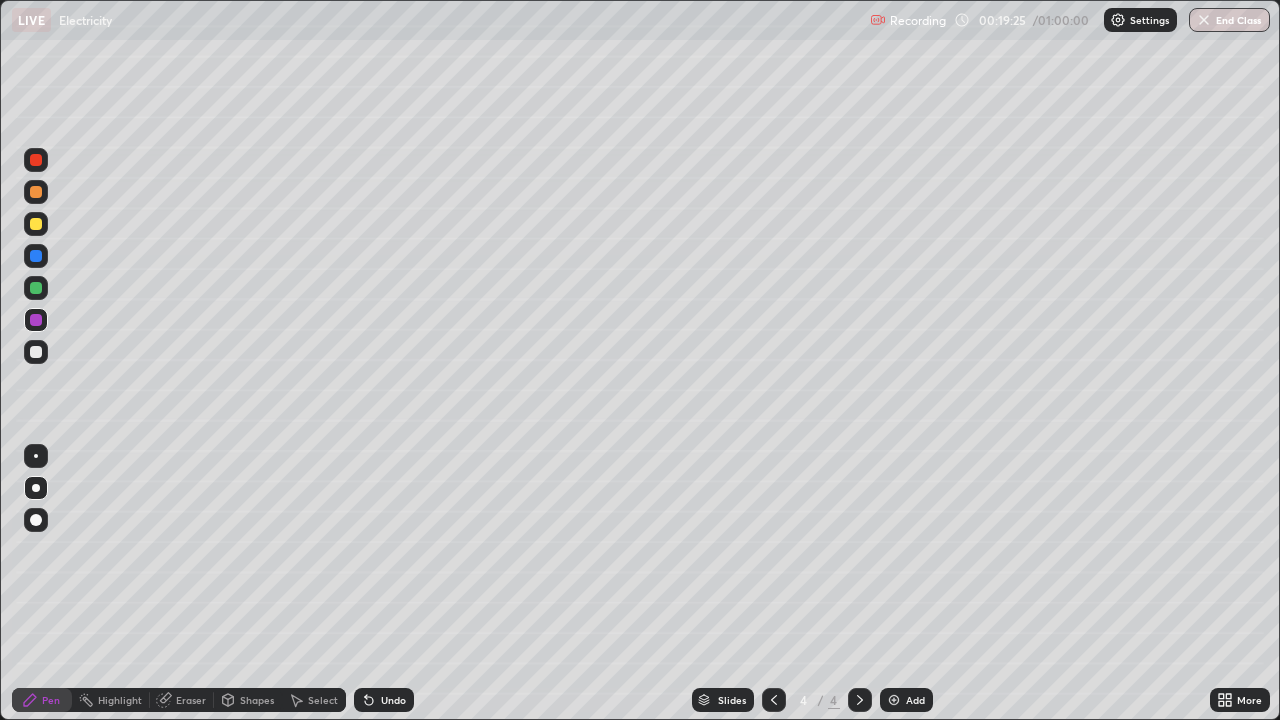 click at bounding box center (36, 352) 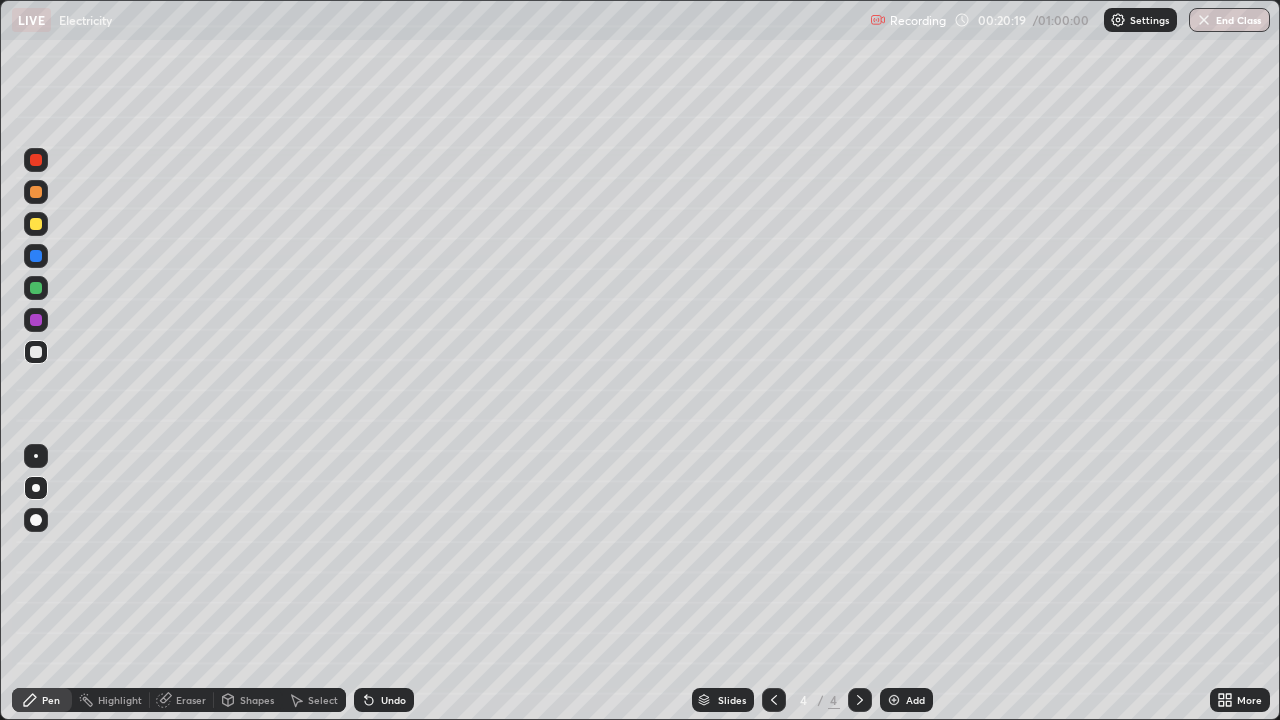 click at bounding box center (36, 320) 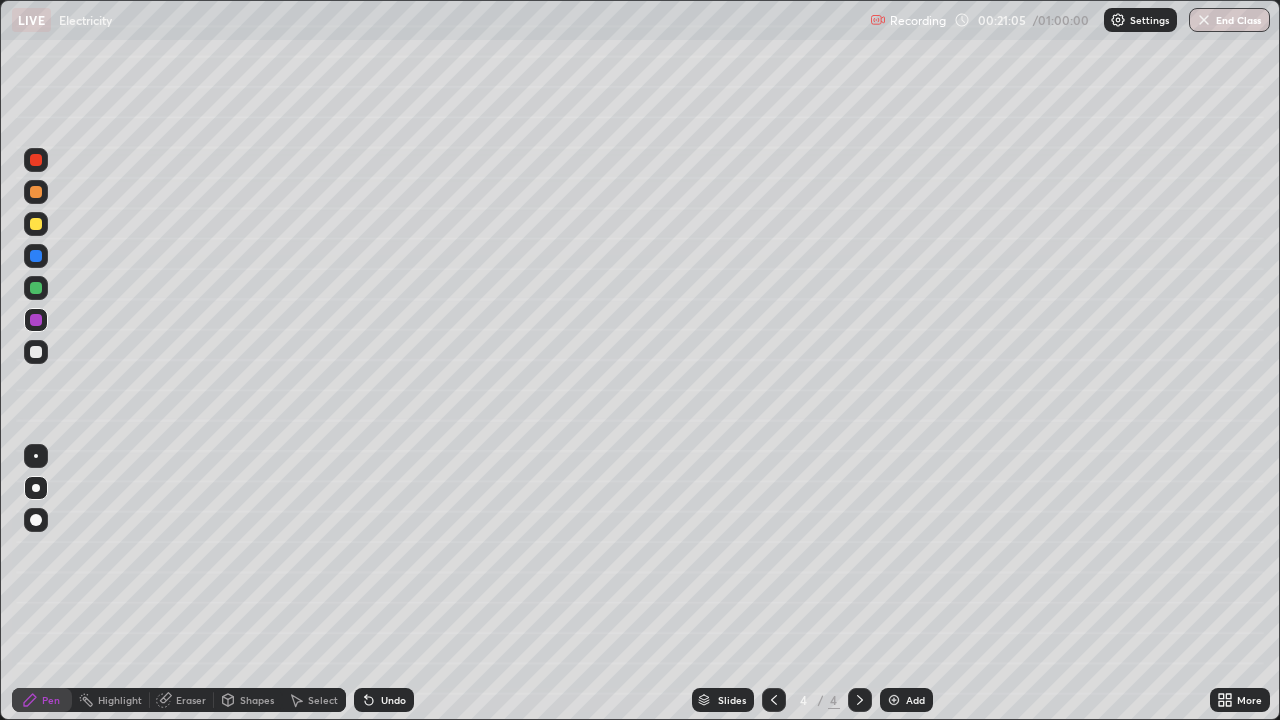 click at bounding box center [36, 256] 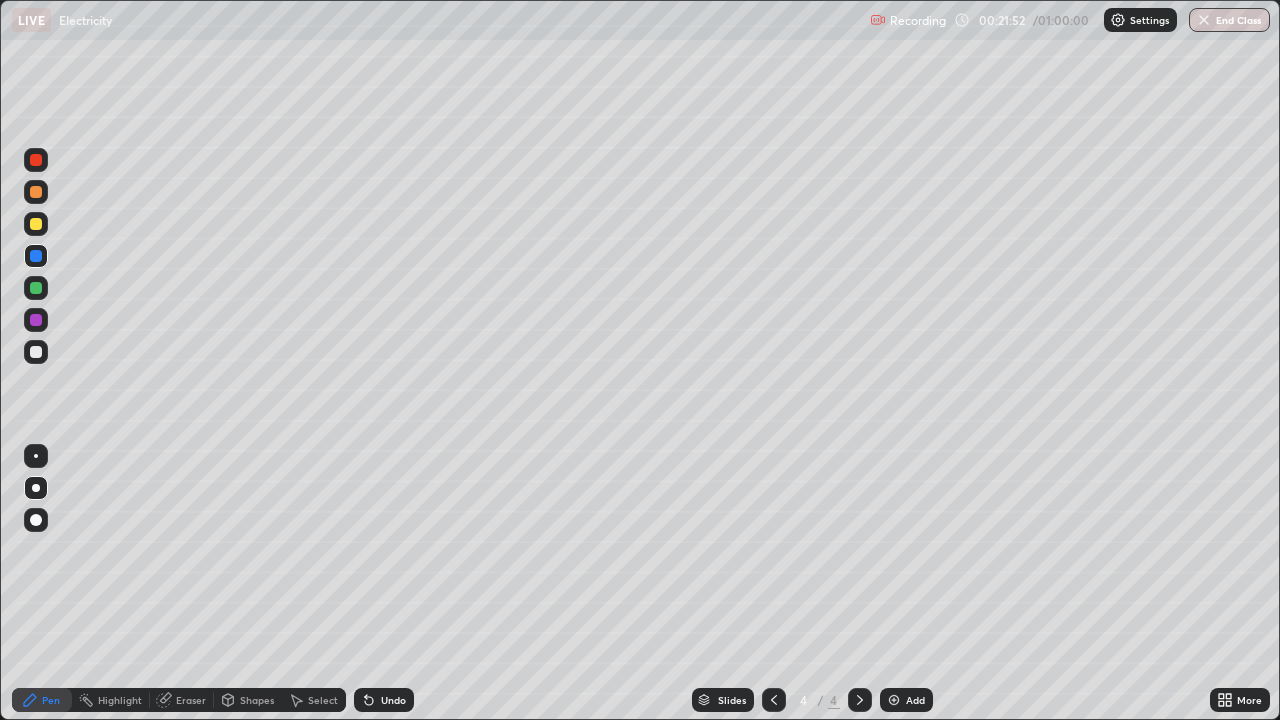 click on "Add" at bounding box center [906, 700] 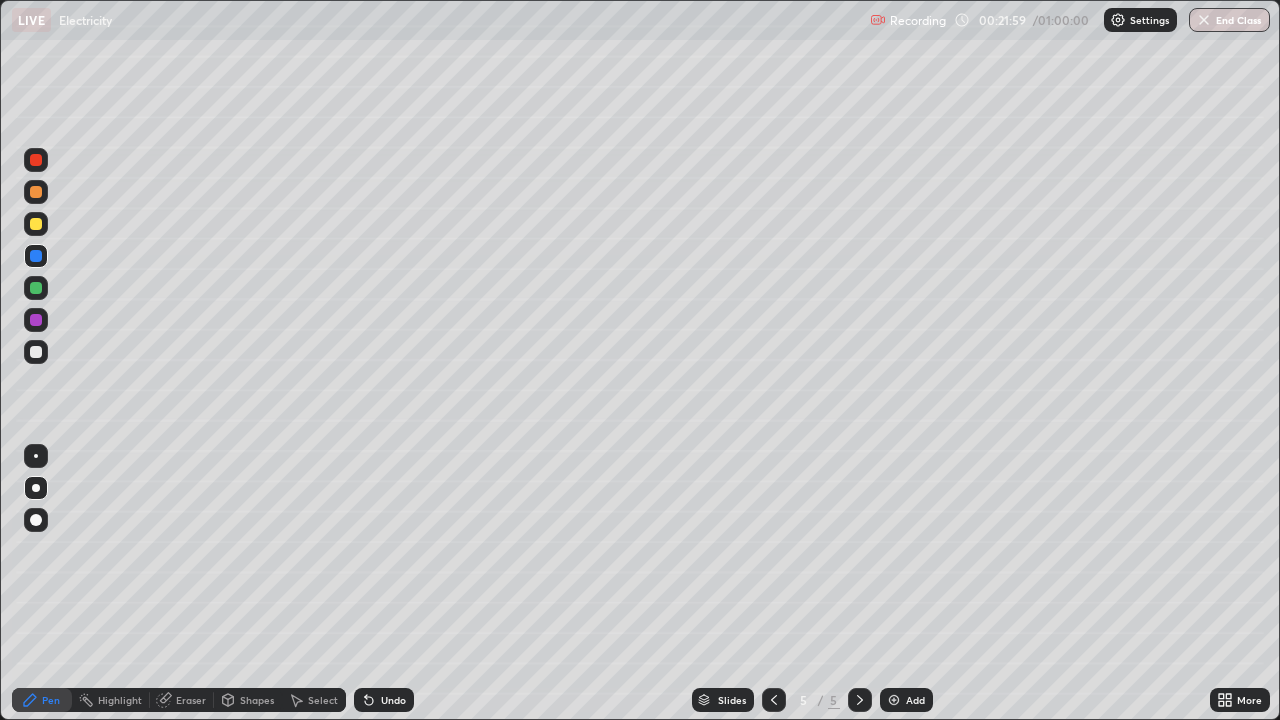 click at bounding box center [36, 192] 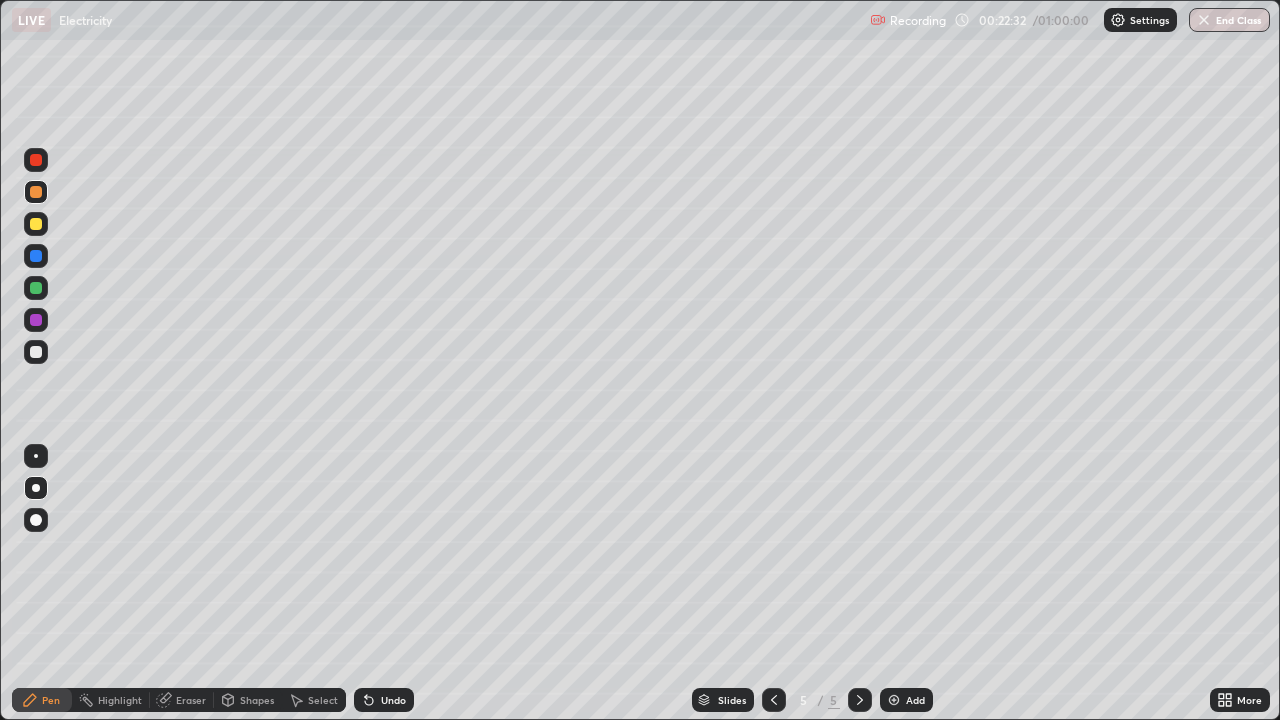 click at bounding box center (36, 224) 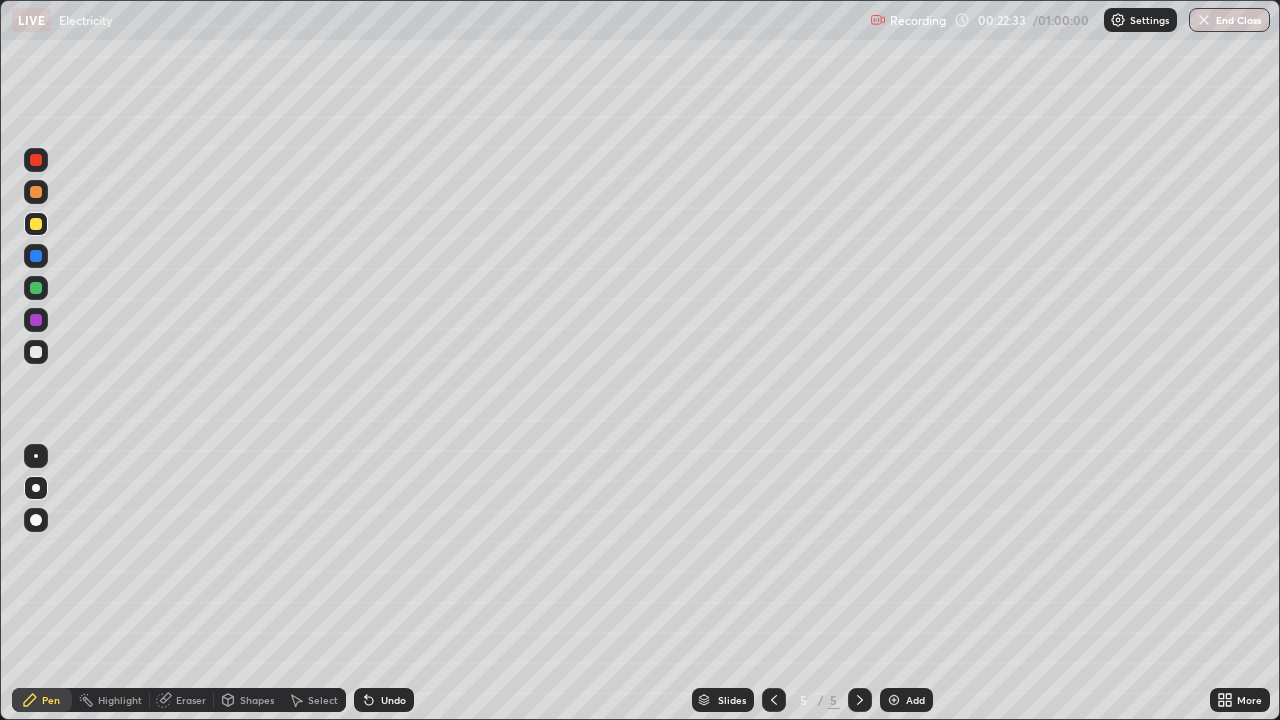 click at bounding box center (36, 256) 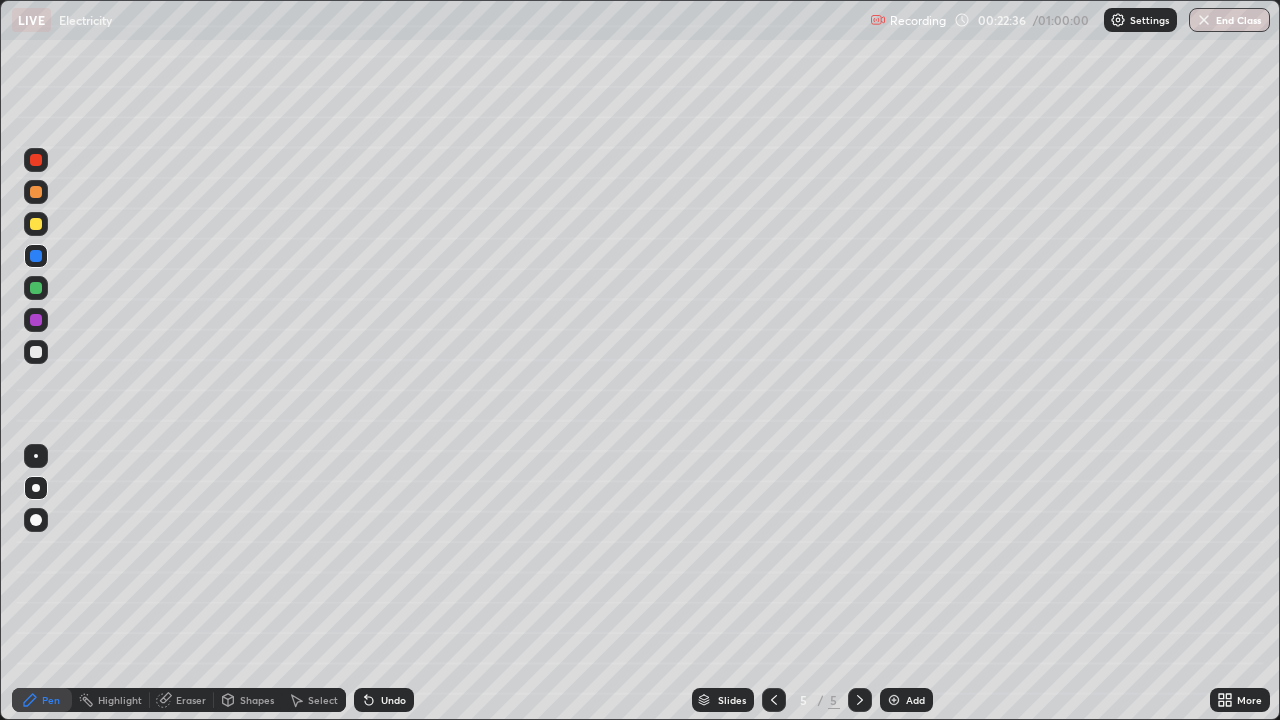 click at bounding box center (36, 352) 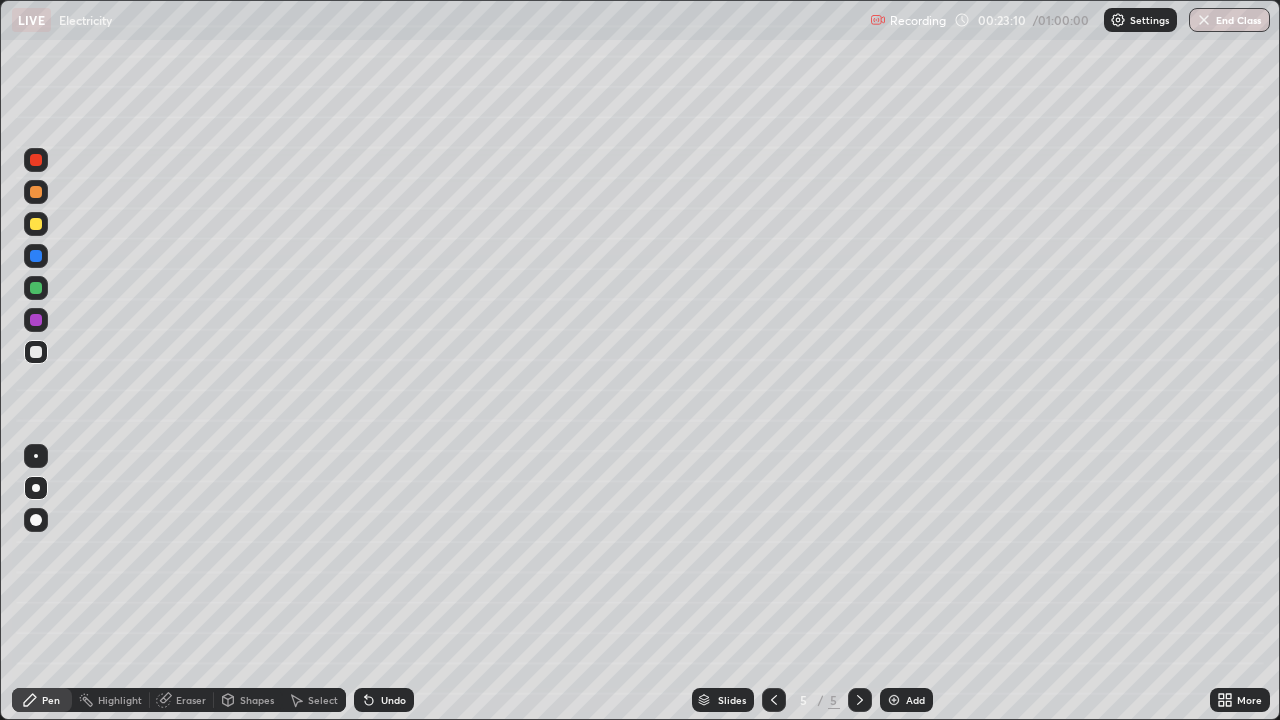 click at bounding box center [774, 700] 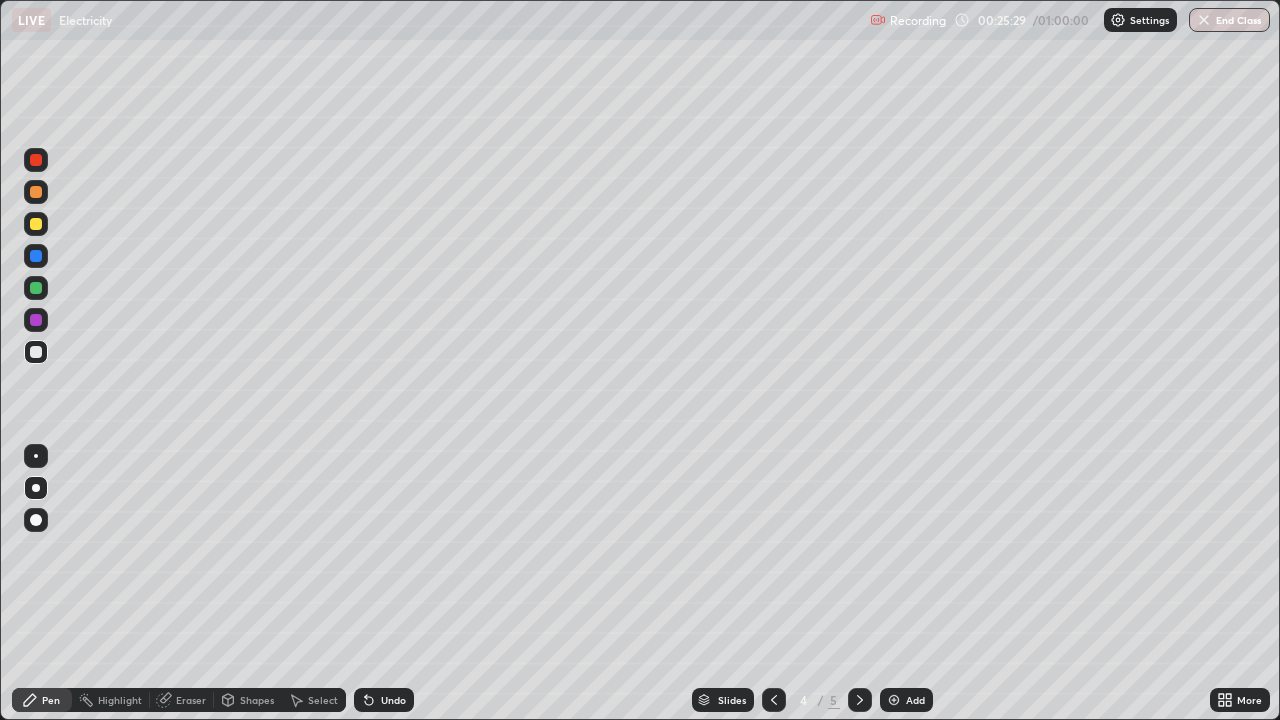 click 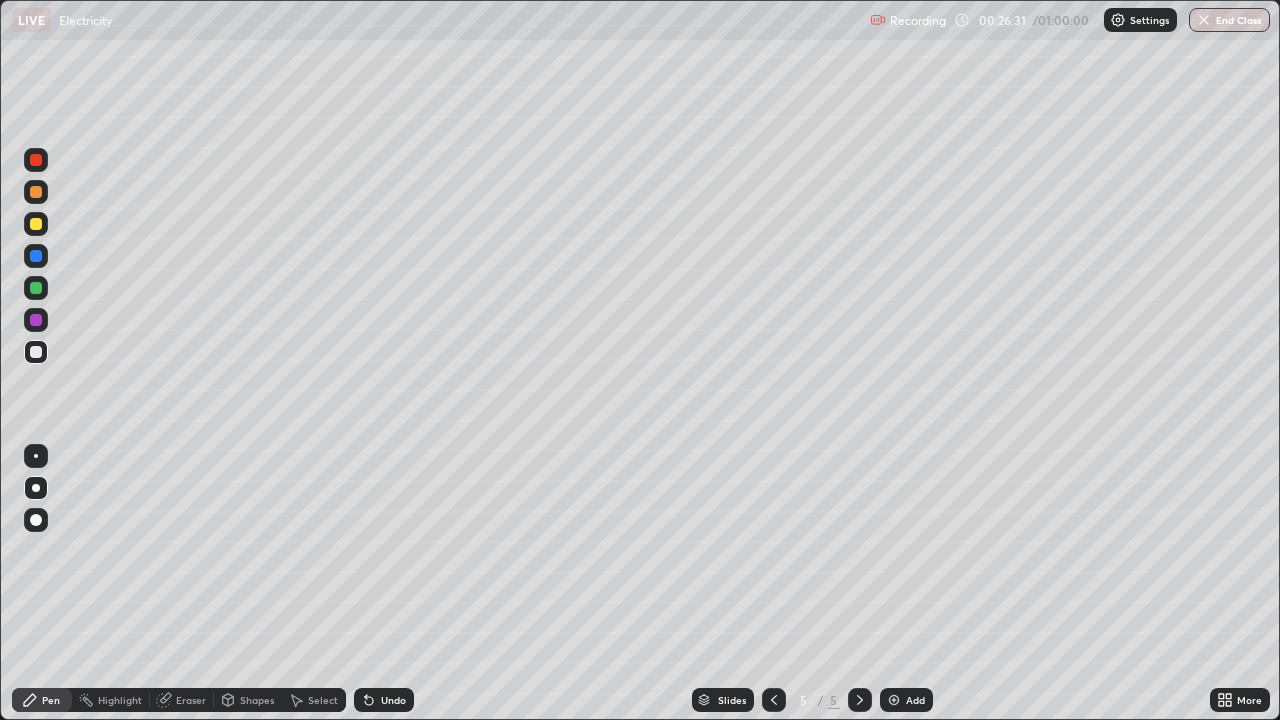 click at bounding box center [894, 700] 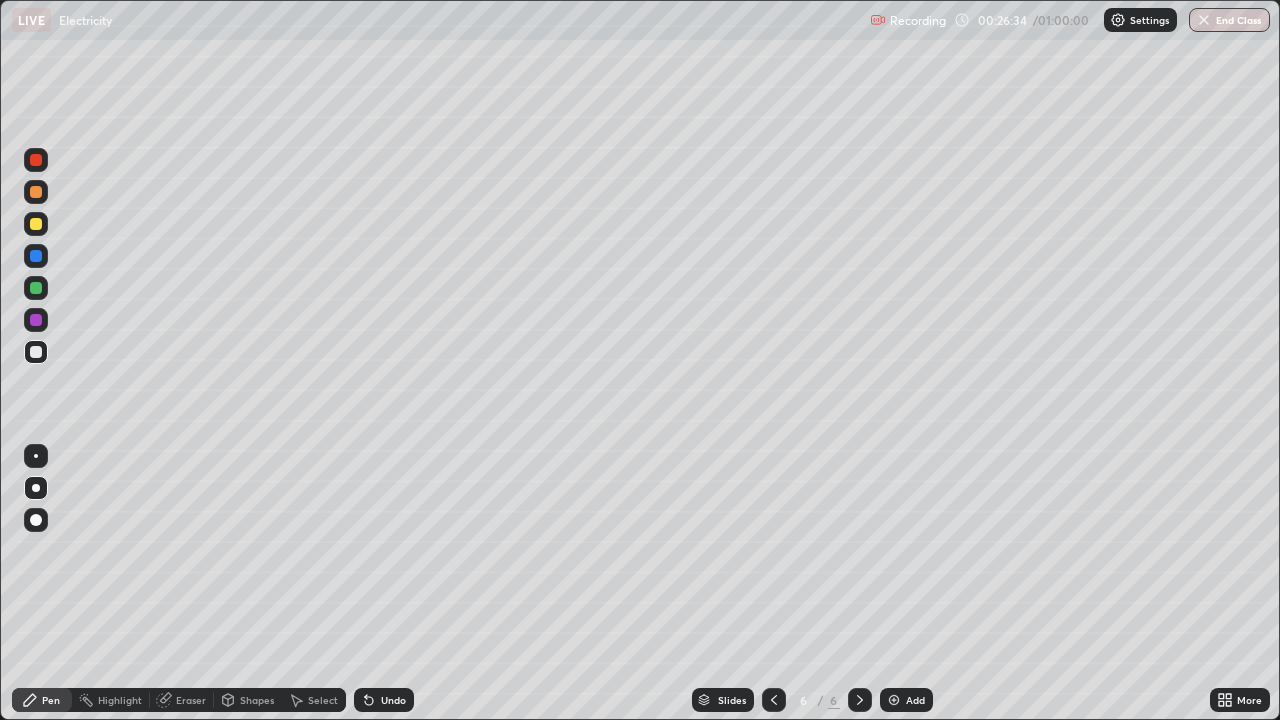 click at bounding box center (36, 352) 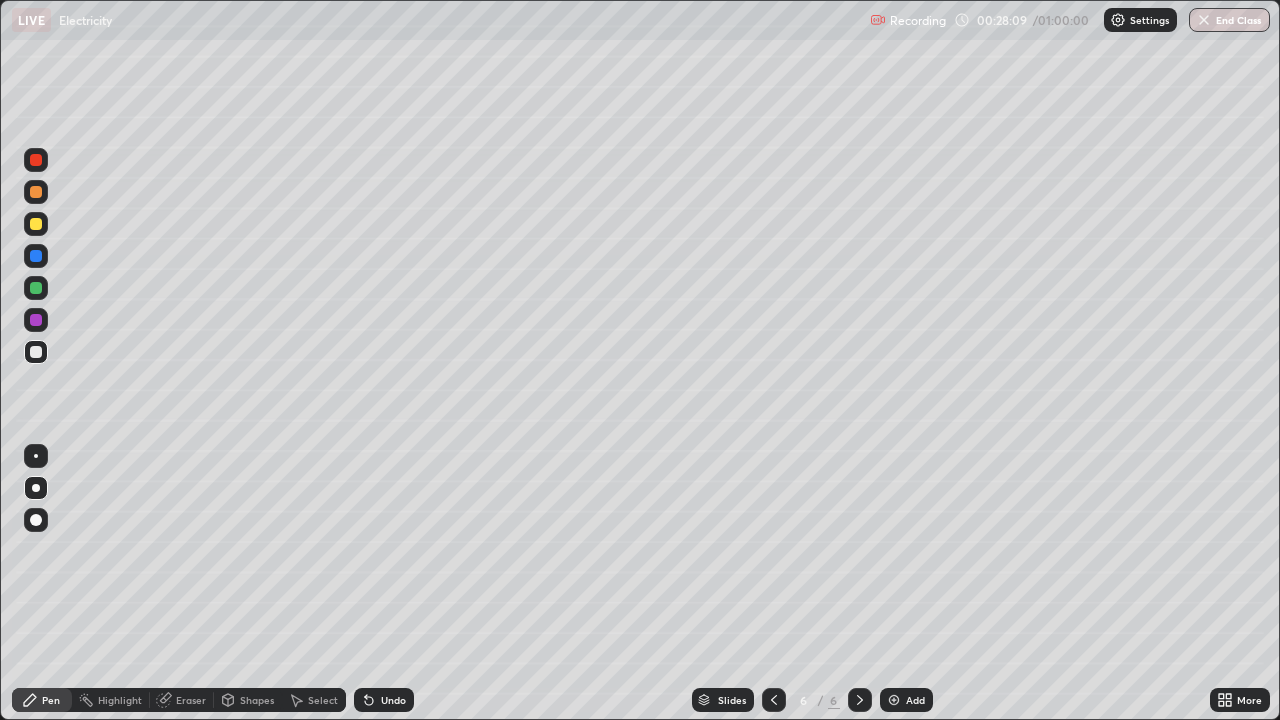 click on "Select" at bounding box center (314, 700) 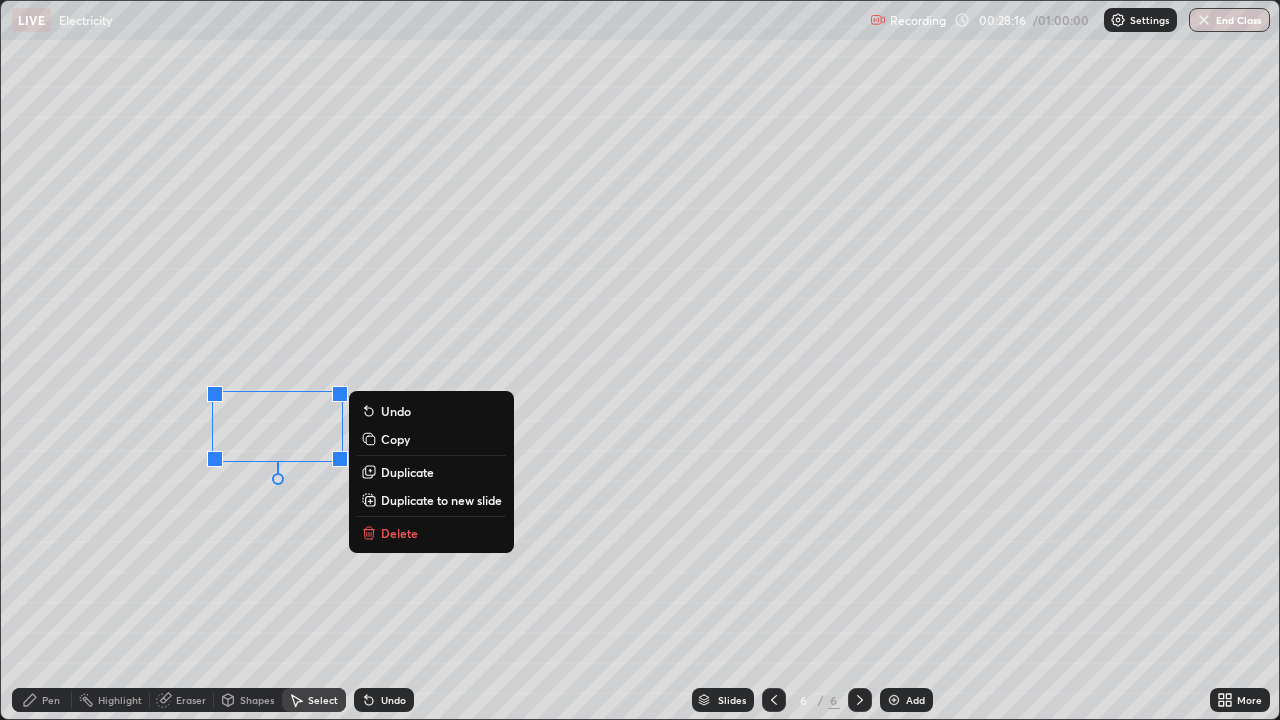 click on "Delete" at bounding box center (399, 533) 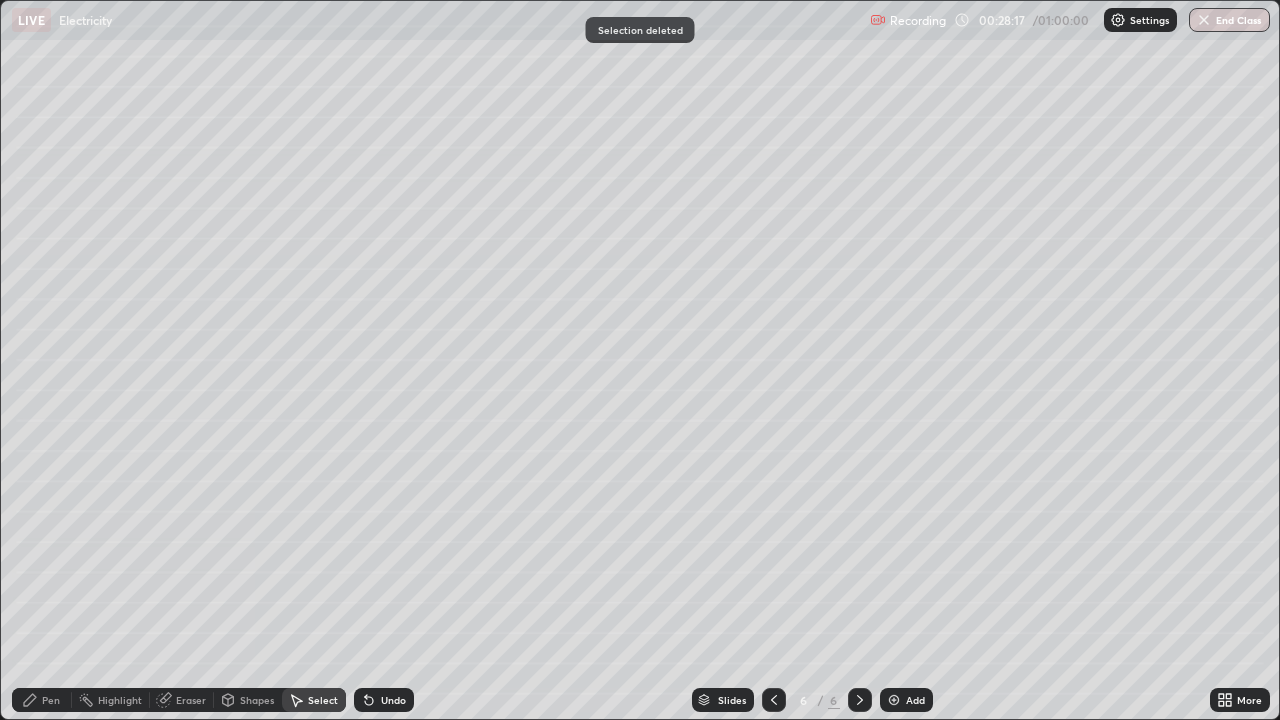 click on "Pen" at bounding box center (51, 700) 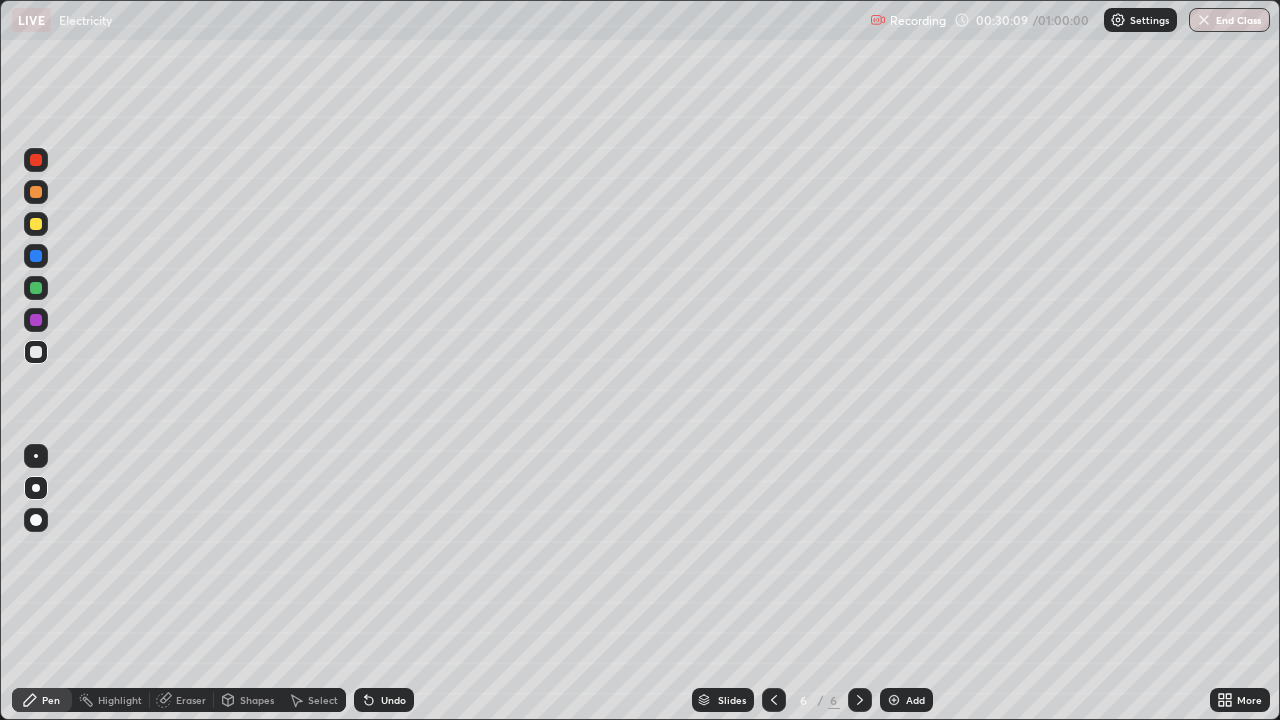 click at bounding box center (36, 192) 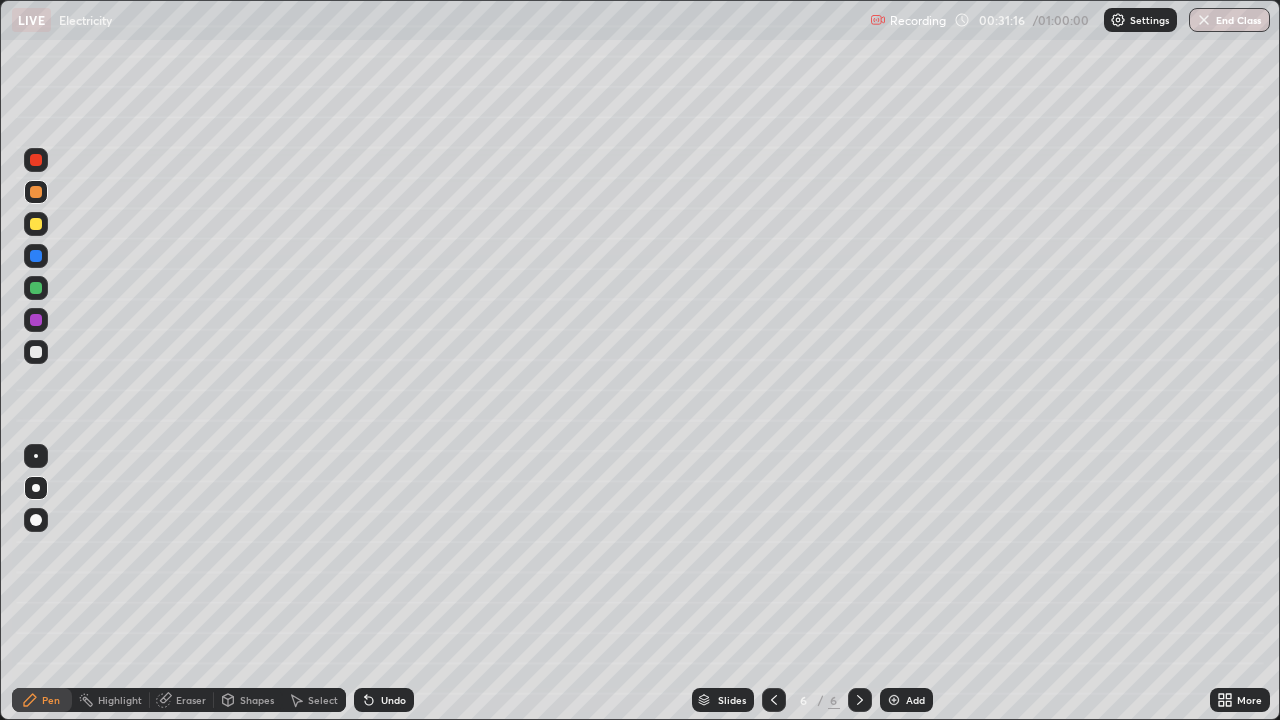 click 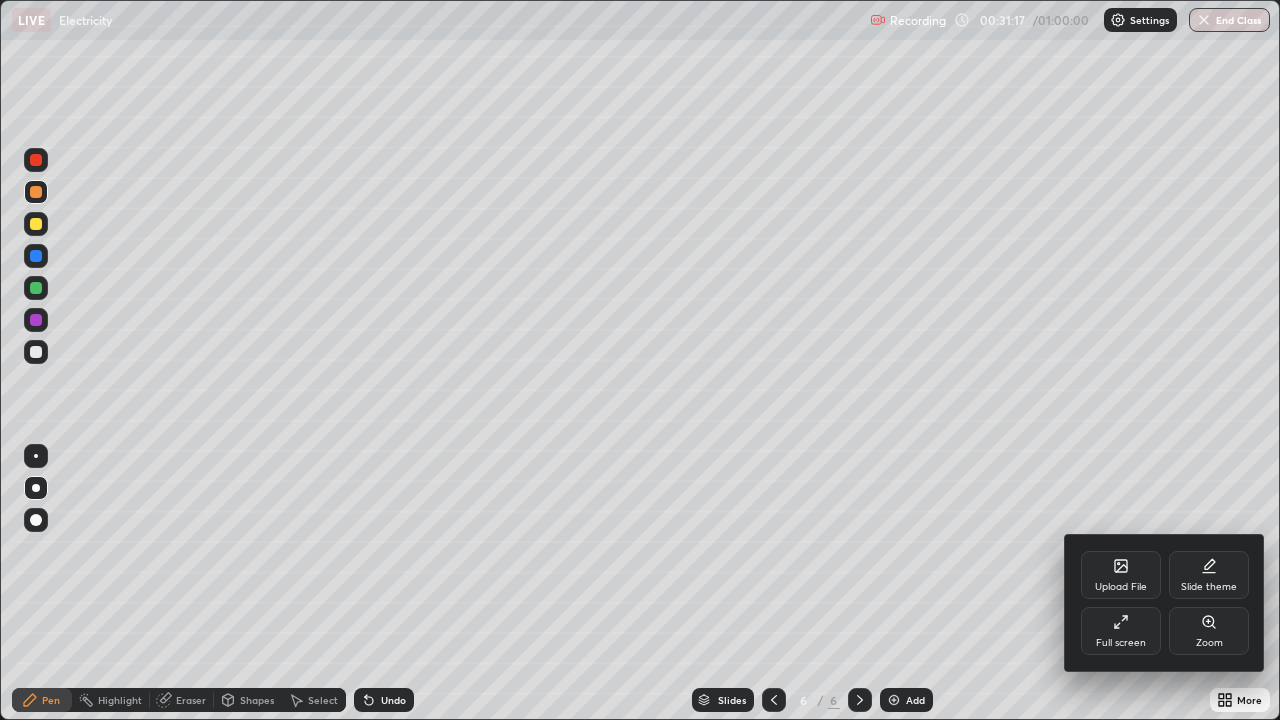 click on "Full screen" at bounding box center (1121, 631) 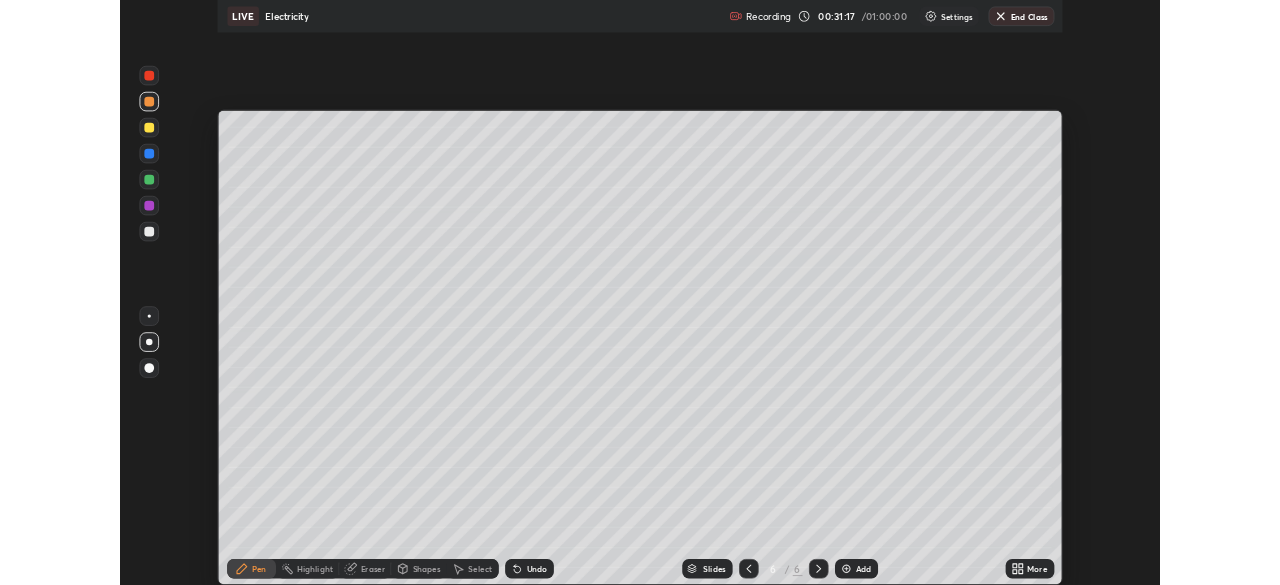 scroll, scrollTop: 585, scrollLeft: 1280, axis: both 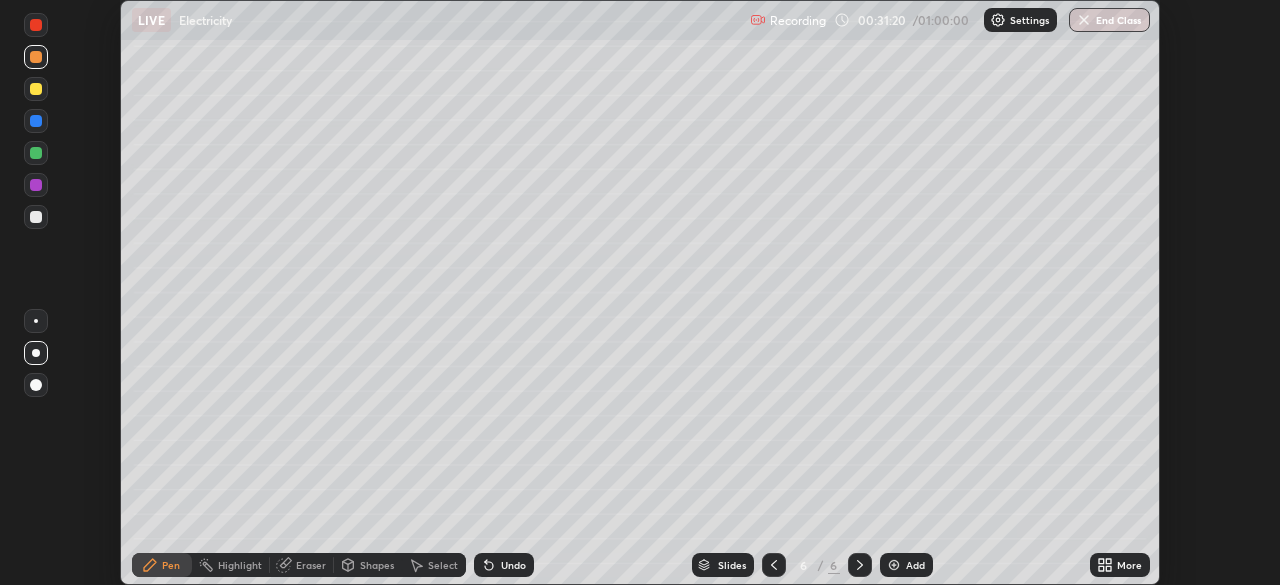 click on "More" at bounding box center [1129, 565] 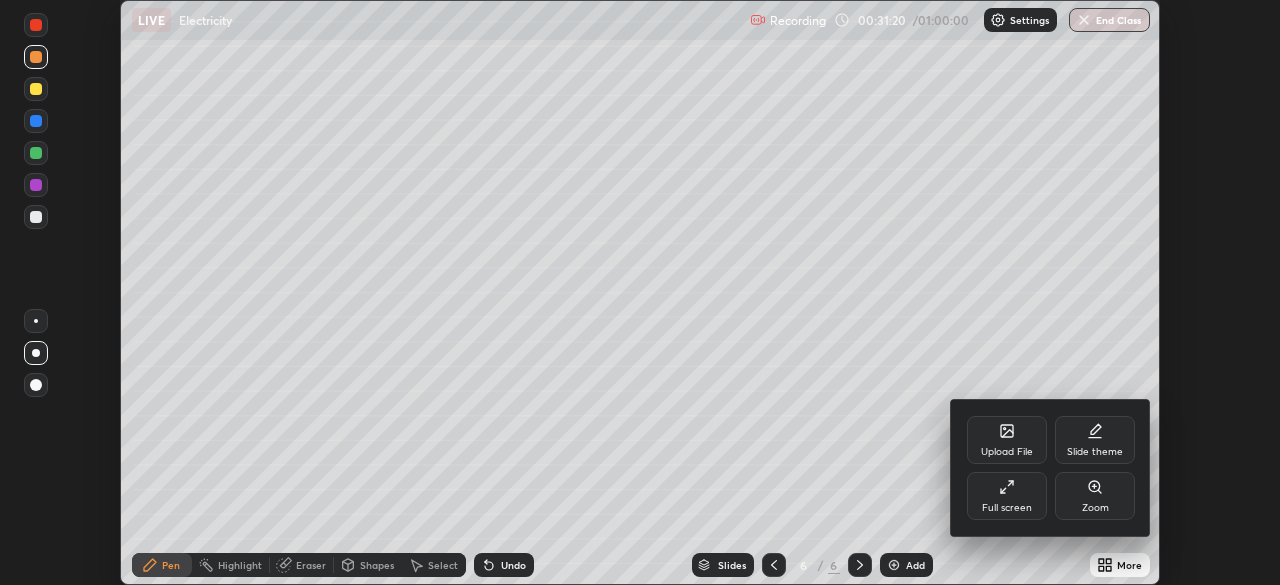 click on "Upload File" at bounding box center (1007, 452) 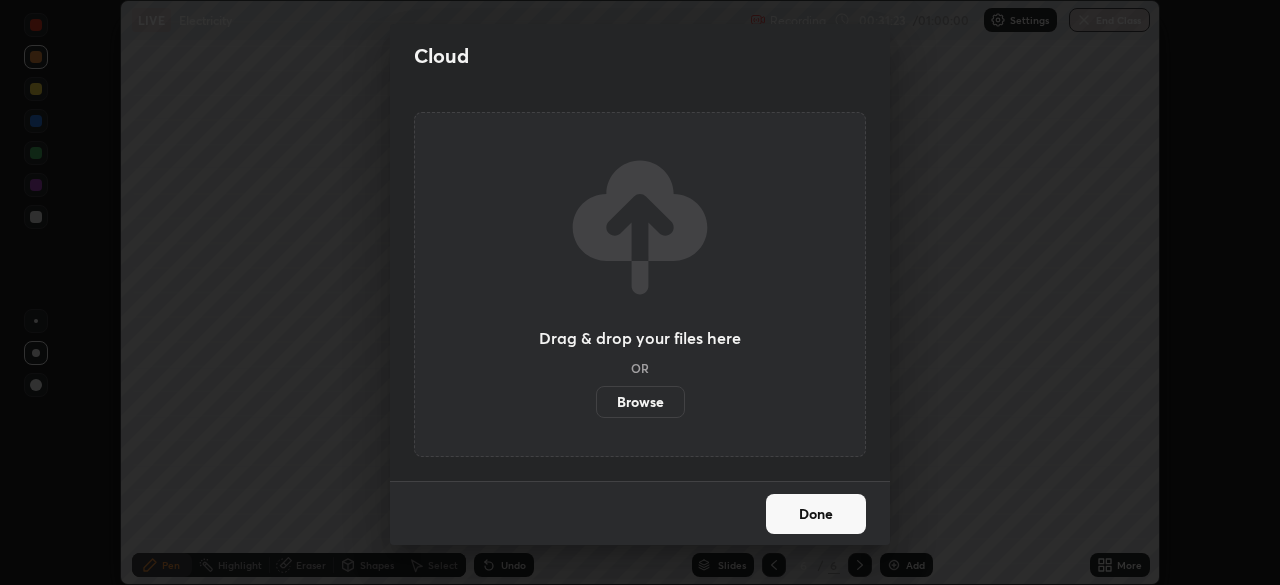 click on "Browse" at bounding box center (640, 402) 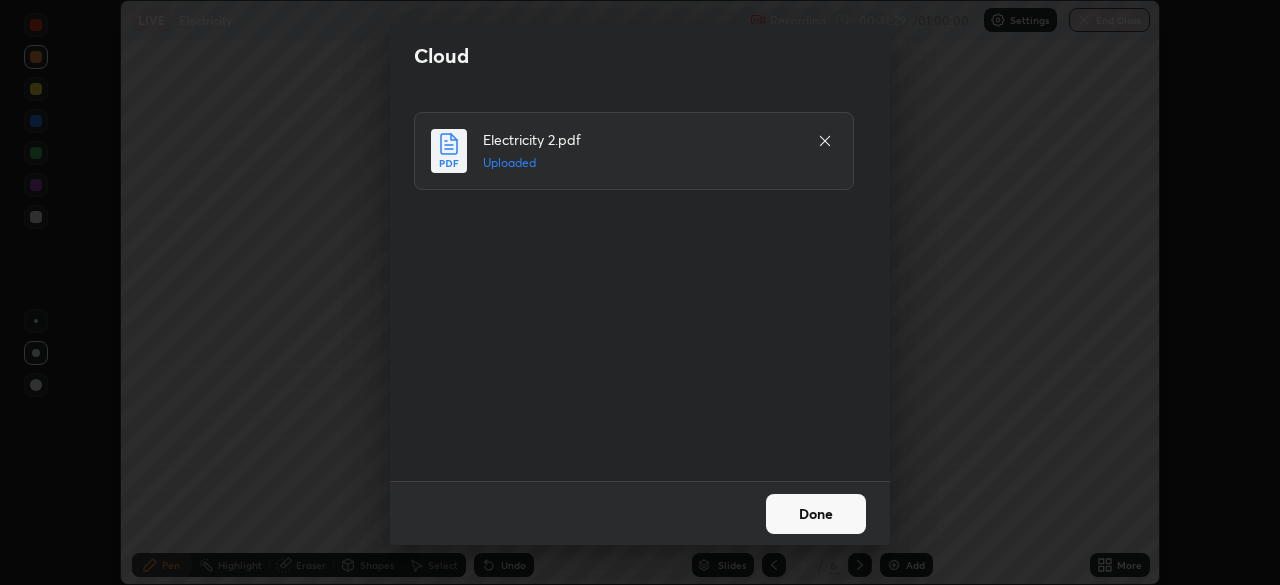 click on "Done" at bounding box center [816, 514] 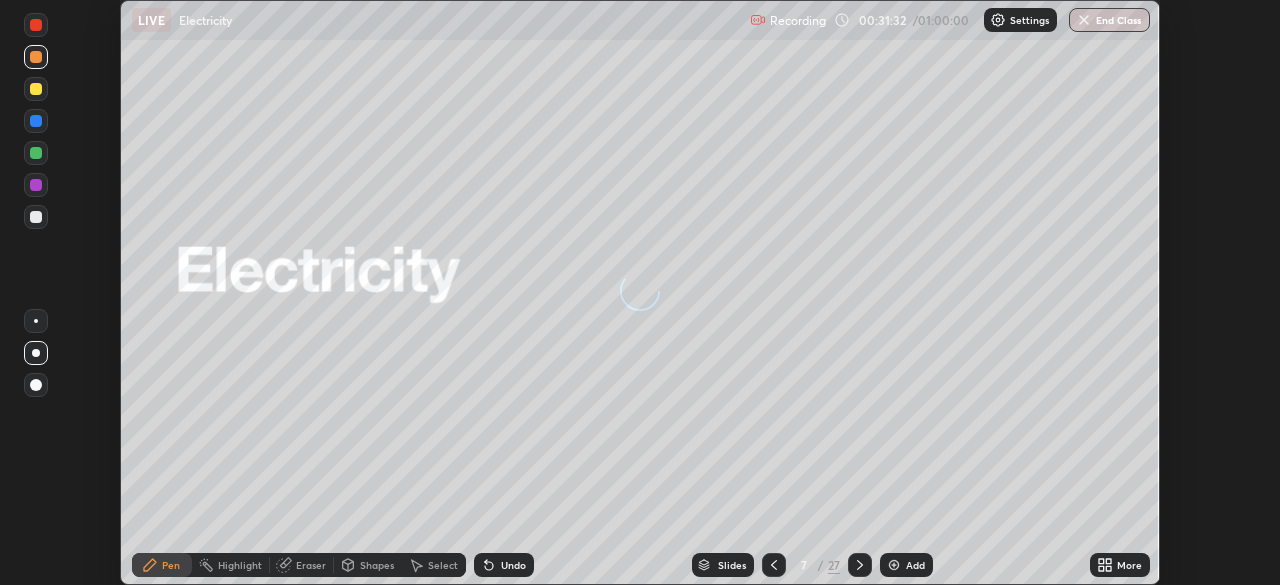 click 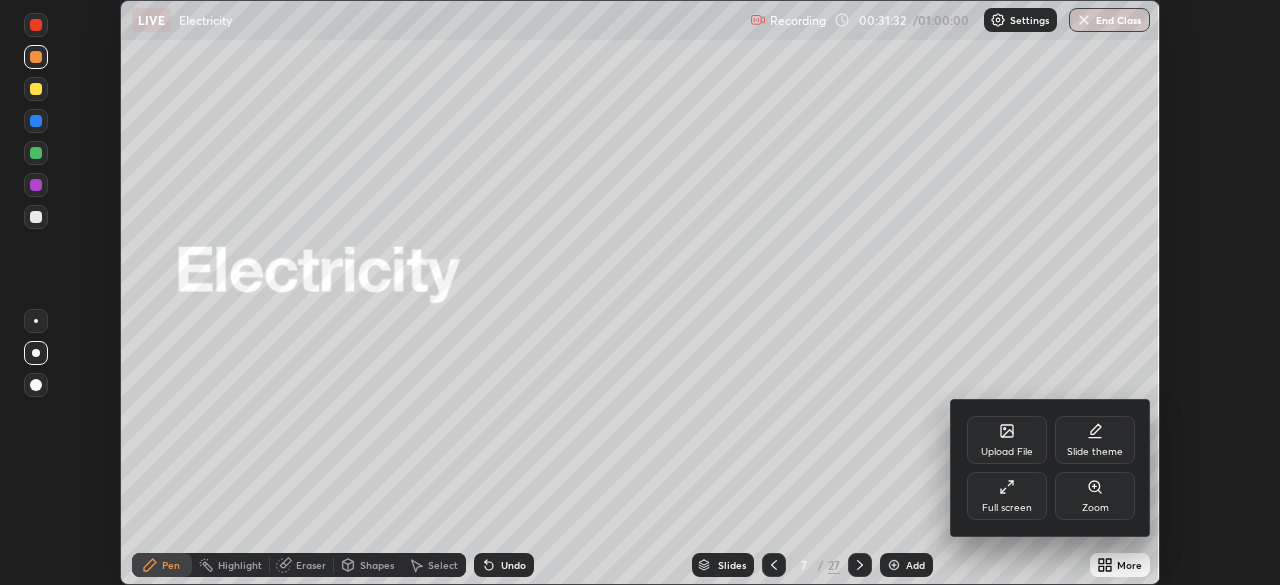 click on "Zoom" at bounding box center (1095, 508) 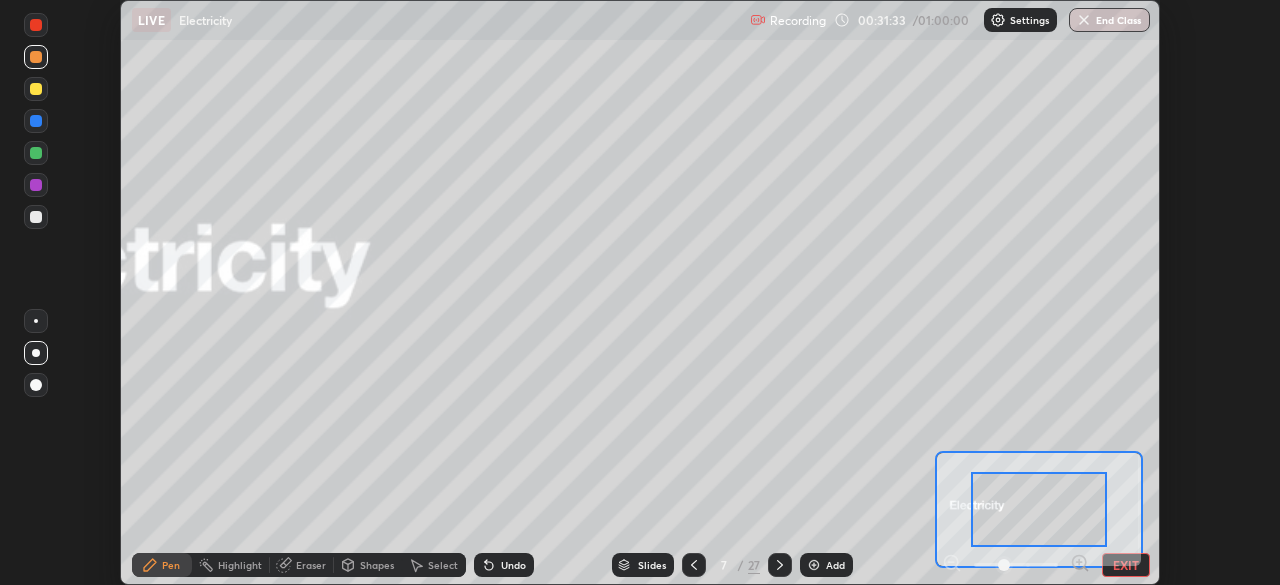 click on "EXIT" at bounding box center [1126, 565] 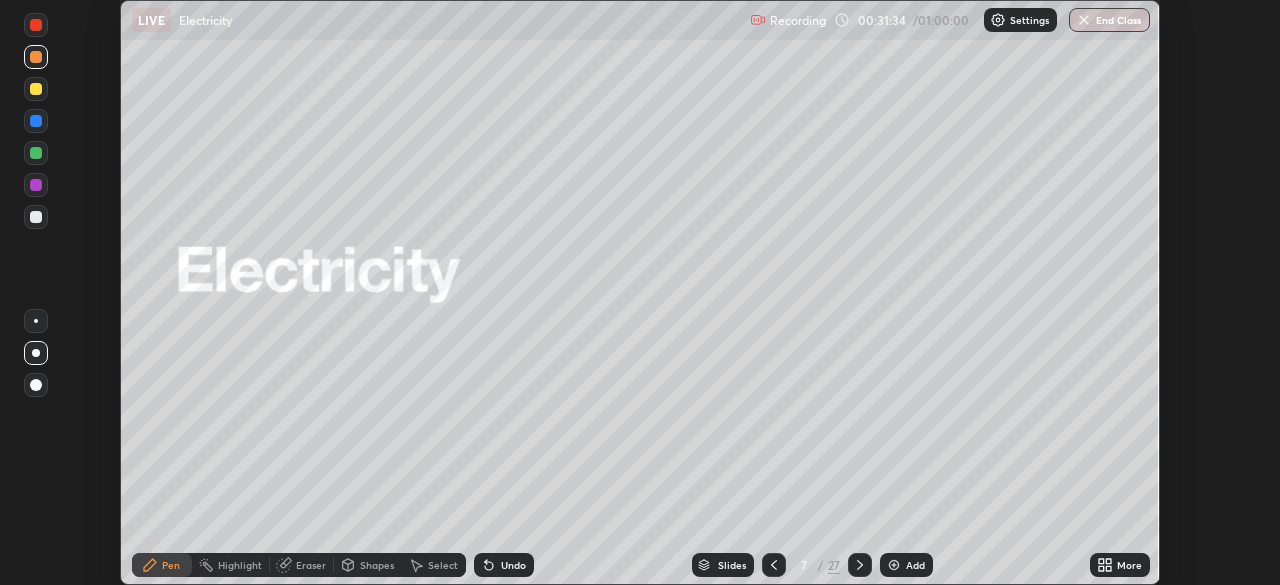 click on "More" at bounding box center (1120, 565) 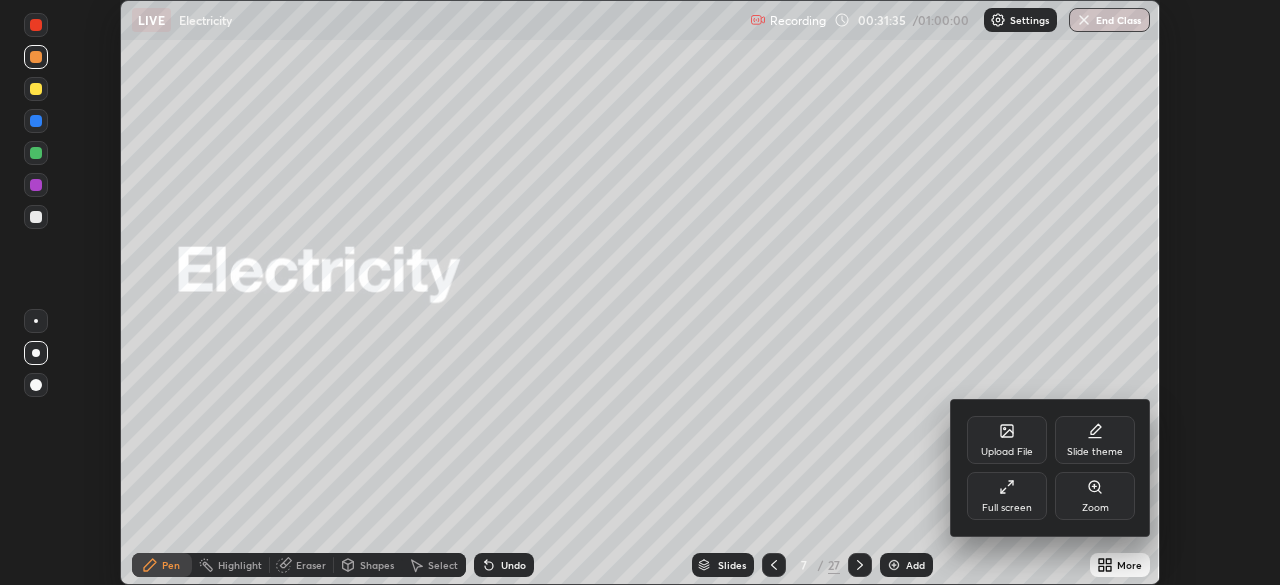 click on "Full screen" at bounding box center [1007, 508] 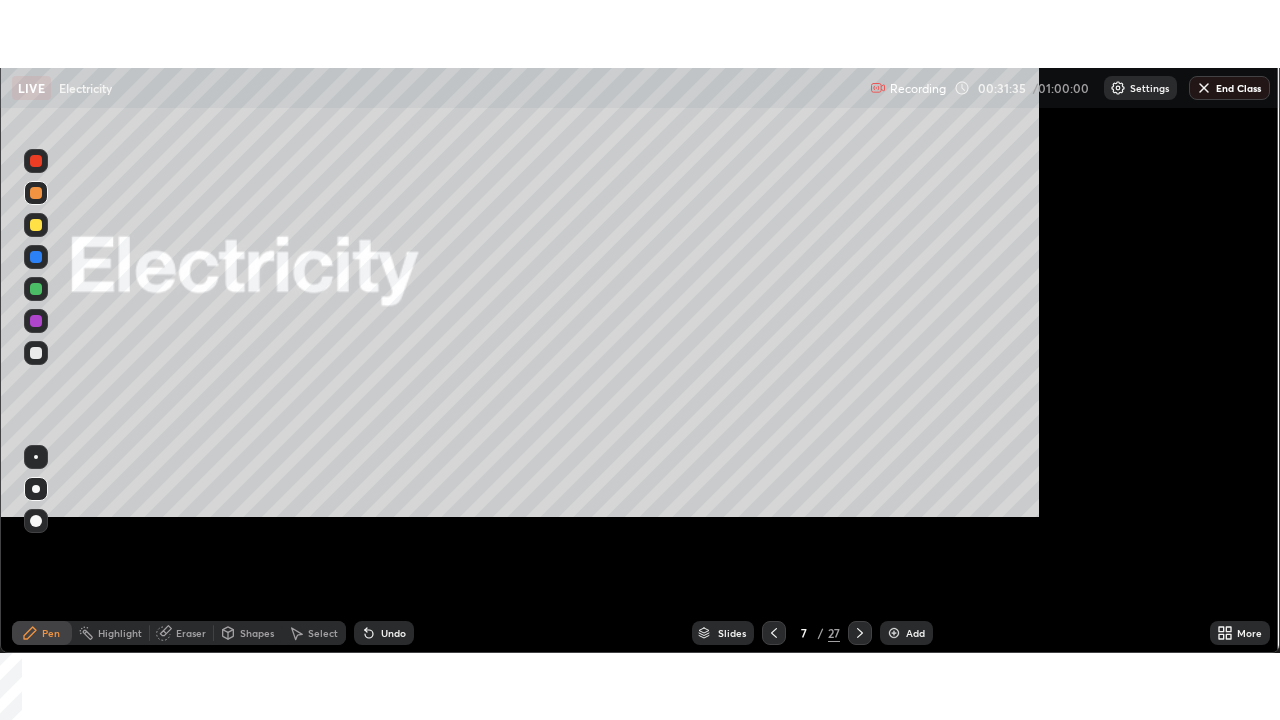 scroll, scrollTop: 99280, scrollLeft: 98720, axis: both 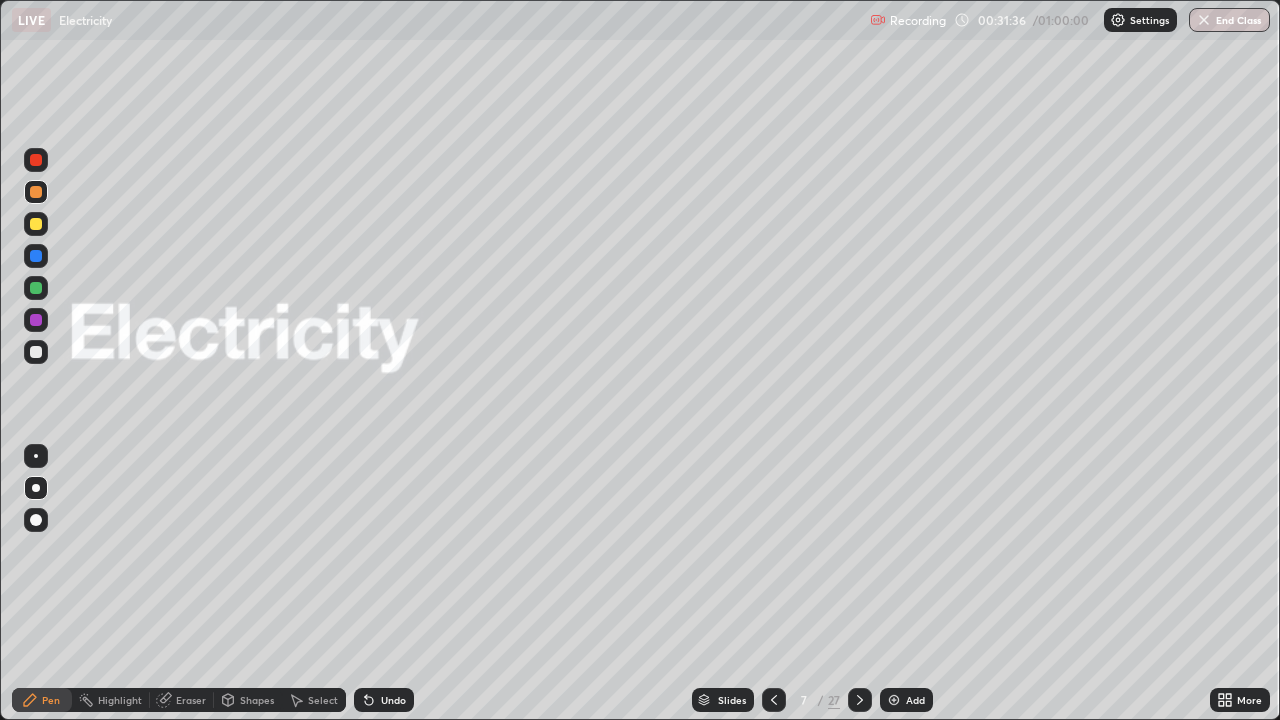 click 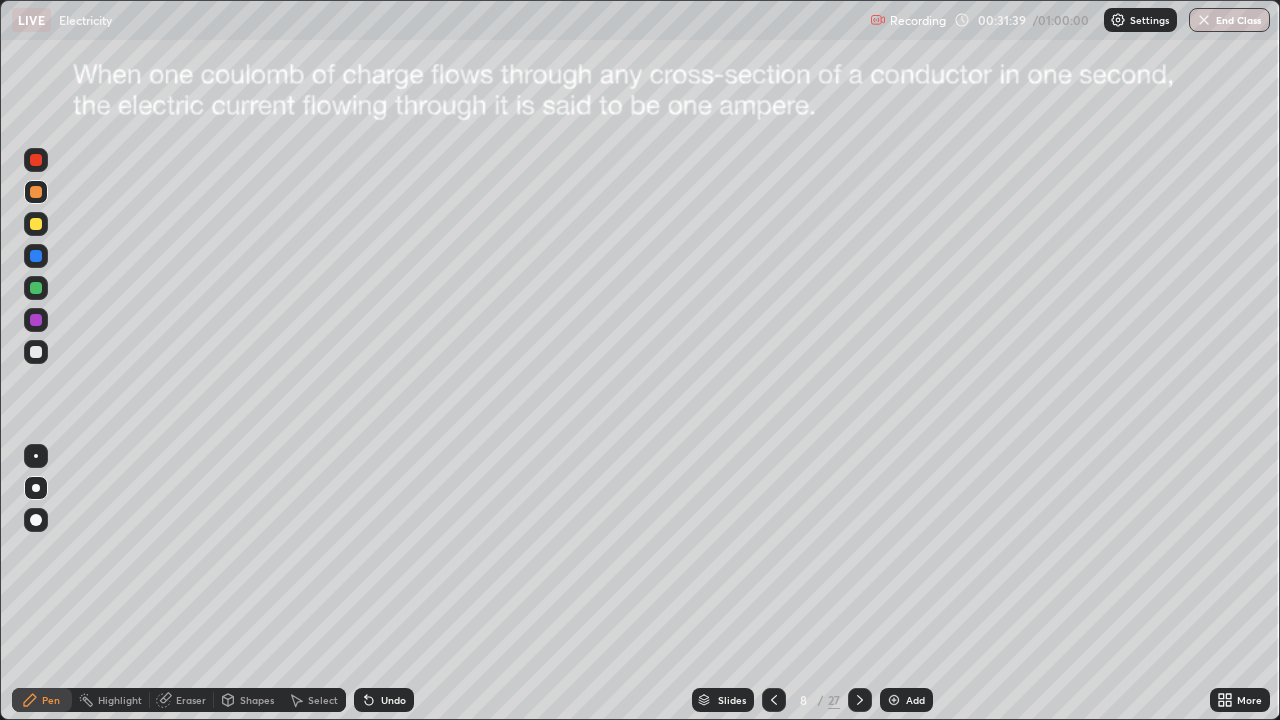 click 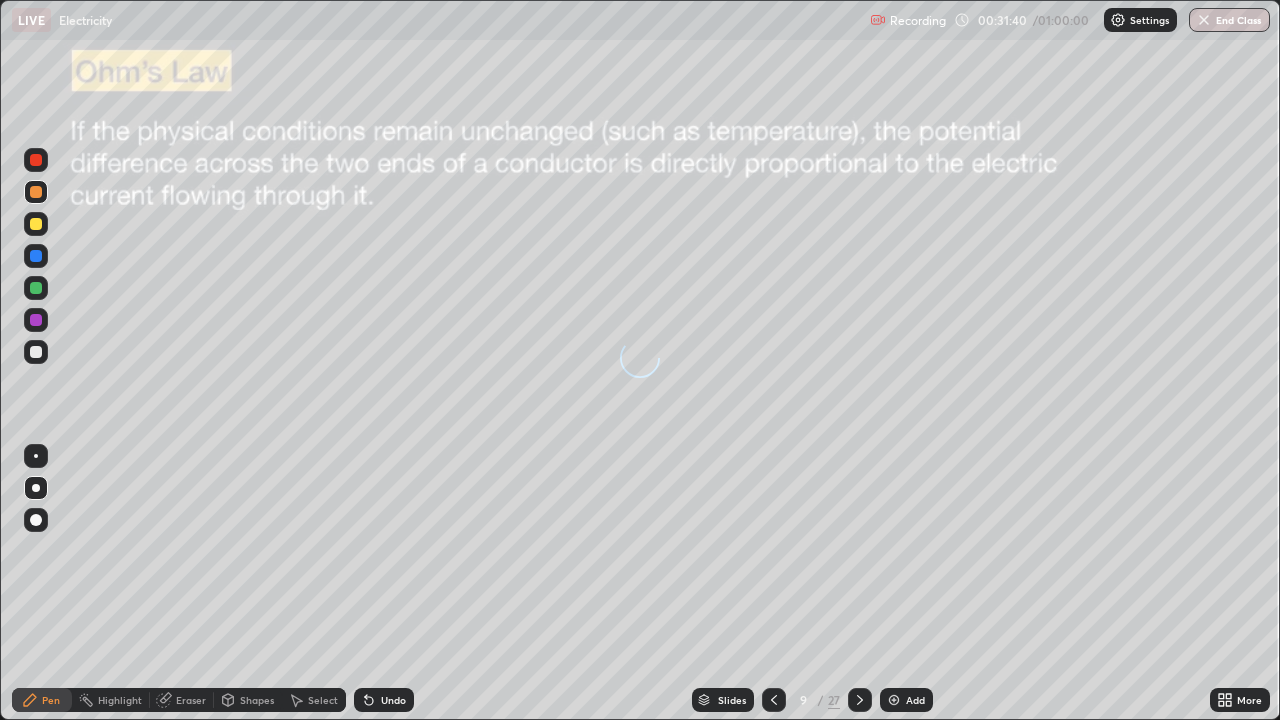 click 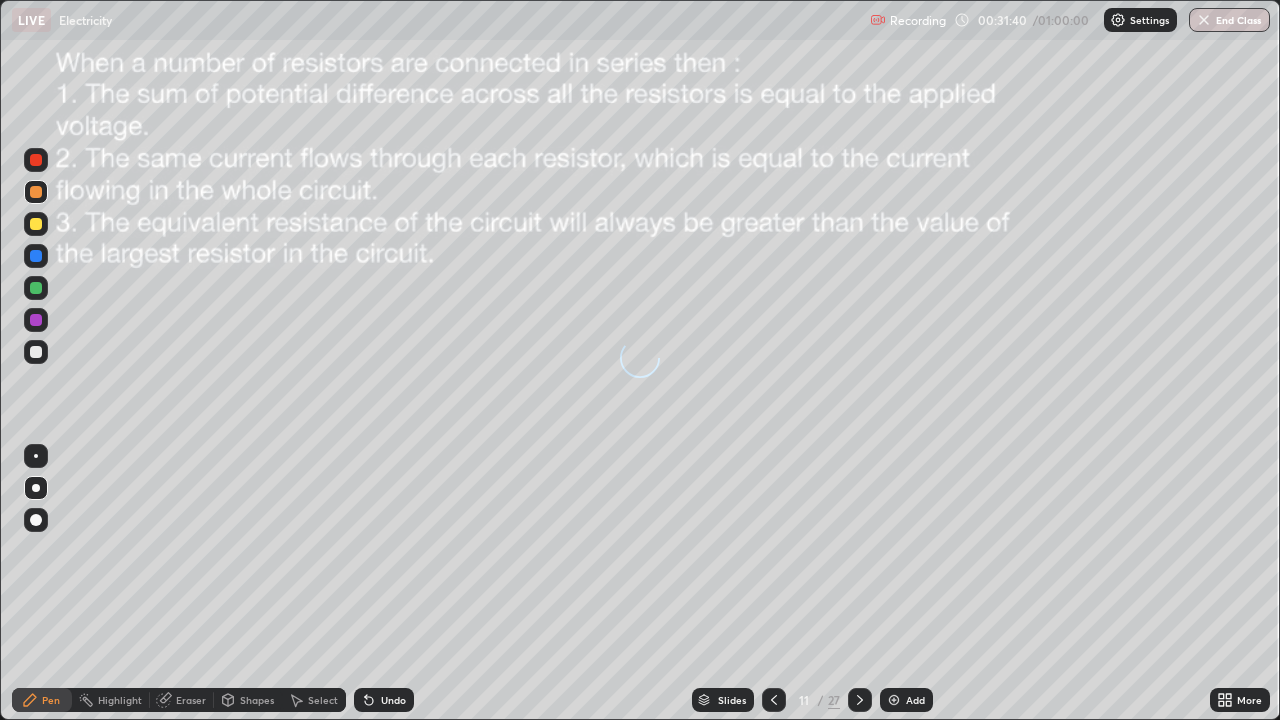 click 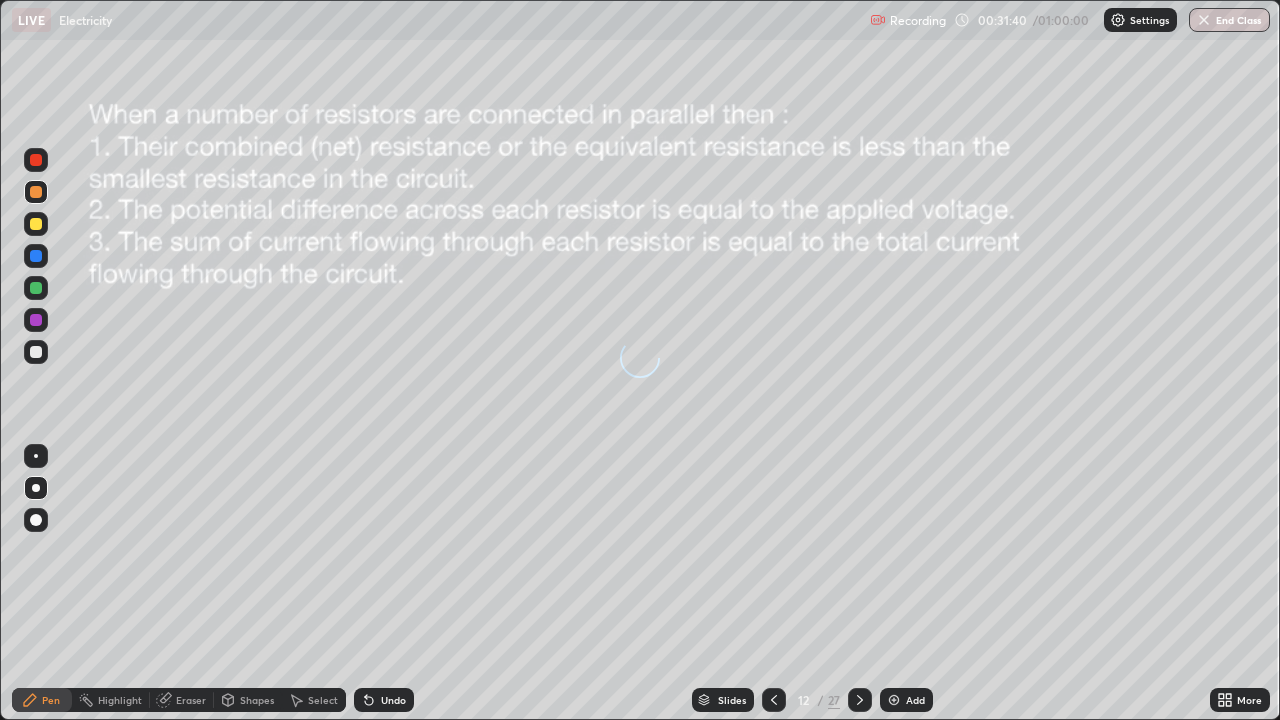 click 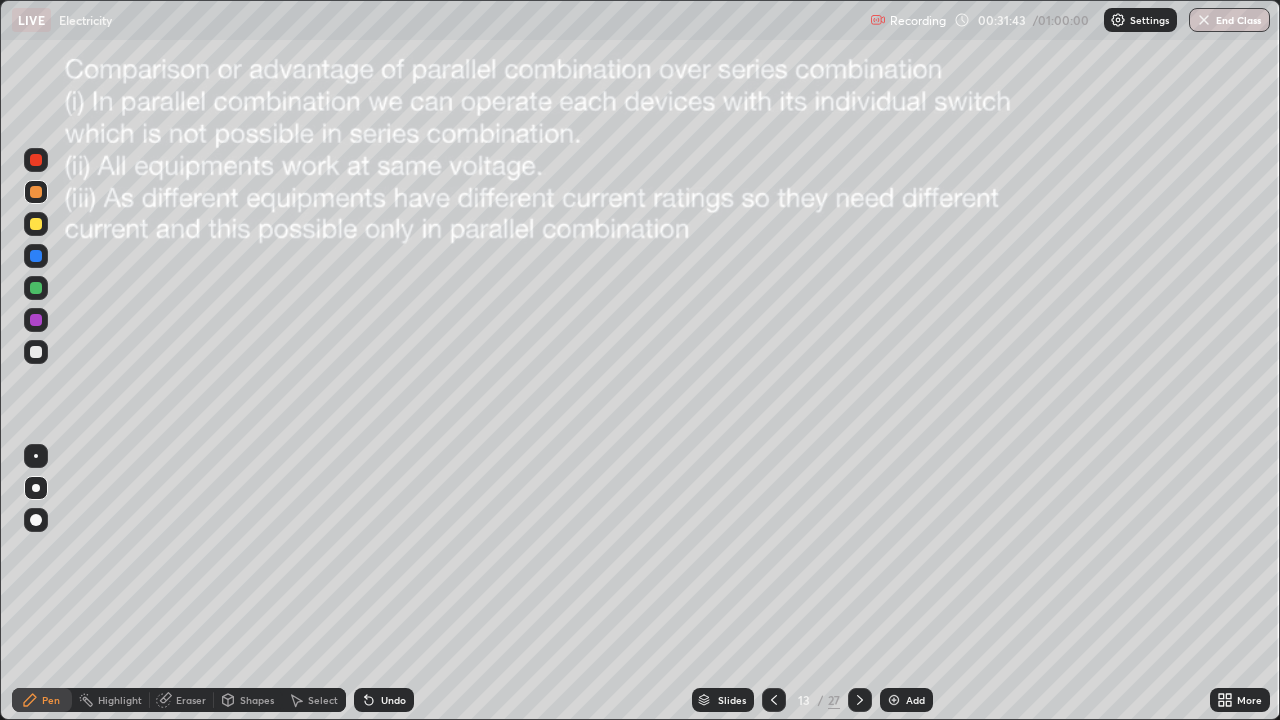 click at bounding box center (860, 700) 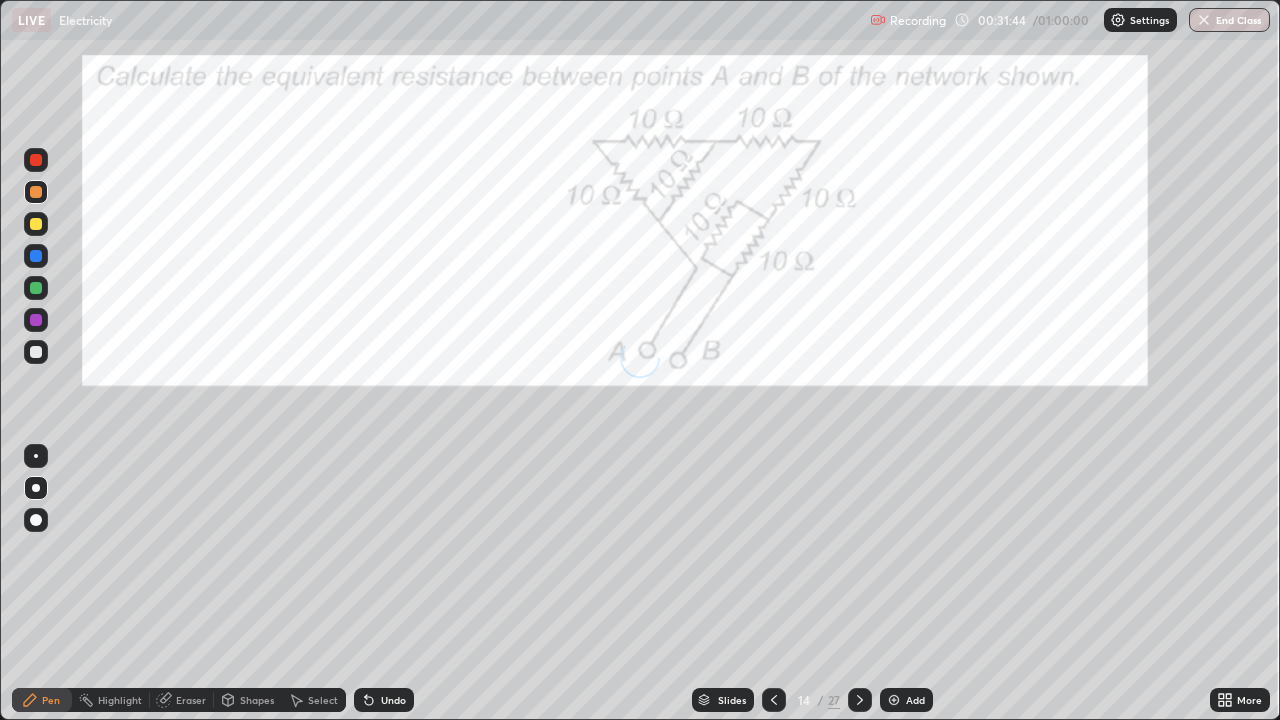 click 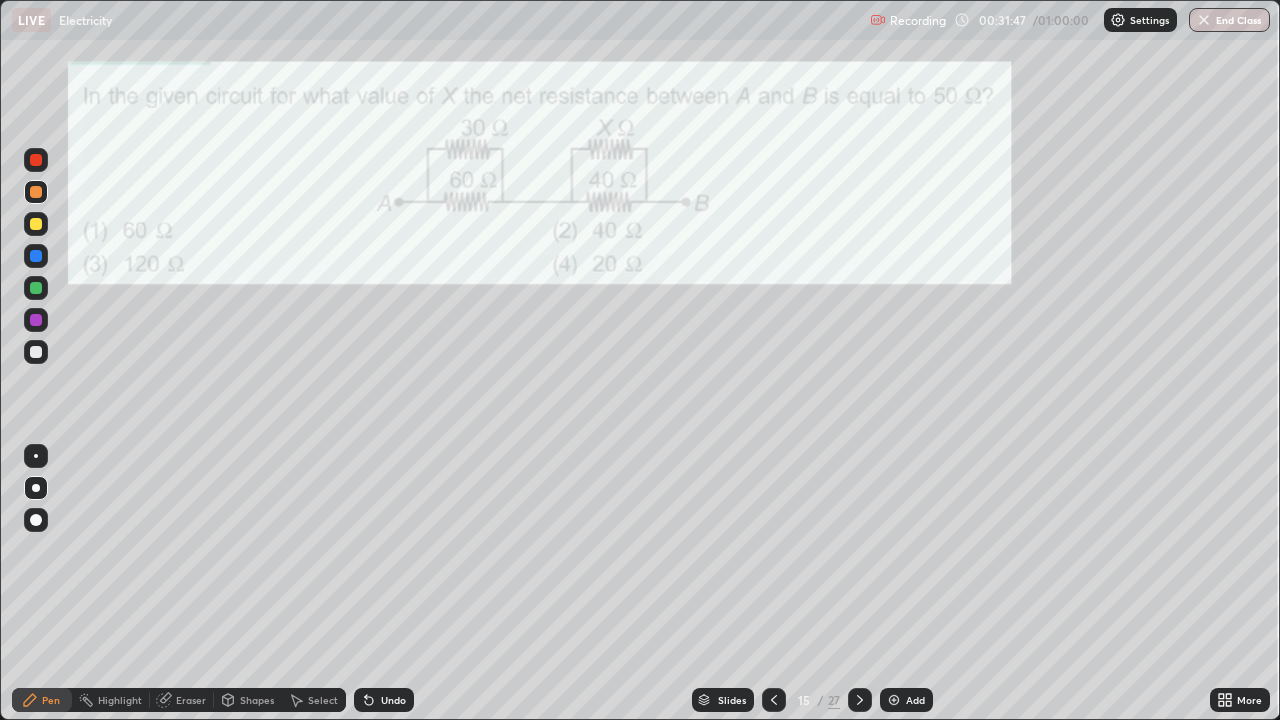 click 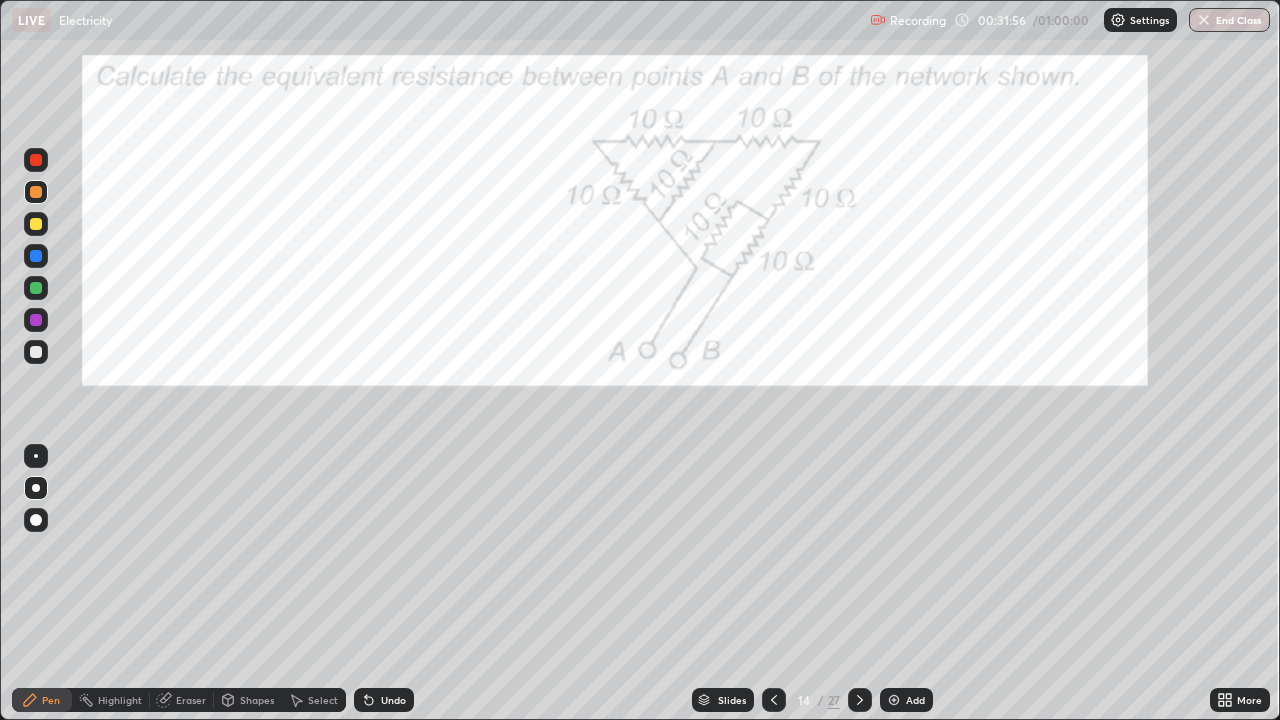 click 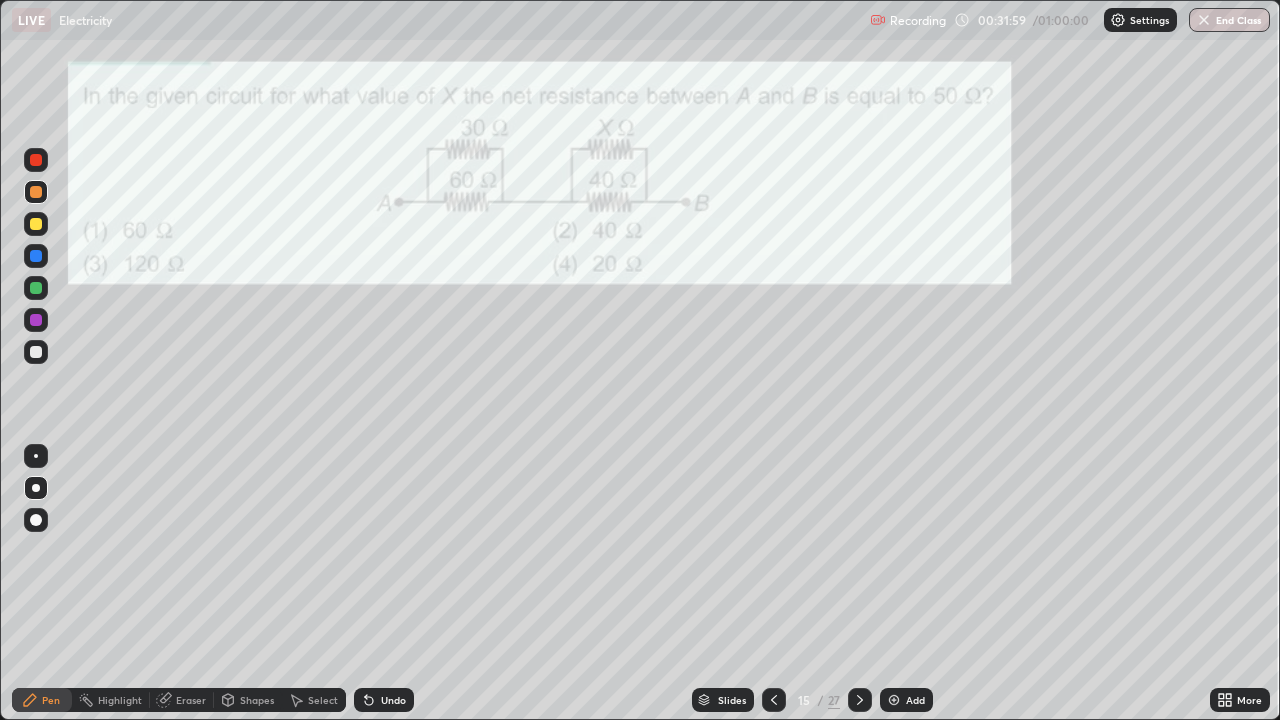 click at bounding box center (36, 192) 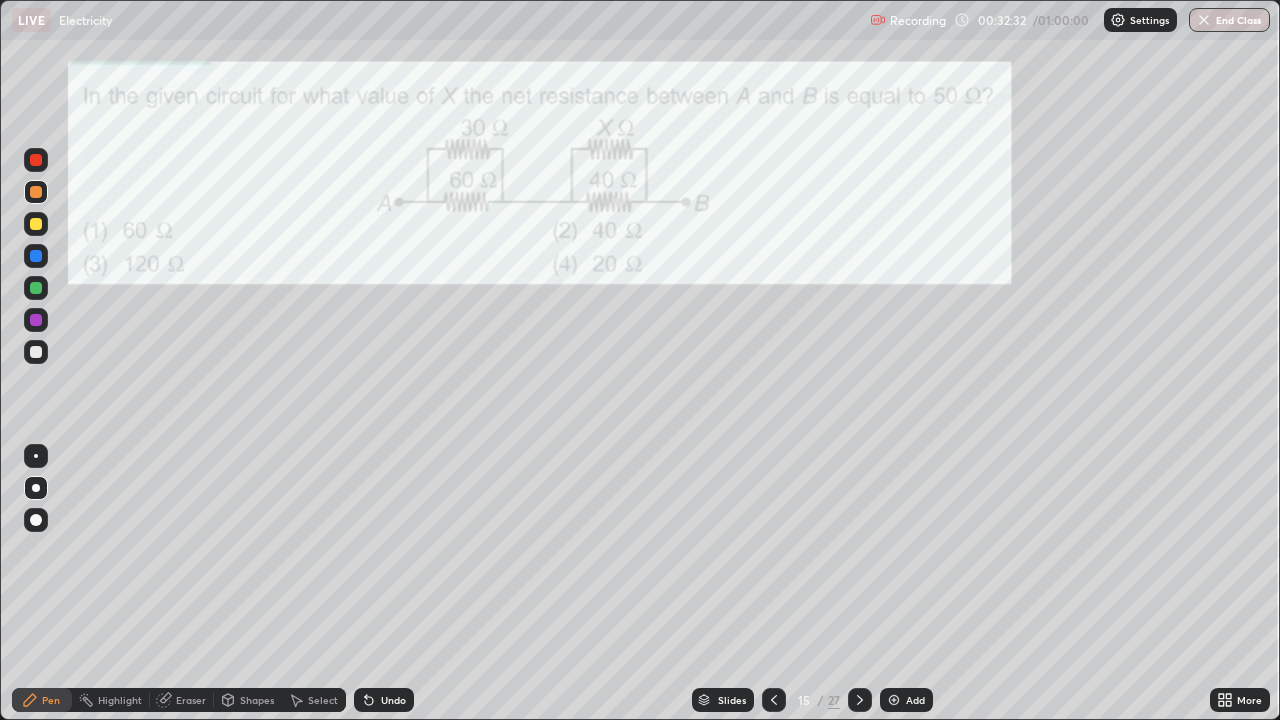 click at bounding box center (36, 256) 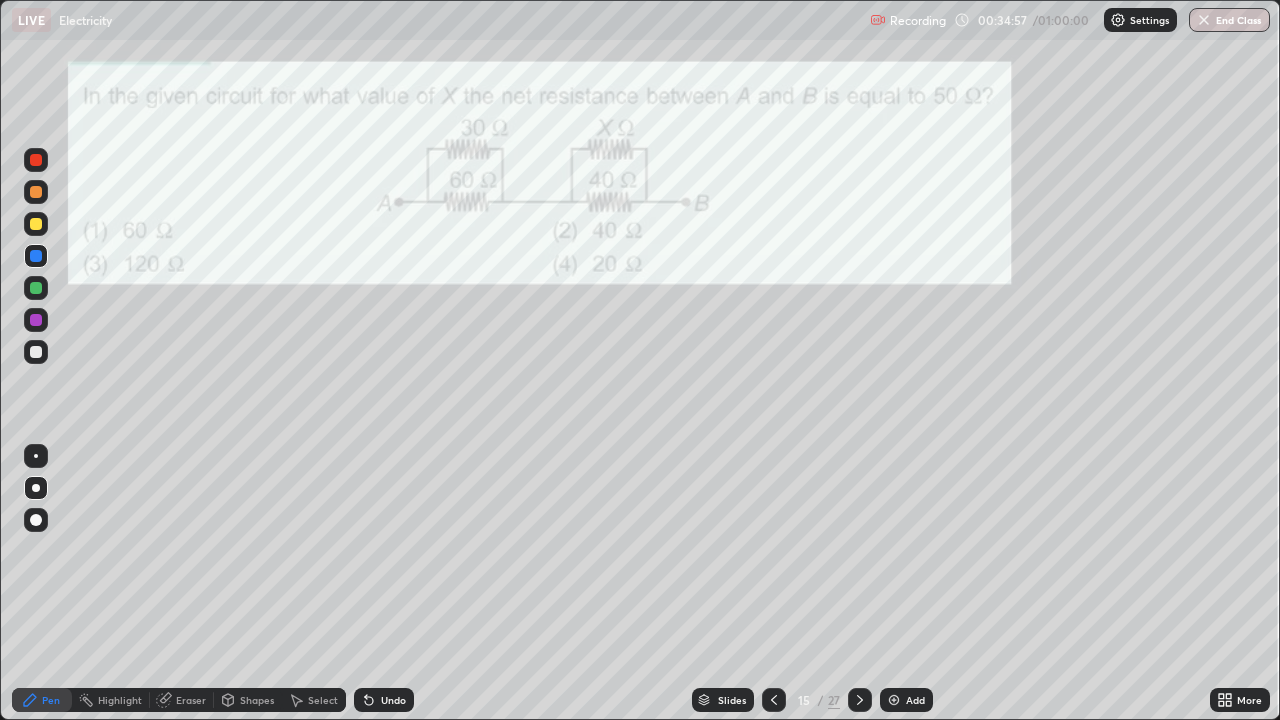 click at bounding box center [36, 192] 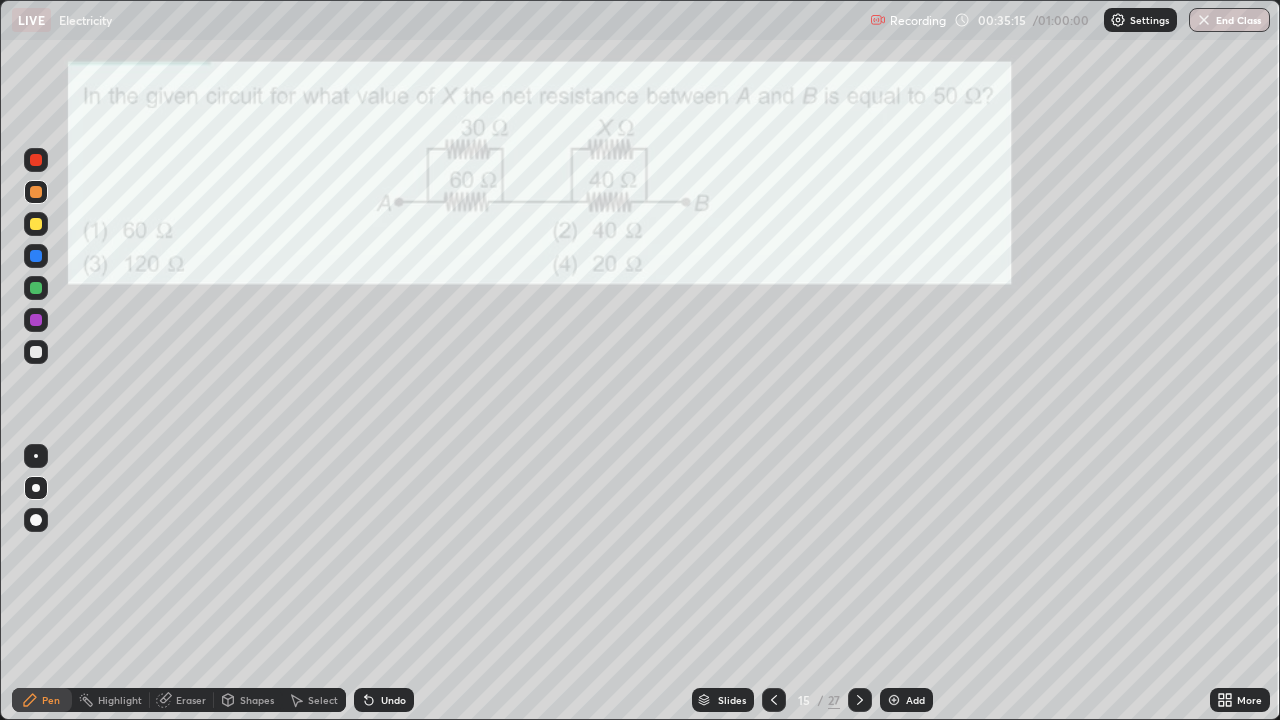 click at bounding box center [36, 352] 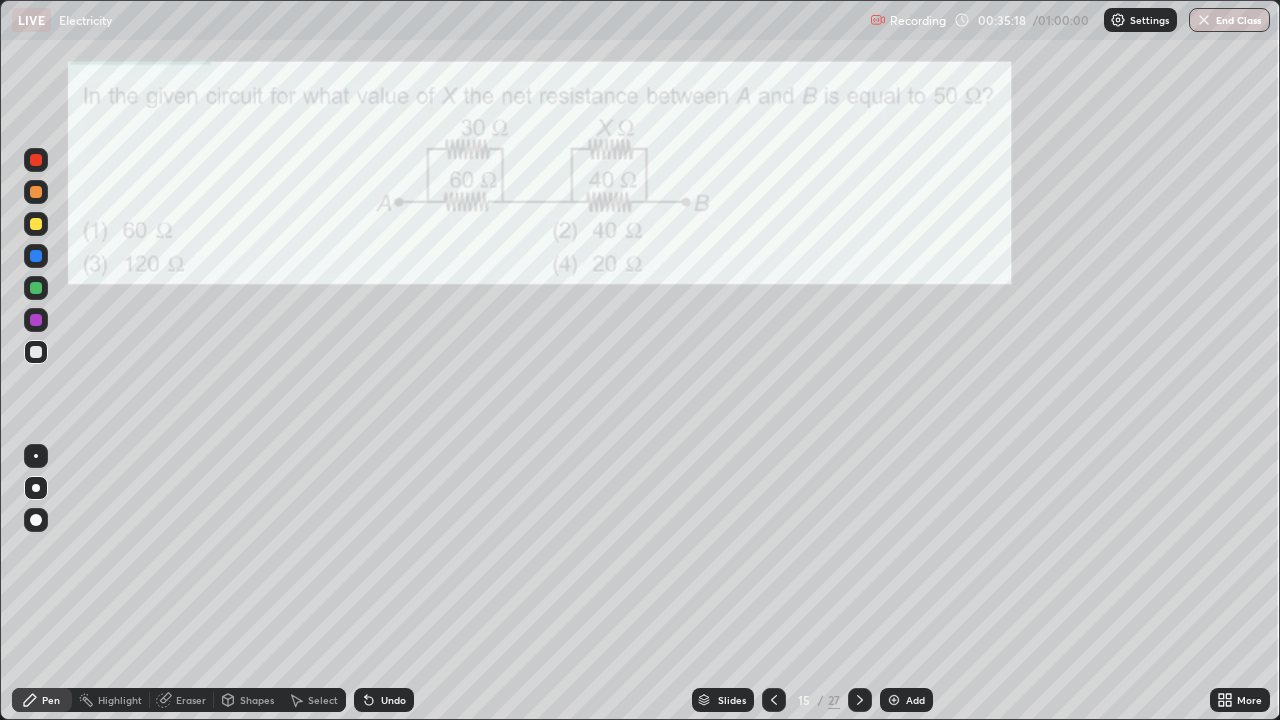 click at bounding box center (36, 192) 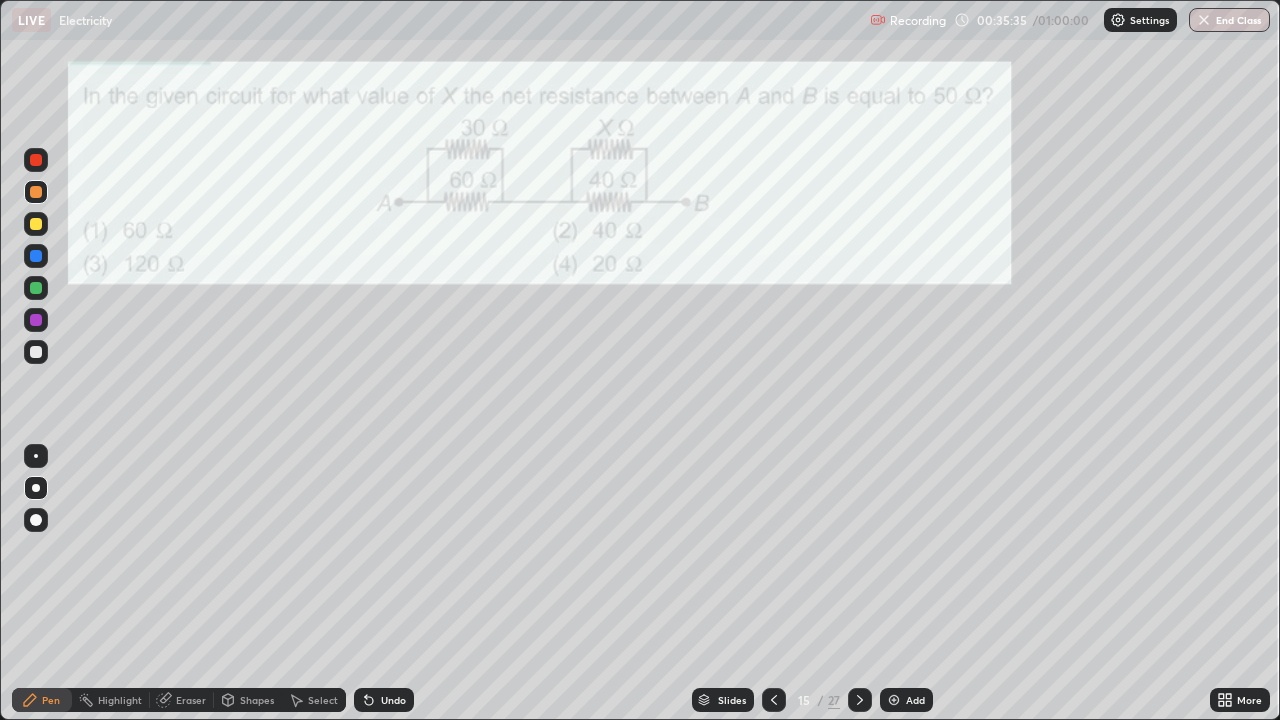 click on "Eraser" at bounding box center [191, 700] 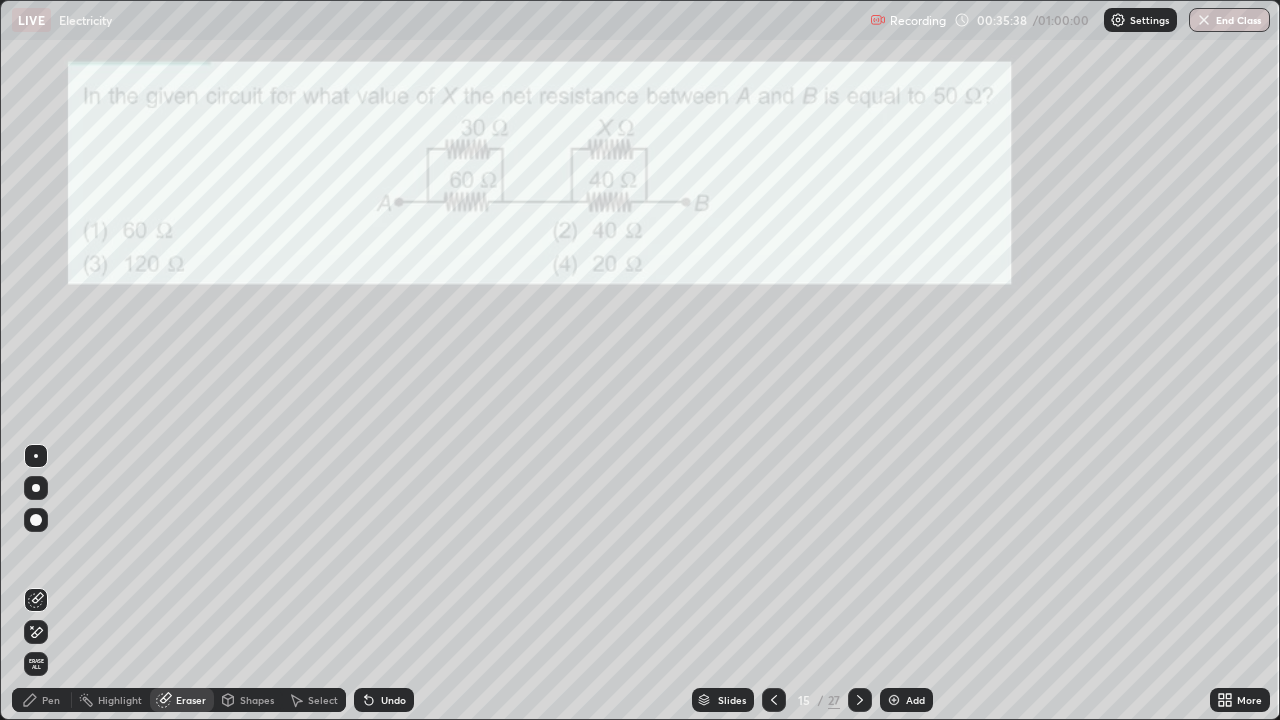 click on "Pen" at bounding box center (42, 700) 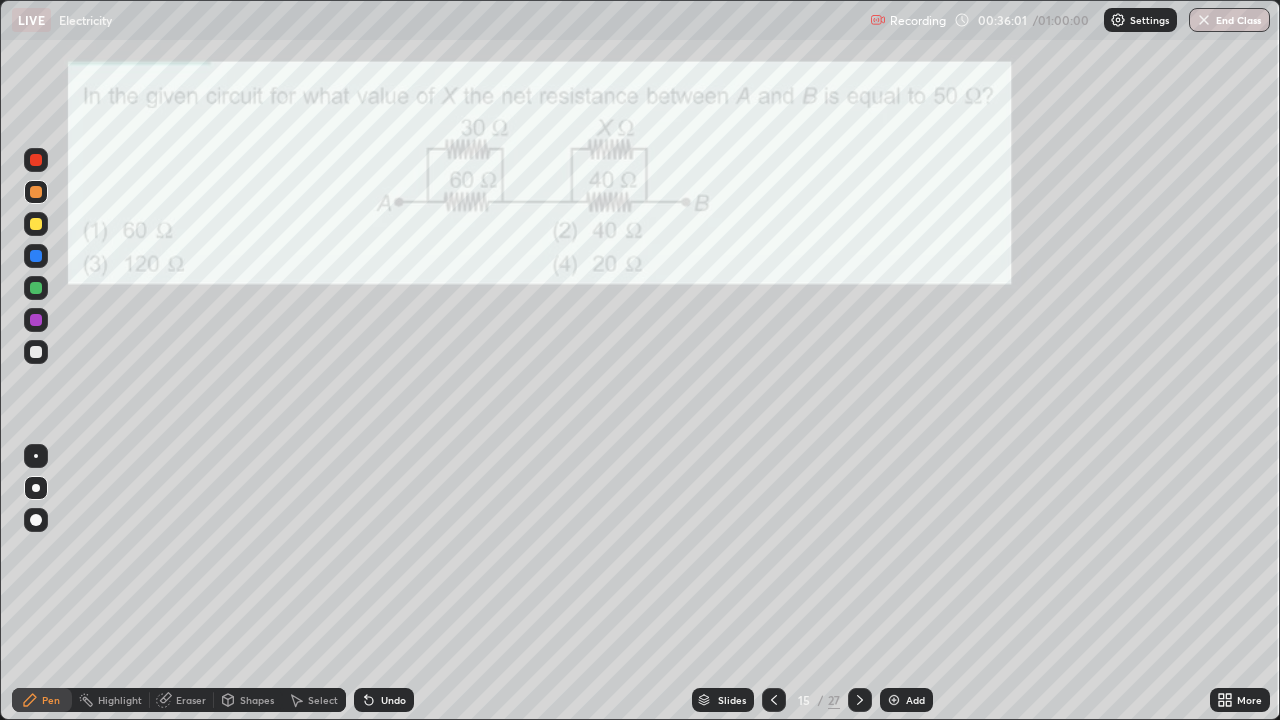 click at bounding box center [36, 192] 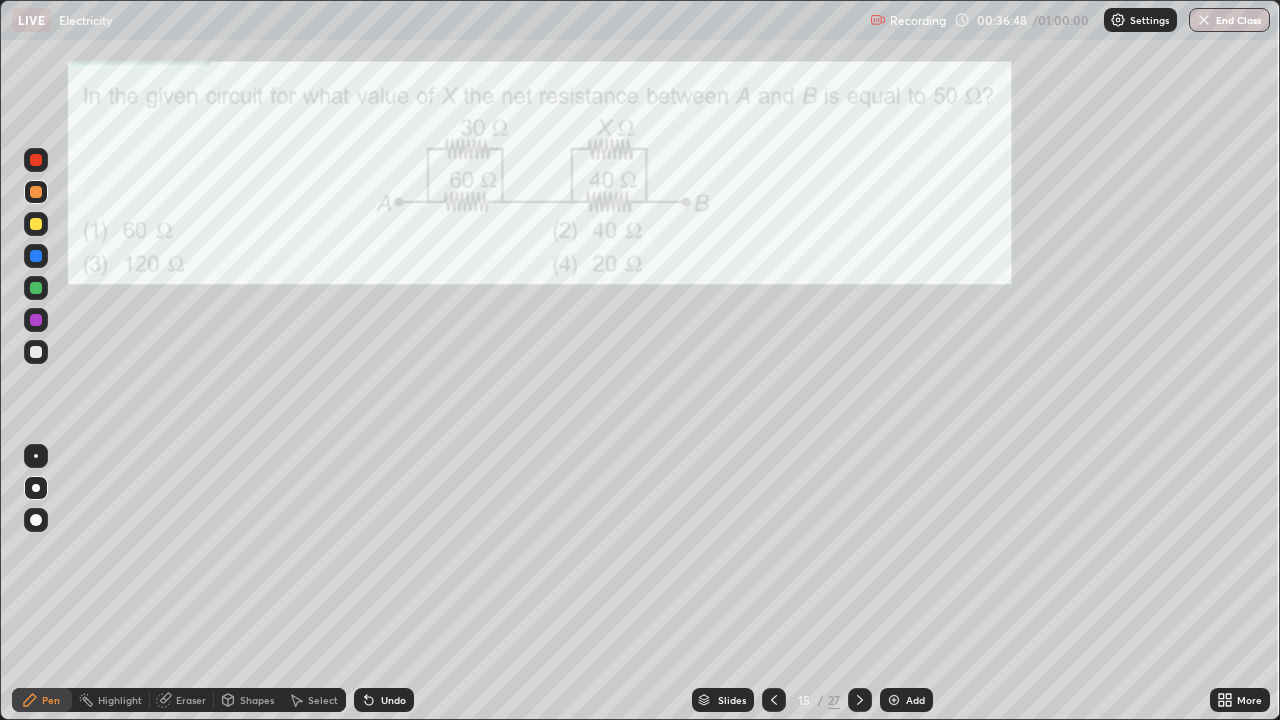 click on "Add" at bounding box center [906, 700] 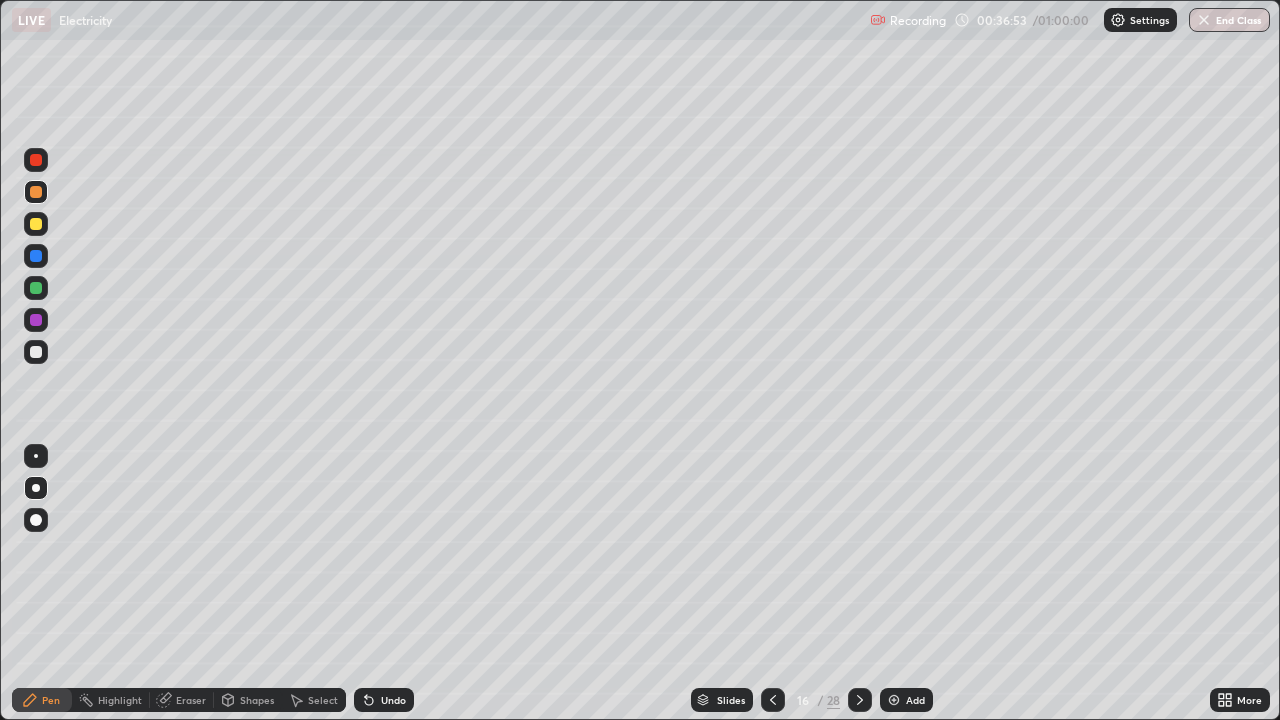 click at bounding box center [36, 352] 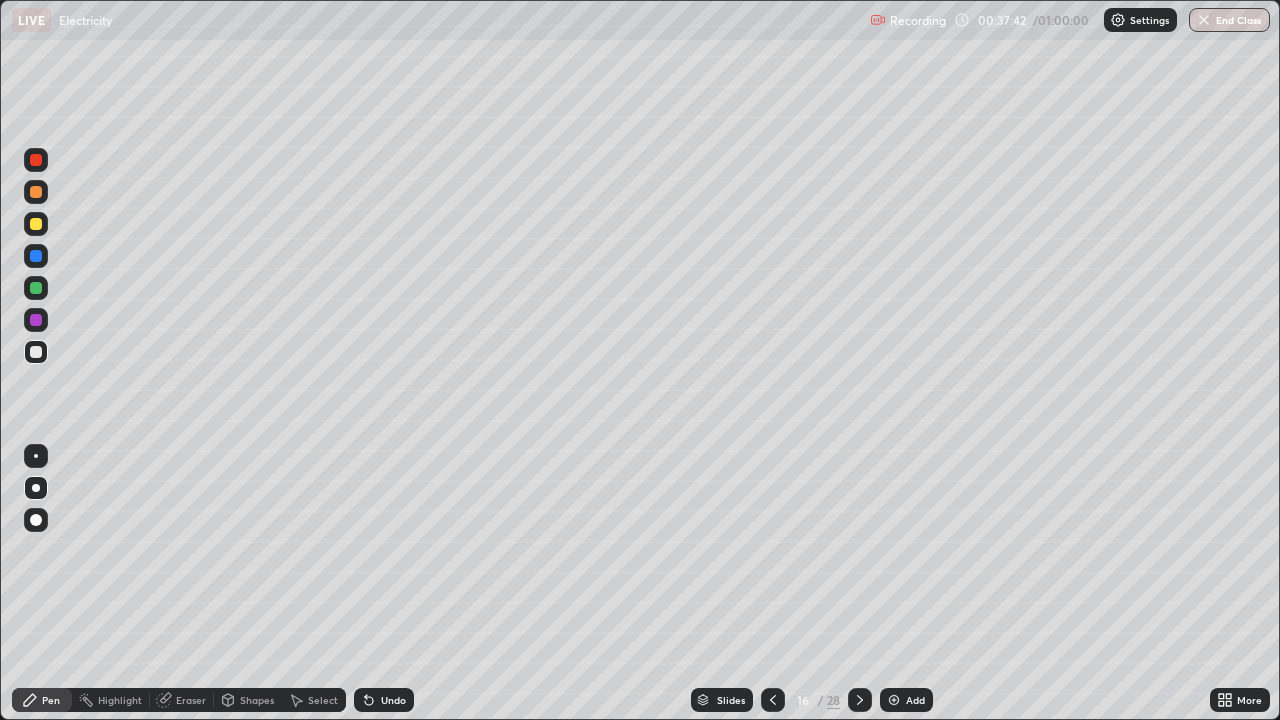 click on "Undo" at bounding box center (384, 700) 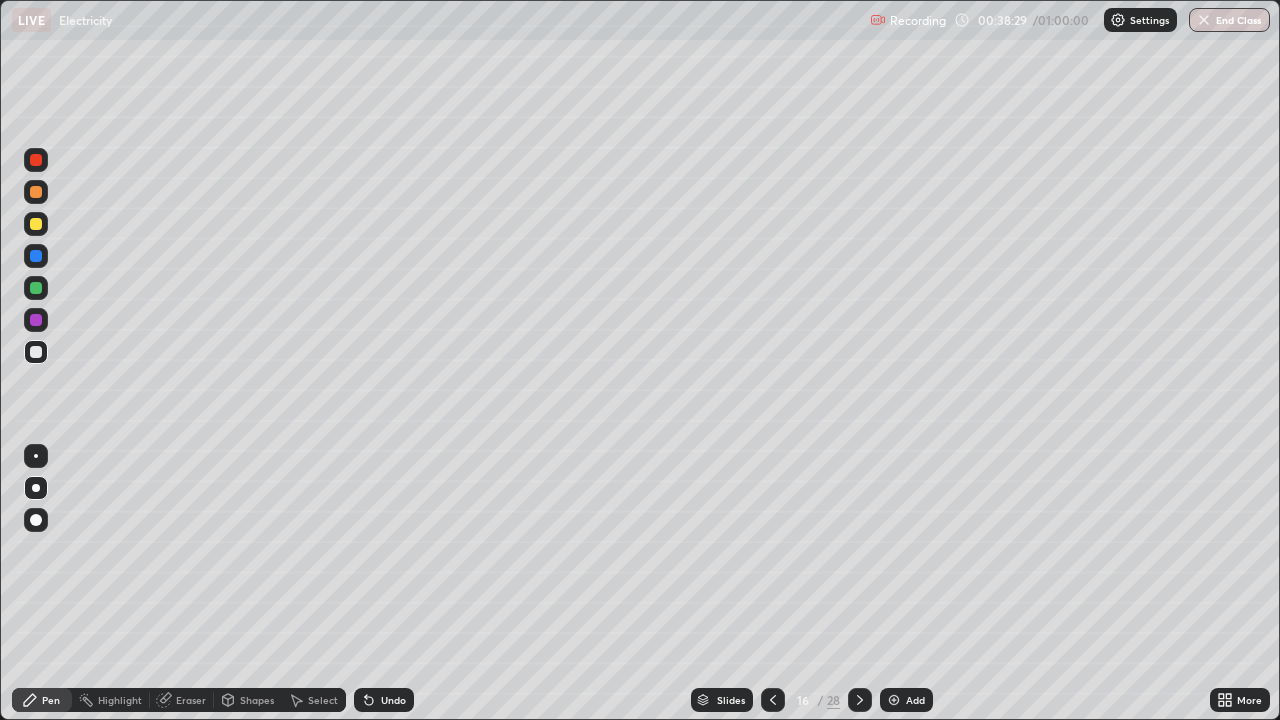 click 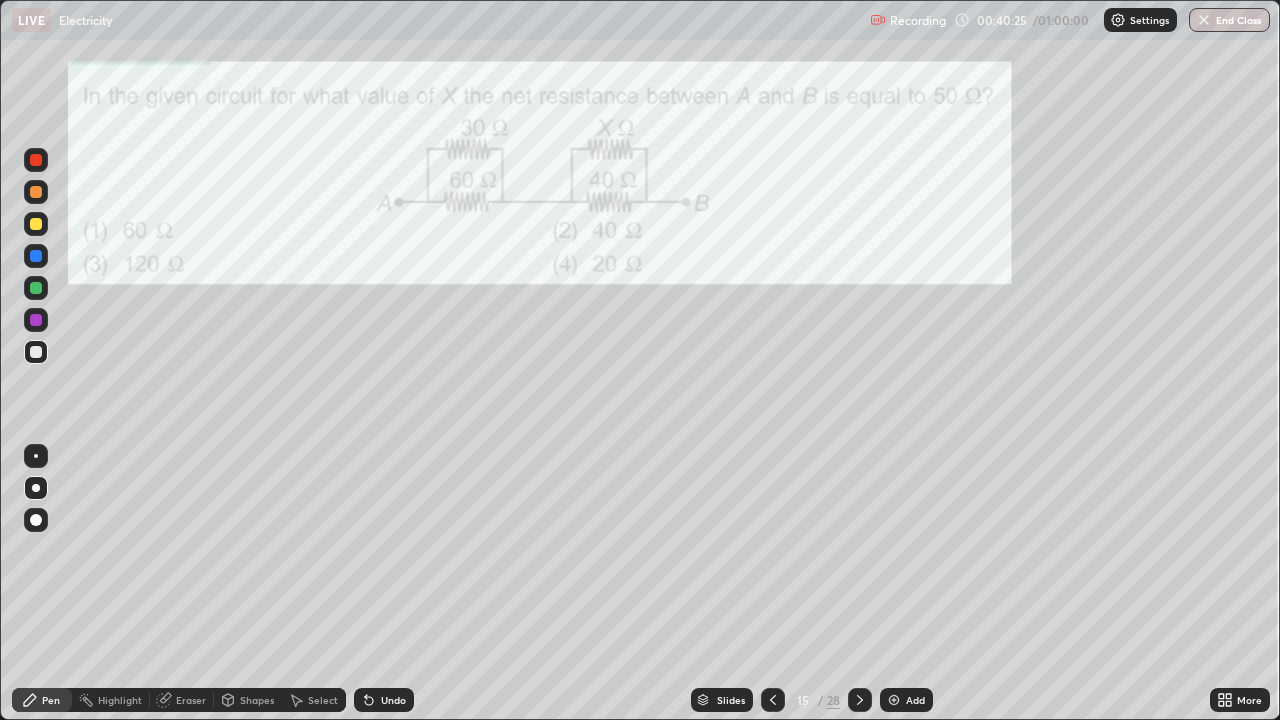 click 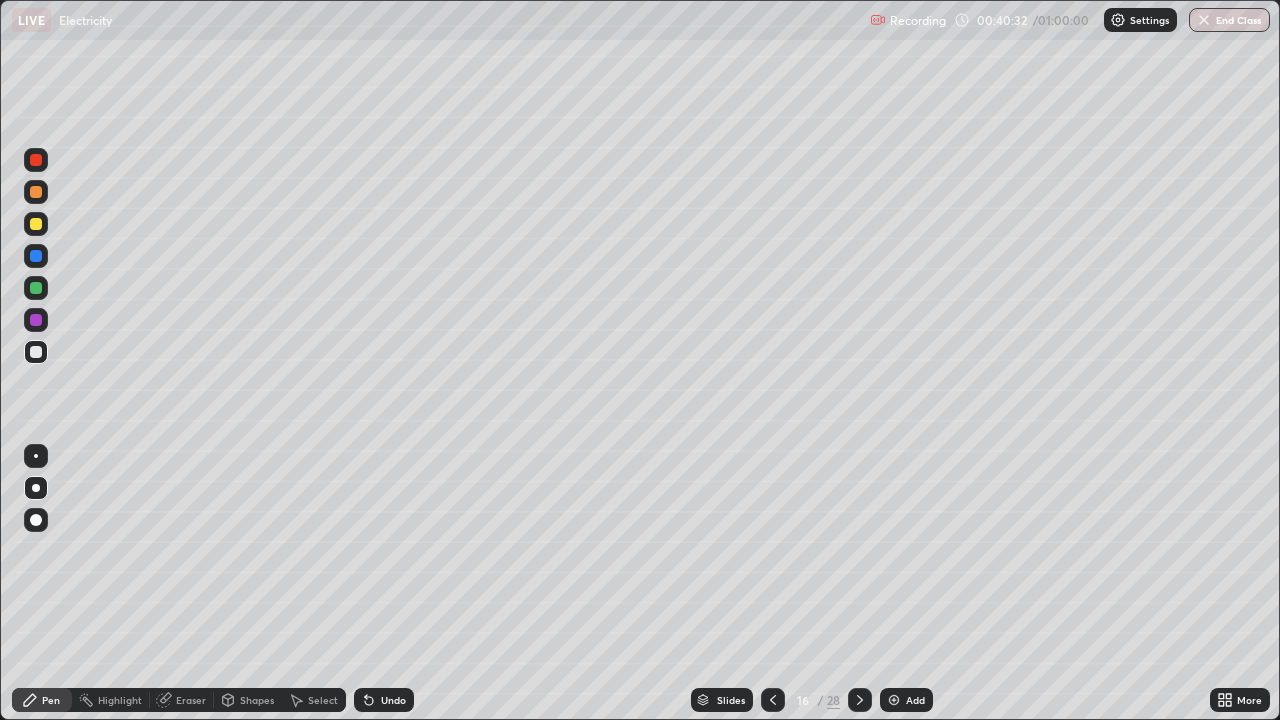 click 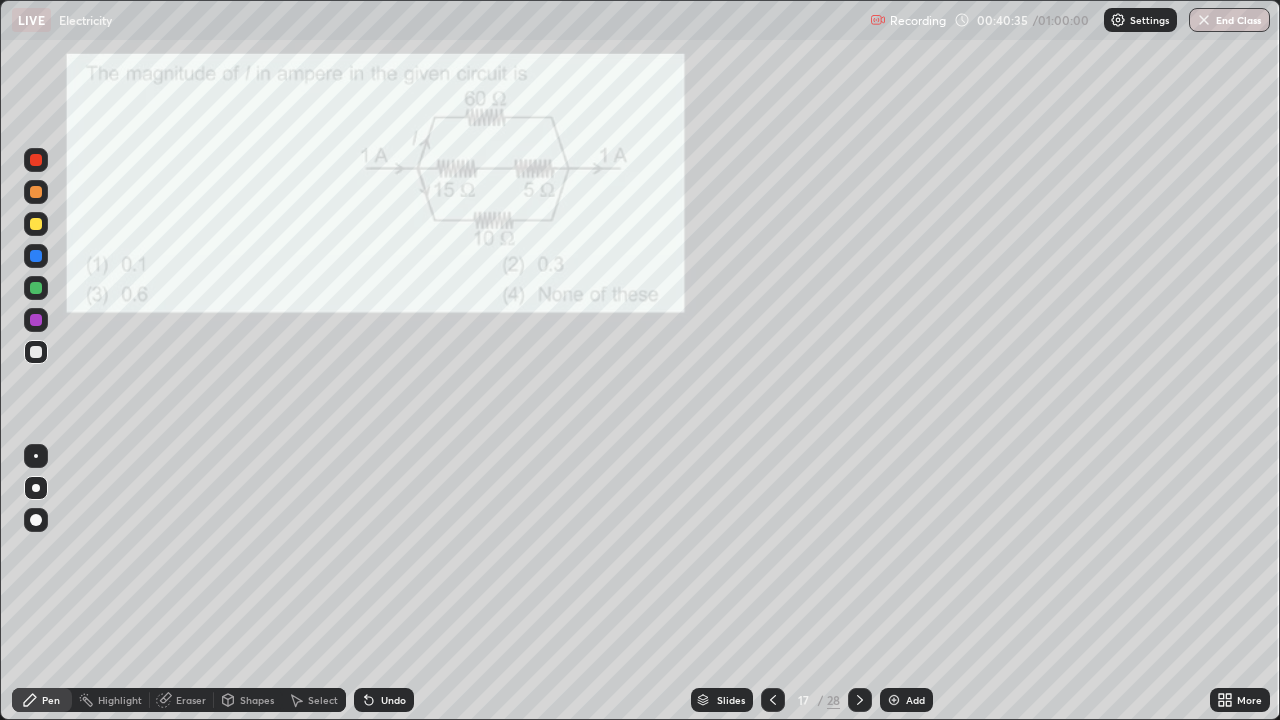 click 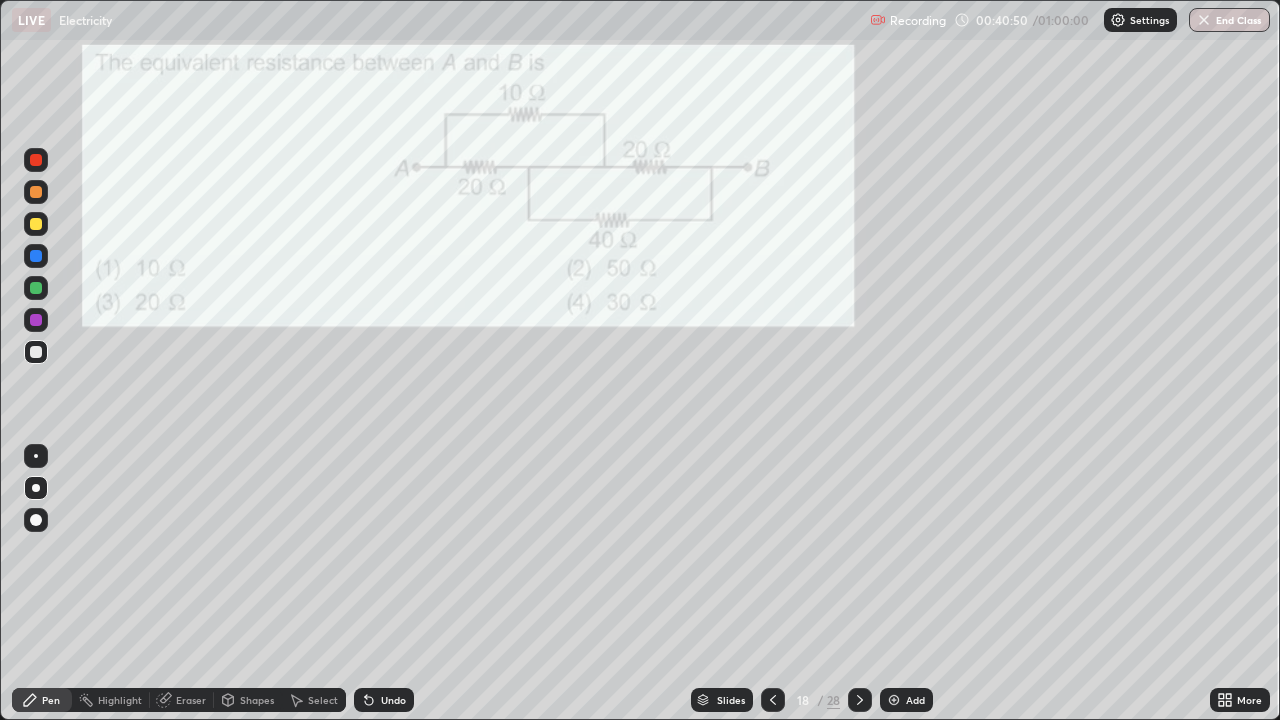 click at bounding box center (36, 192) 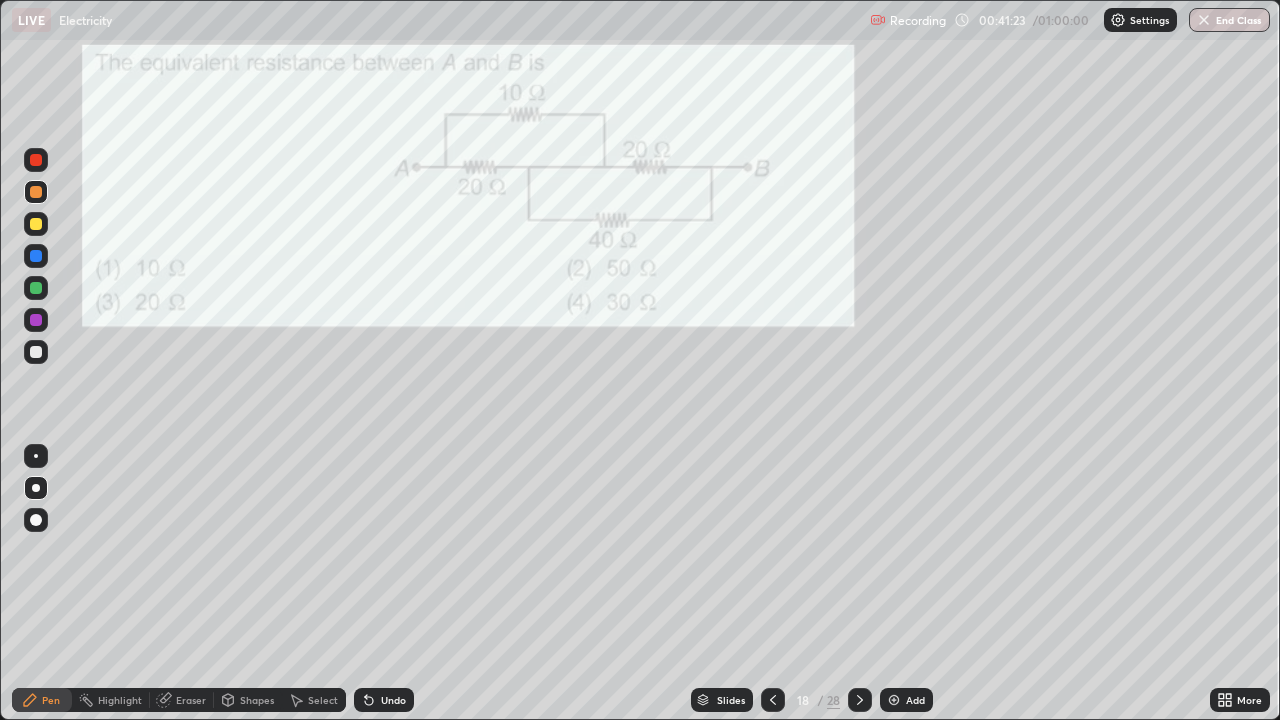 click at bounding box center [36, 160] 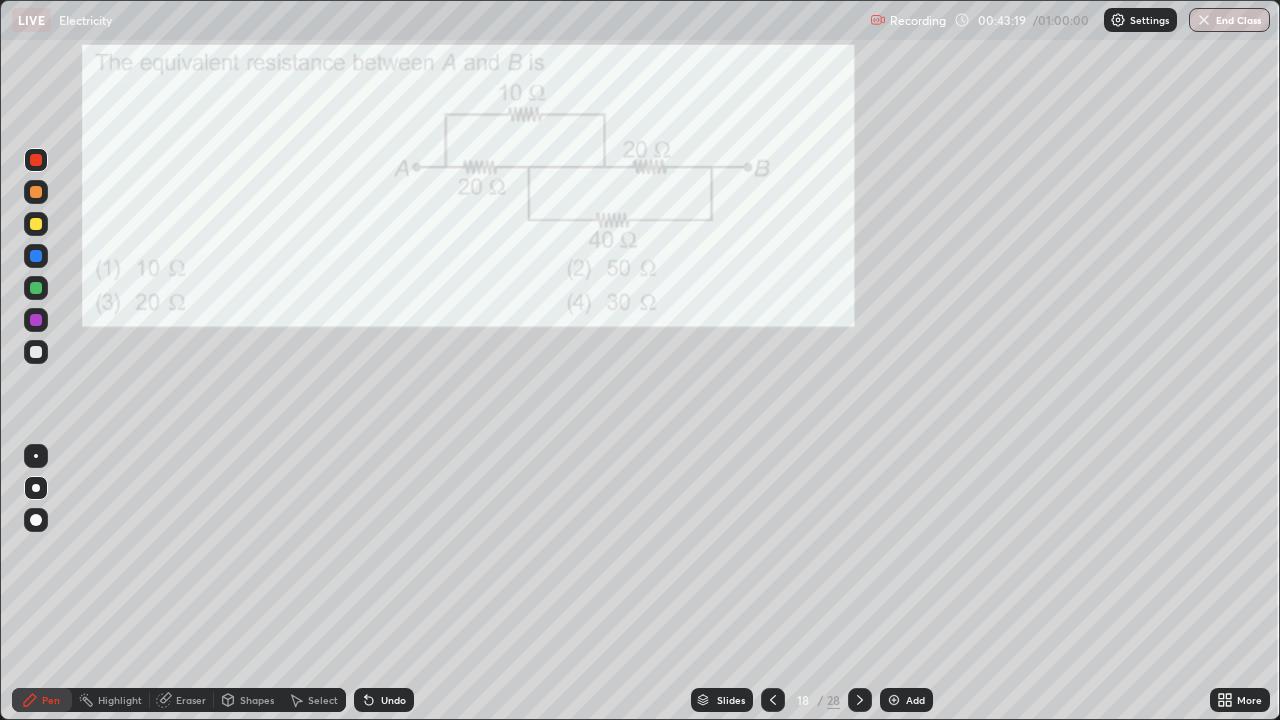 click on "Select" at bounding box center (323, 700) 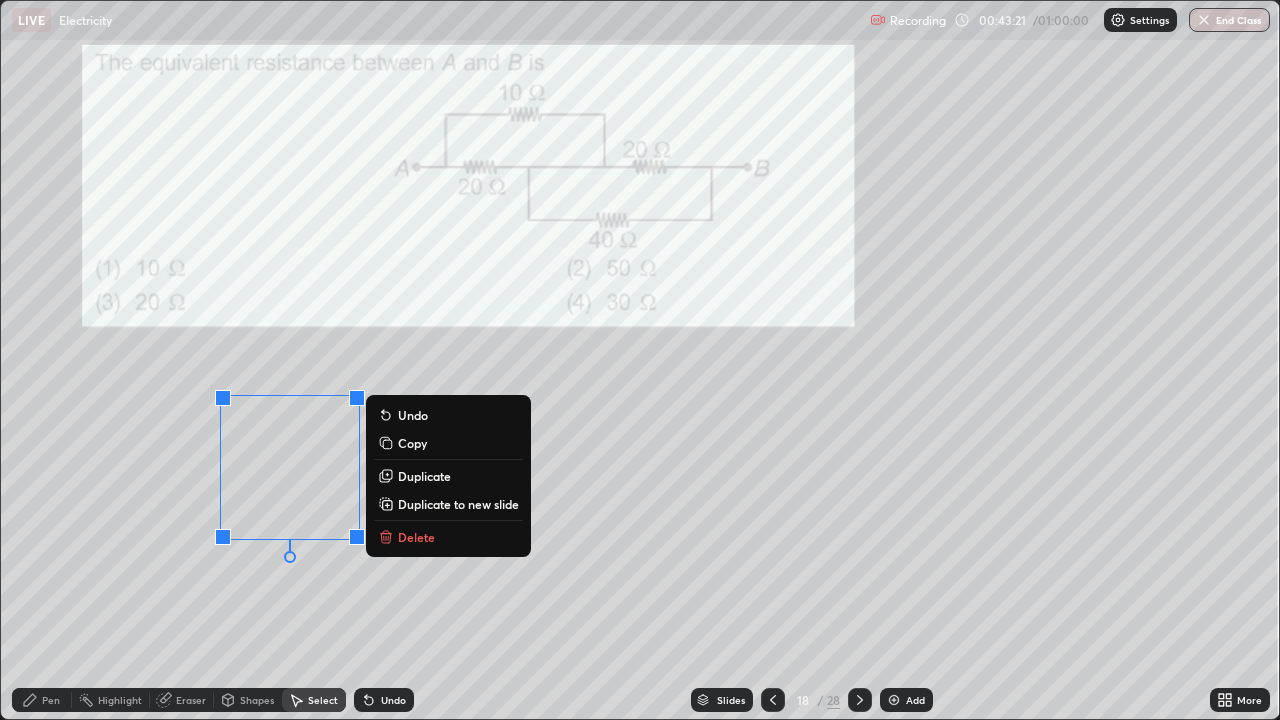 click on "Delete" at bounding box center (416, 537) 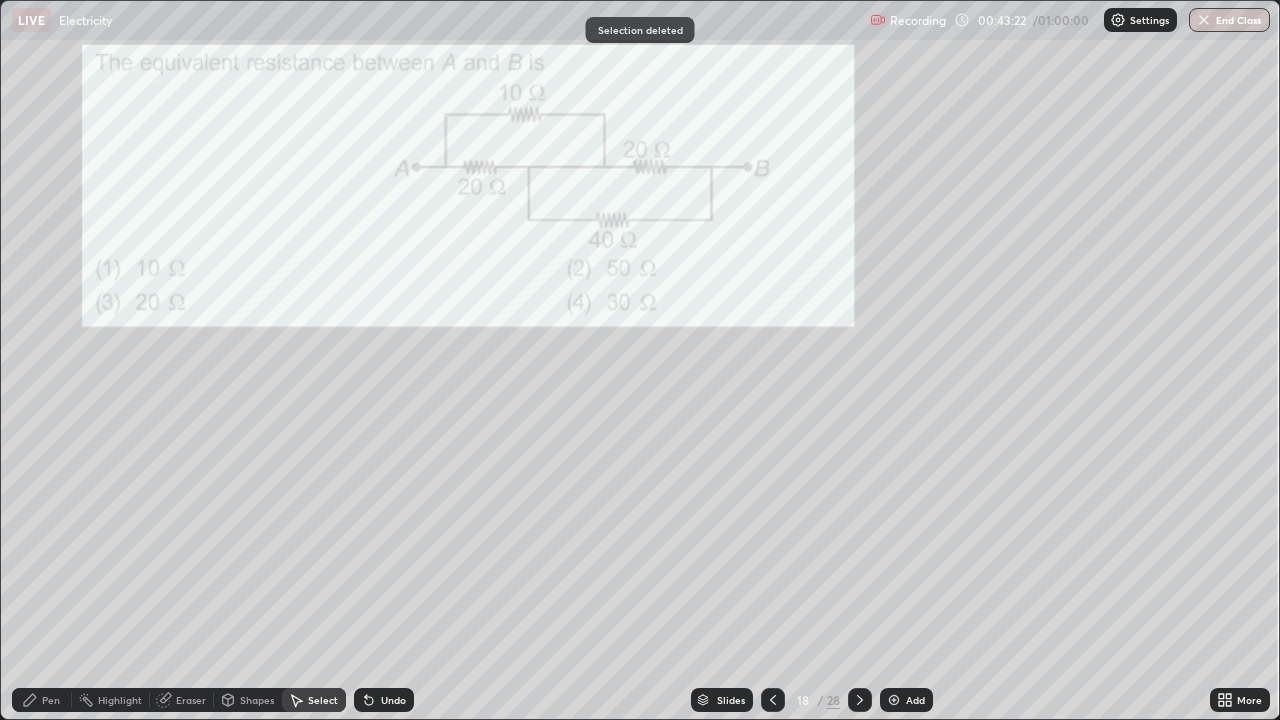 click on "Pen" at bounding box center (51, 700) 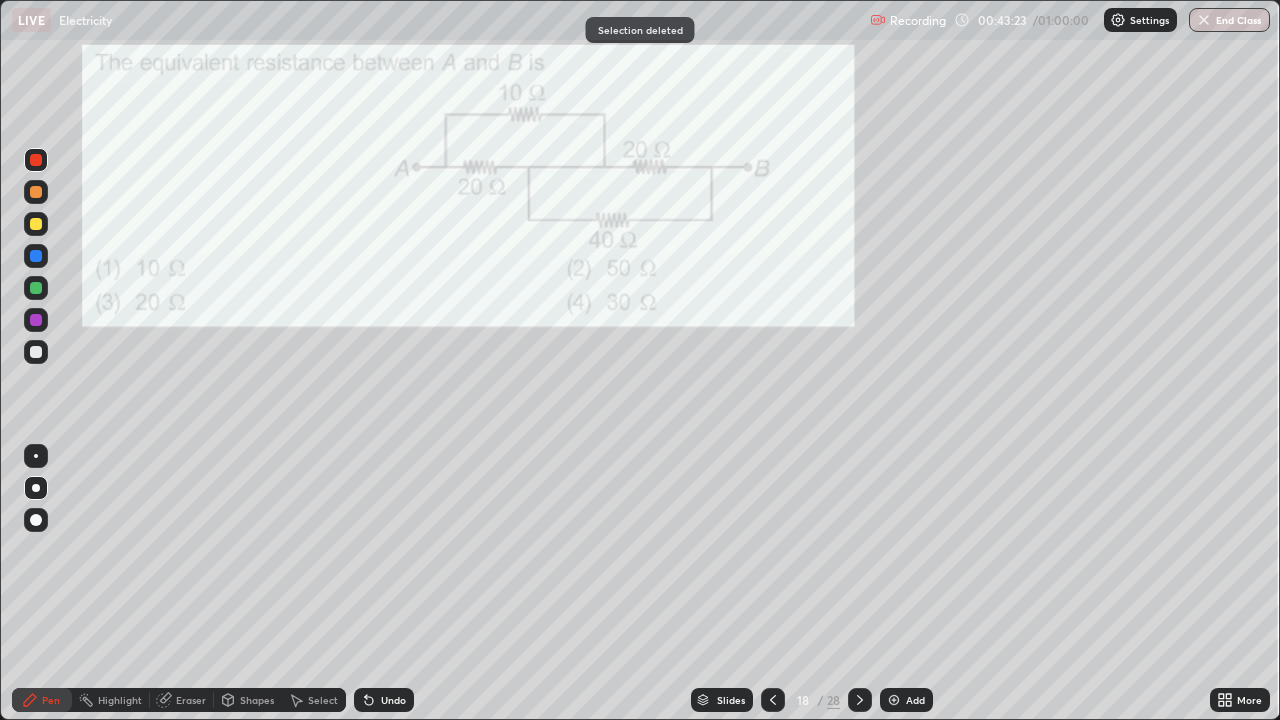 click at bounding box center (36, 352) 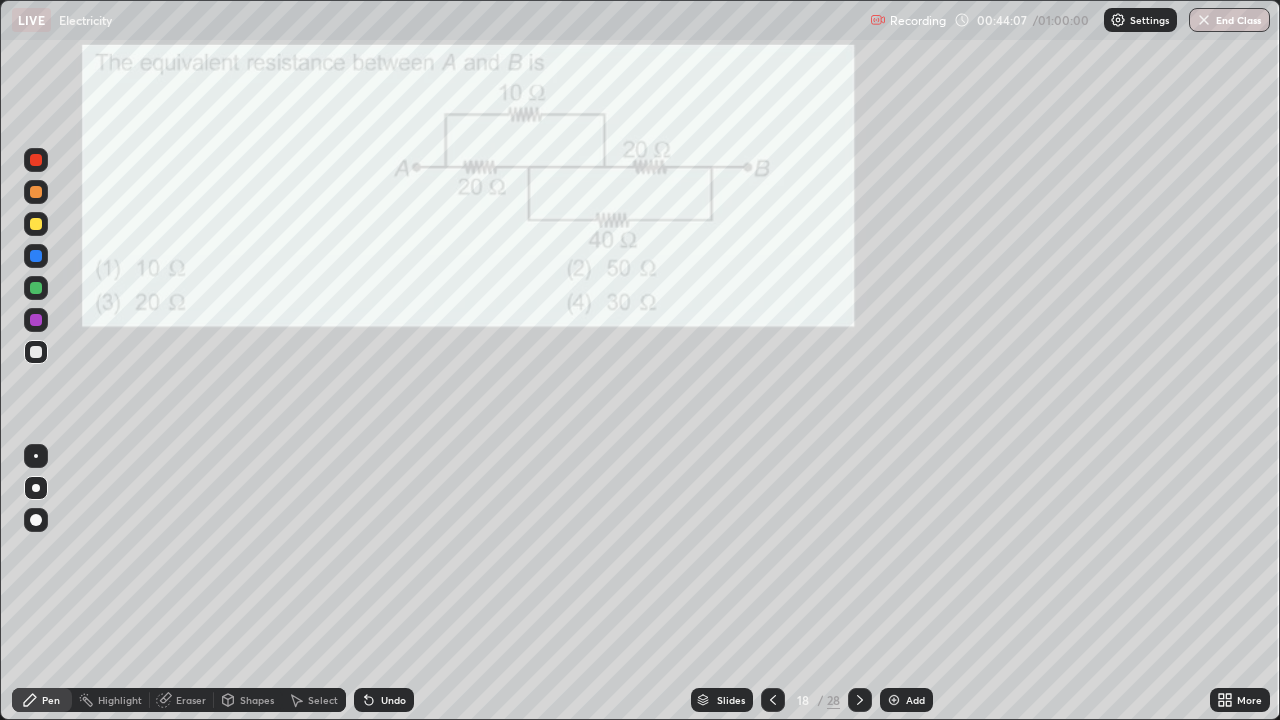 click at bounding box center (36, 160) 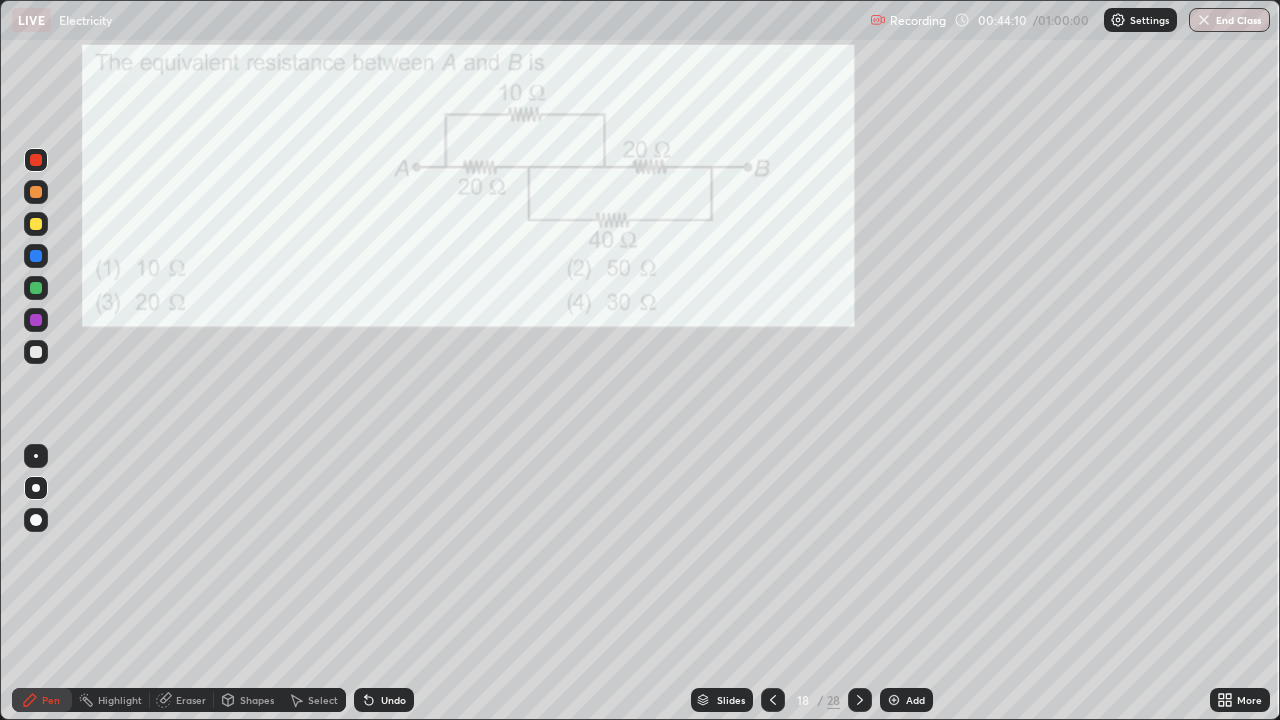 click at bounding box center [36, 352] 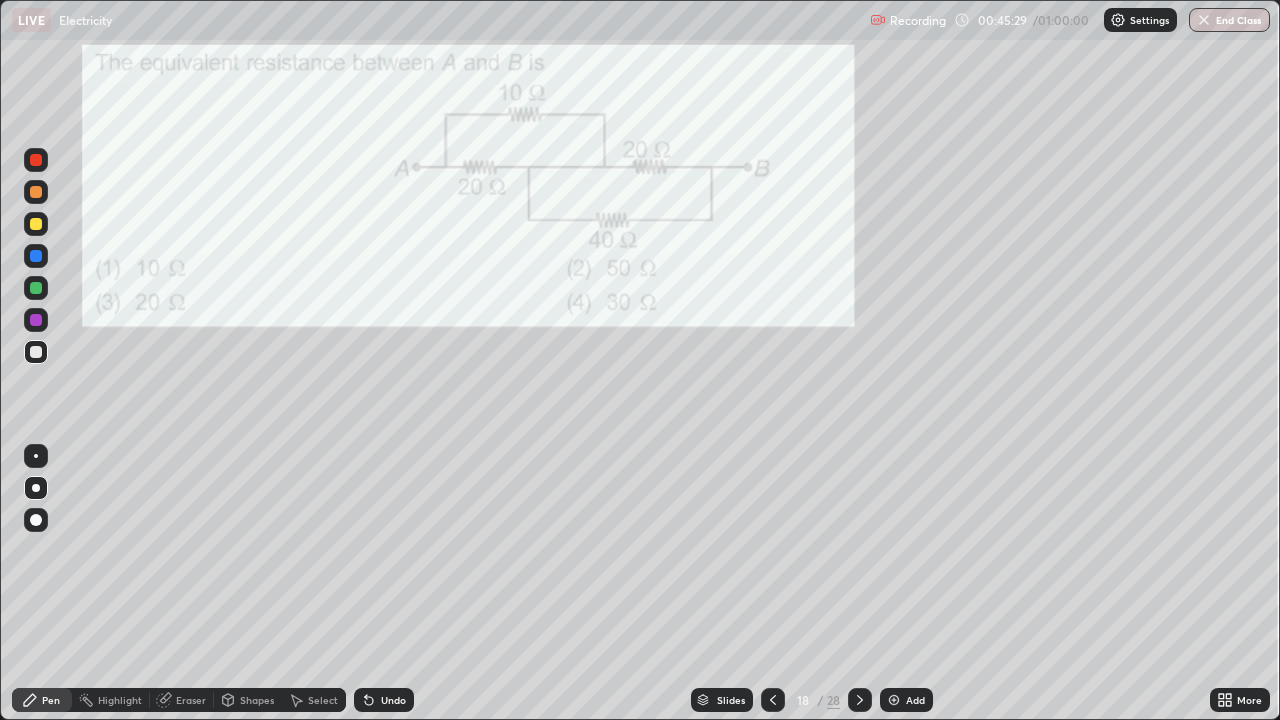 click at bounding box center (36, 192) 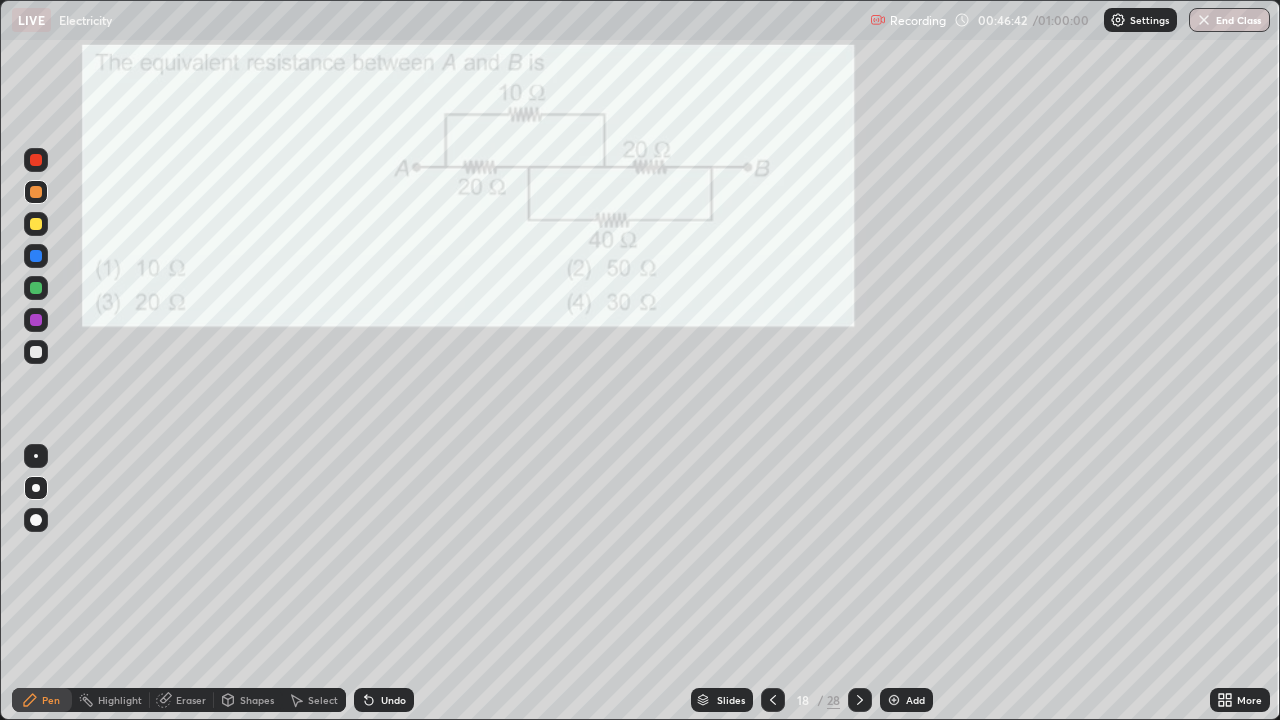 click at bounding box center [36, 256] 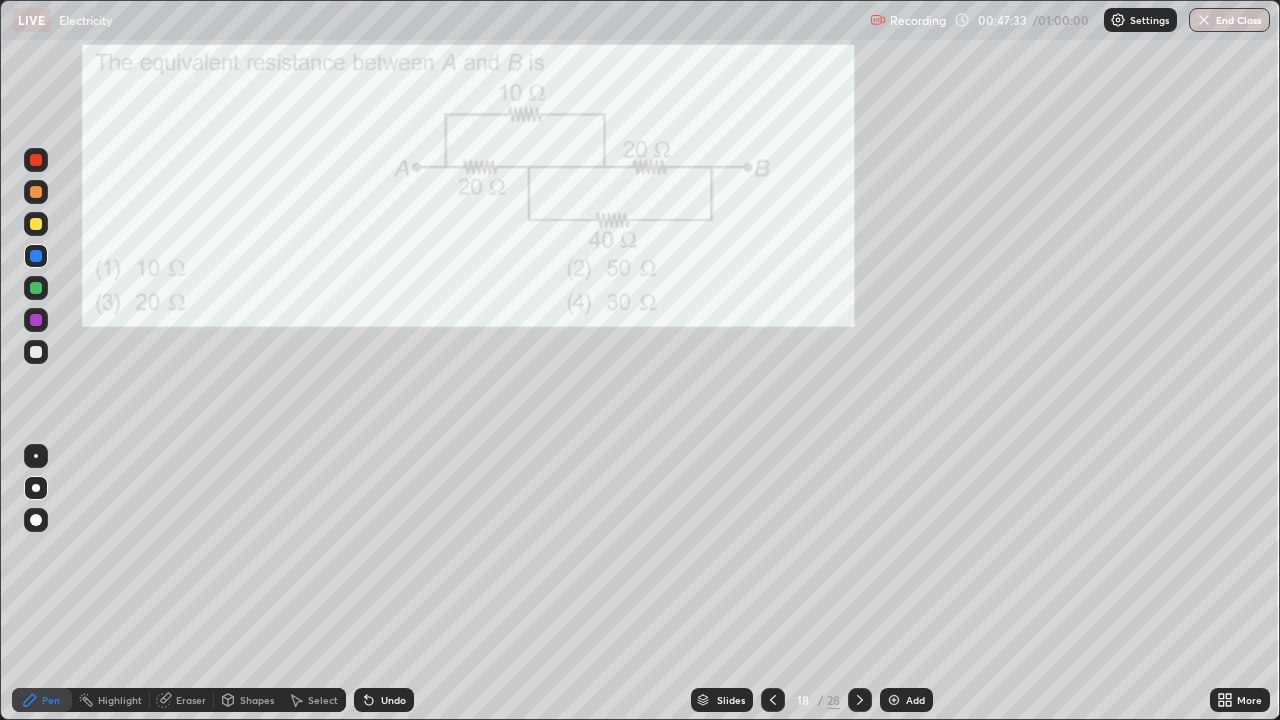 click on "Add" at bounding box center [906, 700] 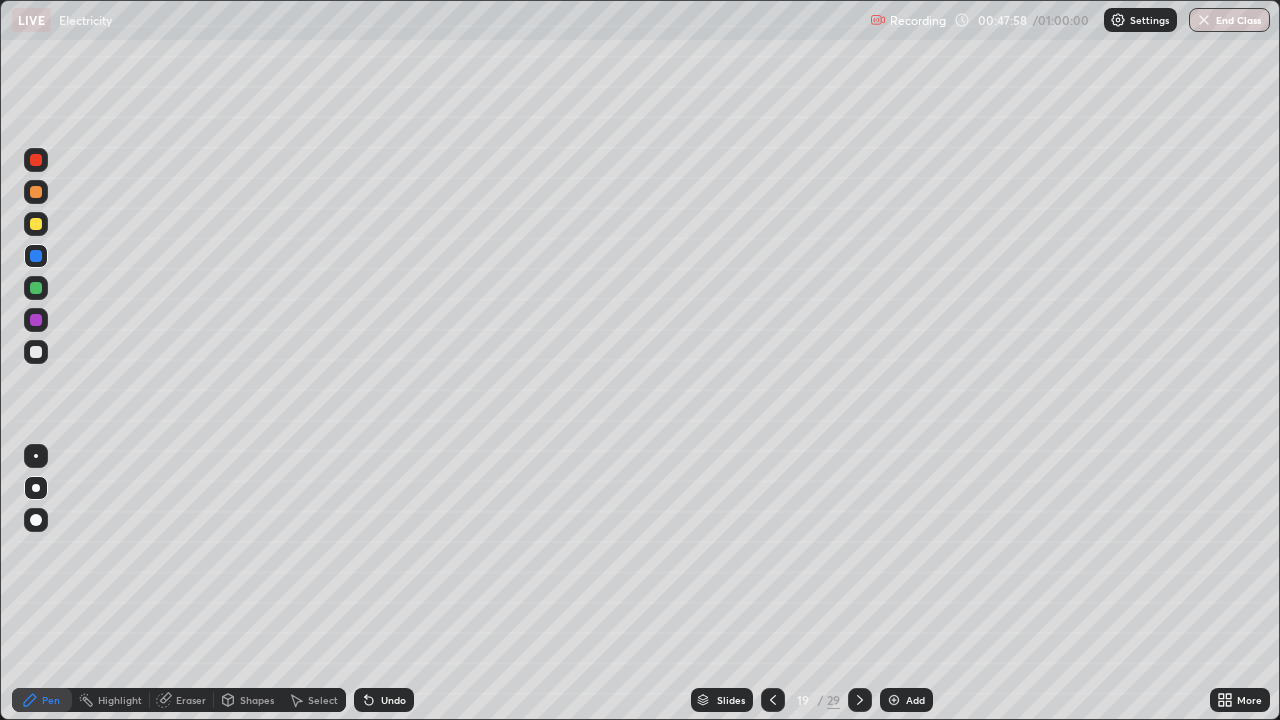click at bounding box center (773, 700) 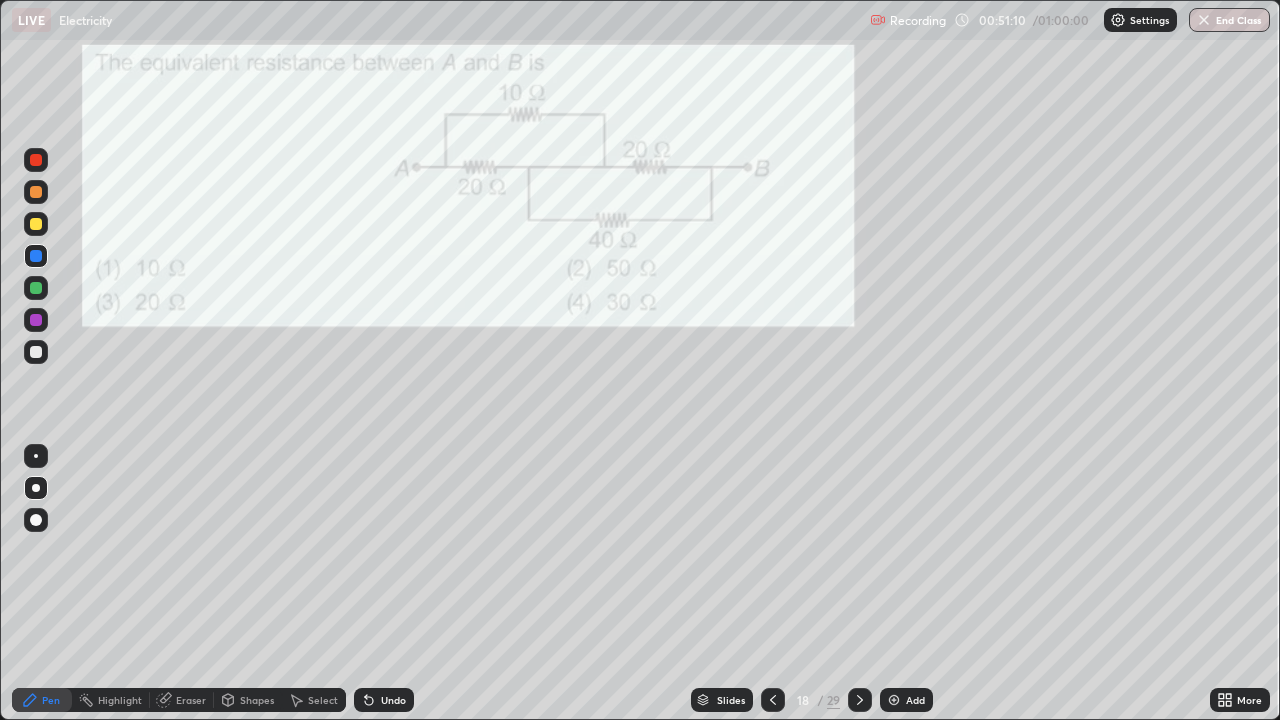 click 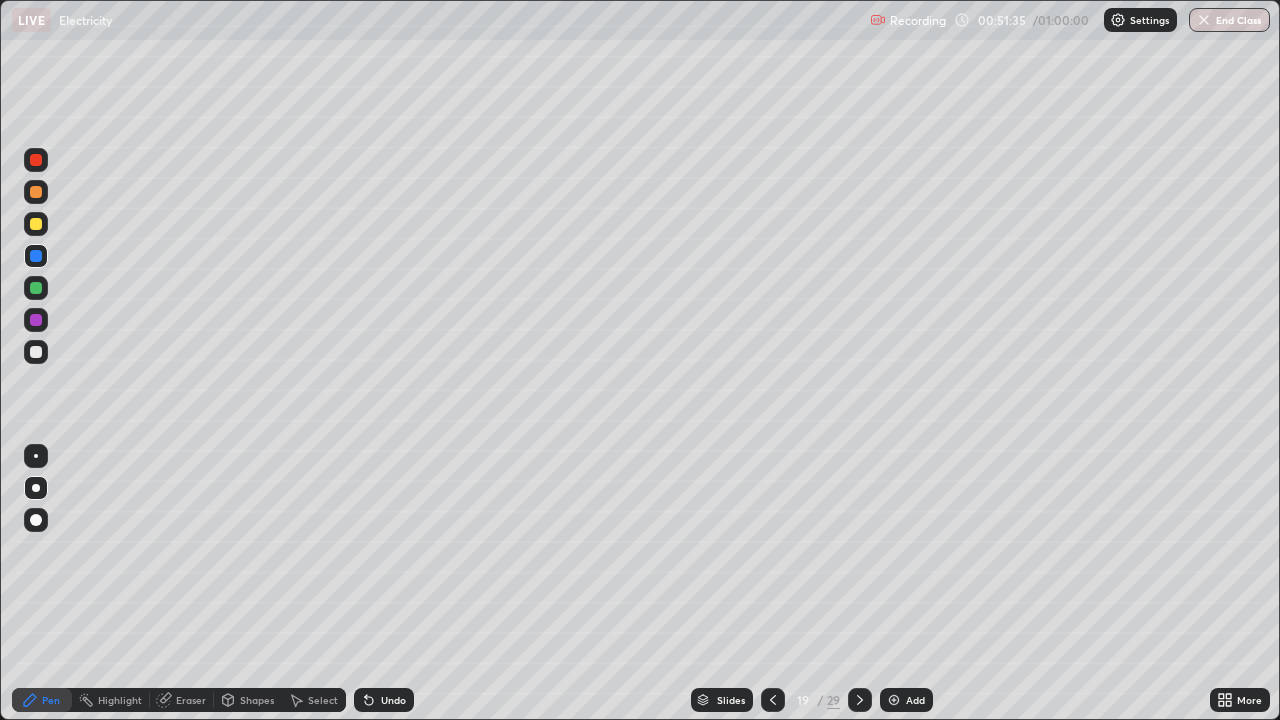 click 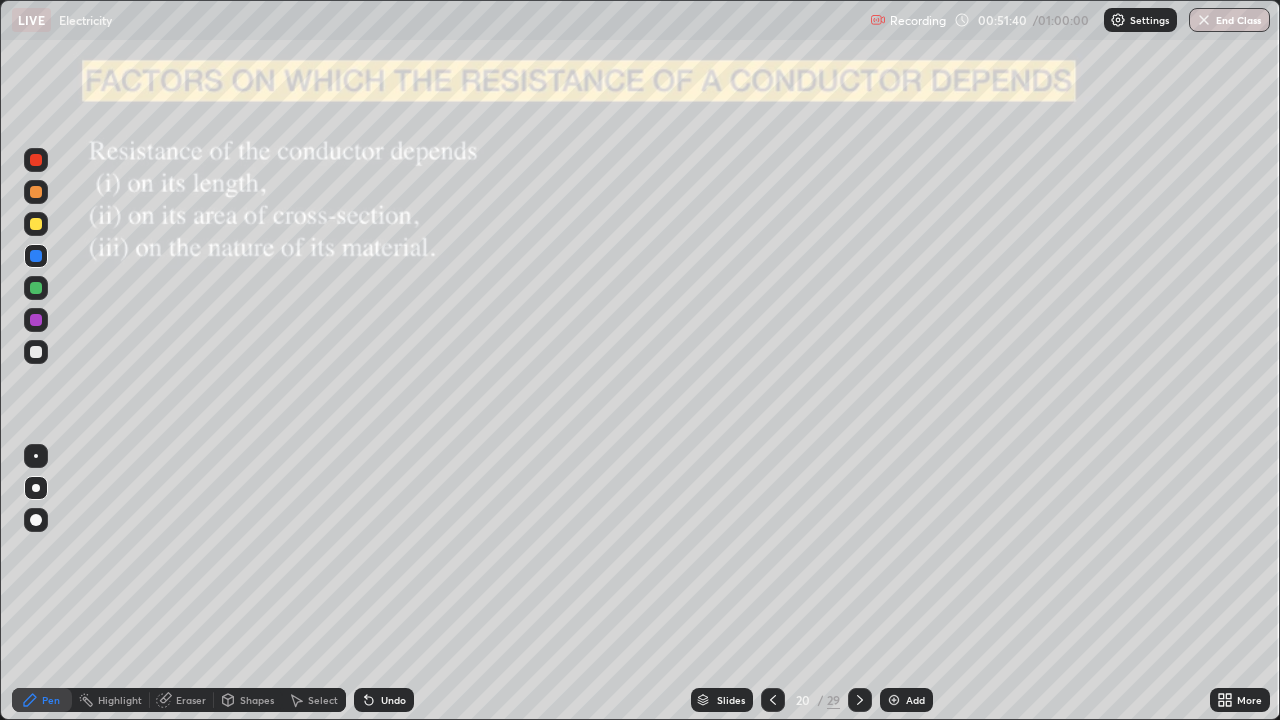 click at bounding box center (773, 700) 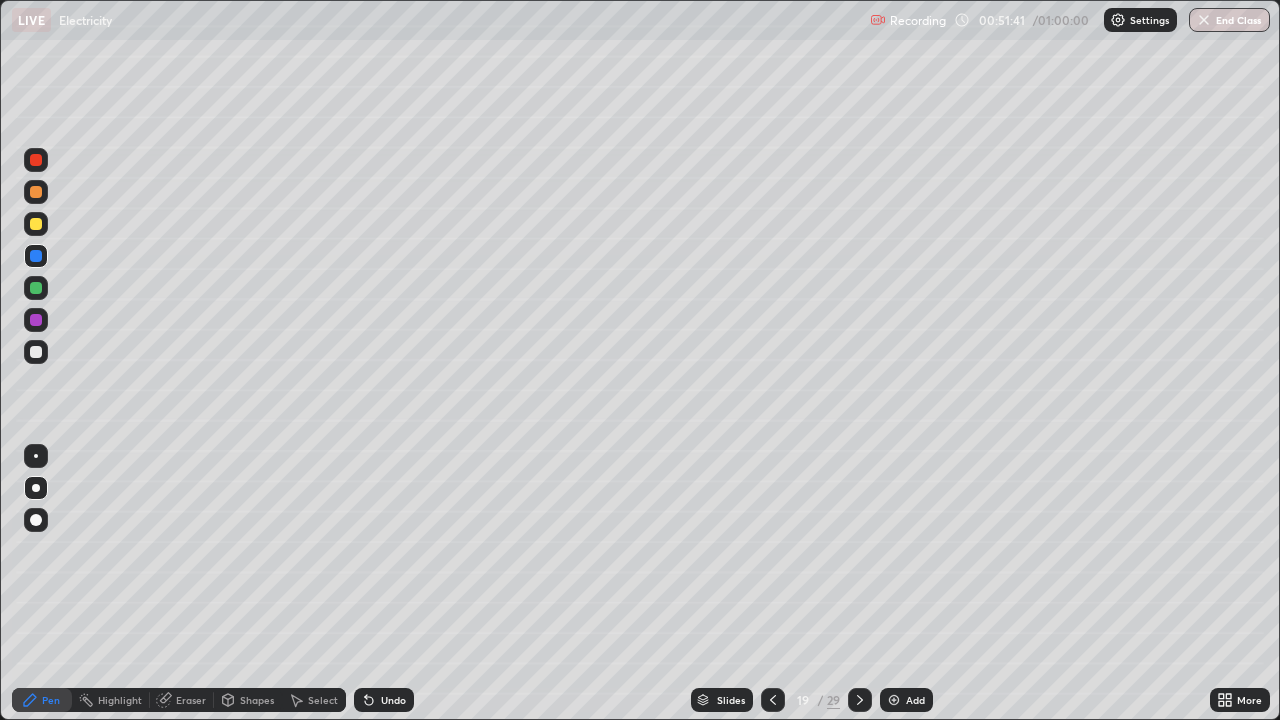 click at bounding box center [773, 700] 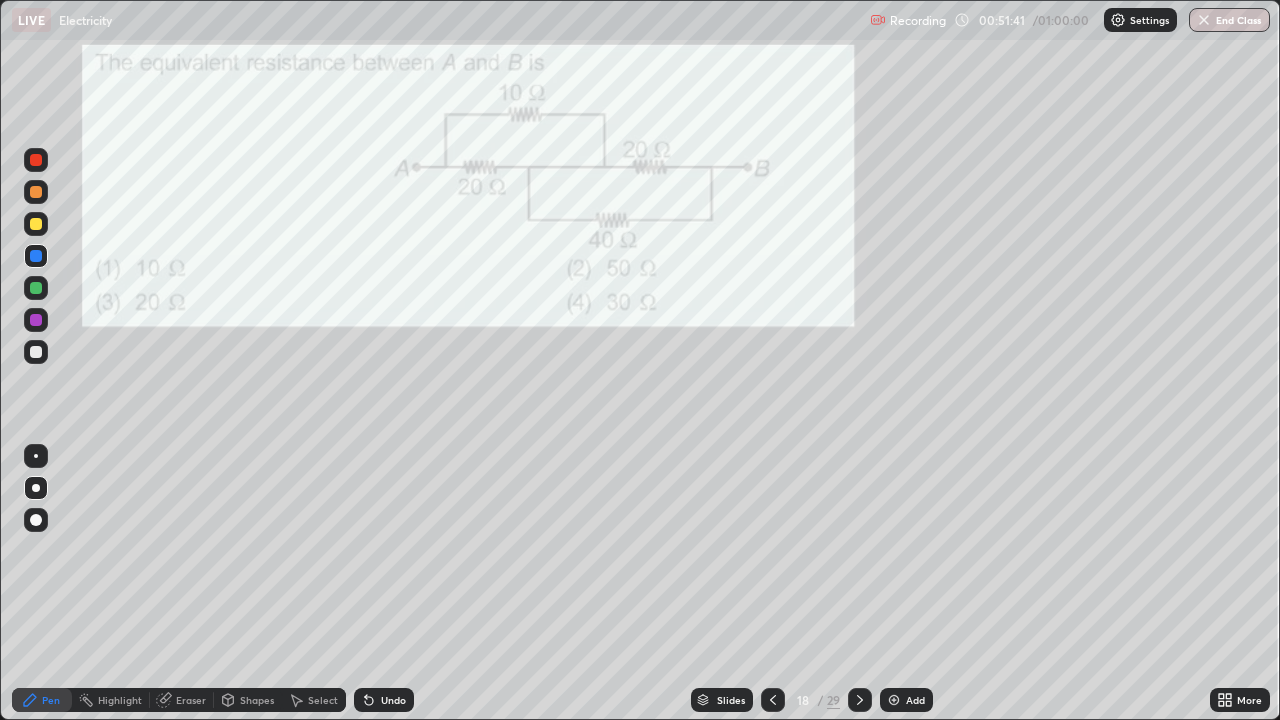 click 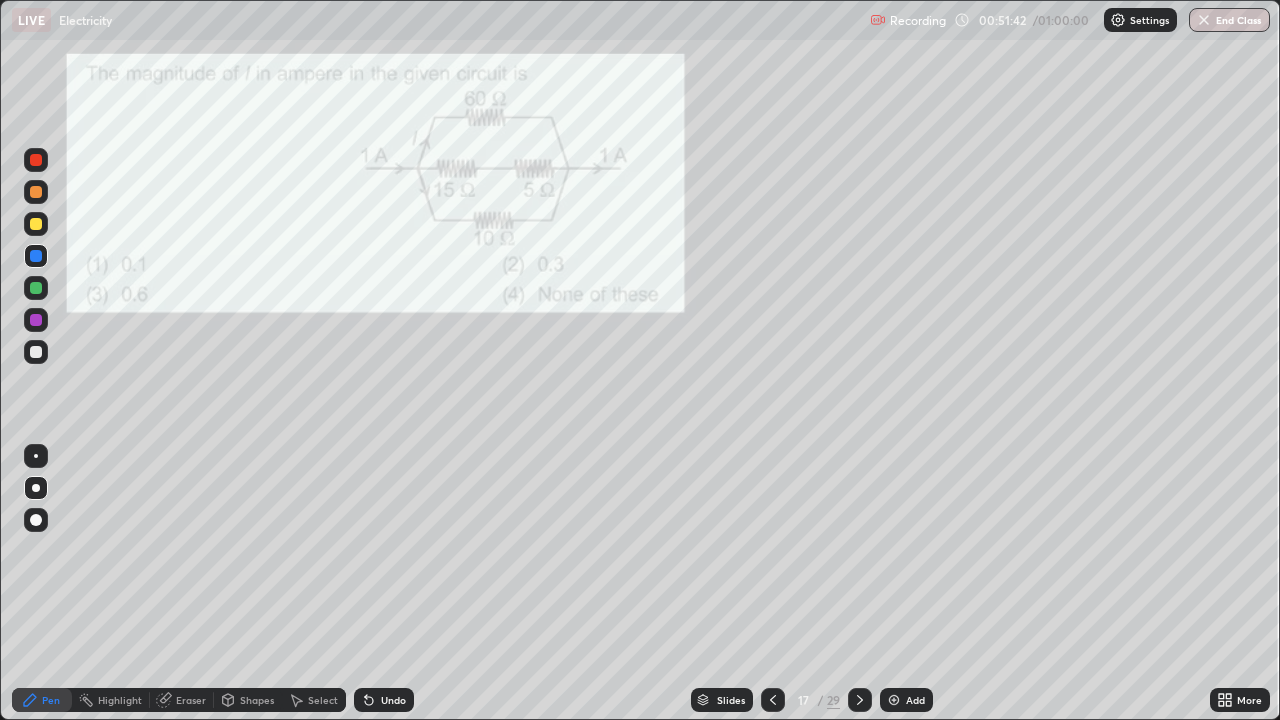 click at bounding box center [773, 700] 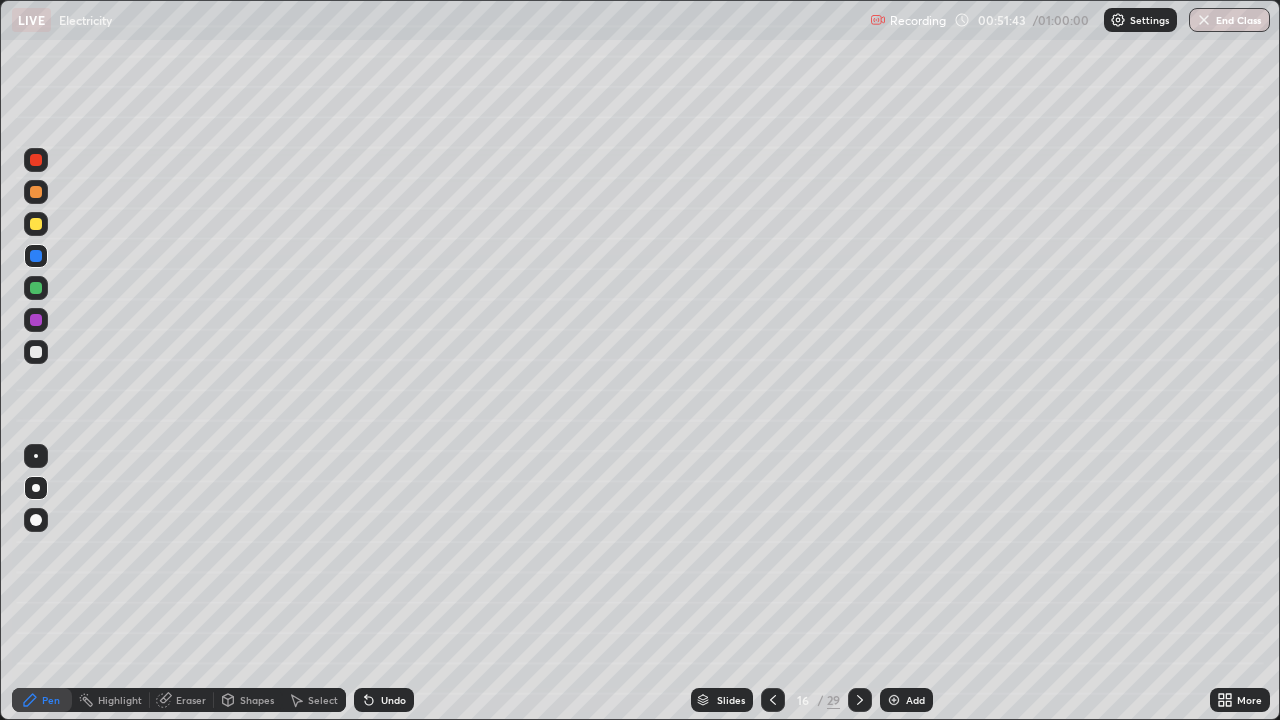 click at bounding box center [773, 700] 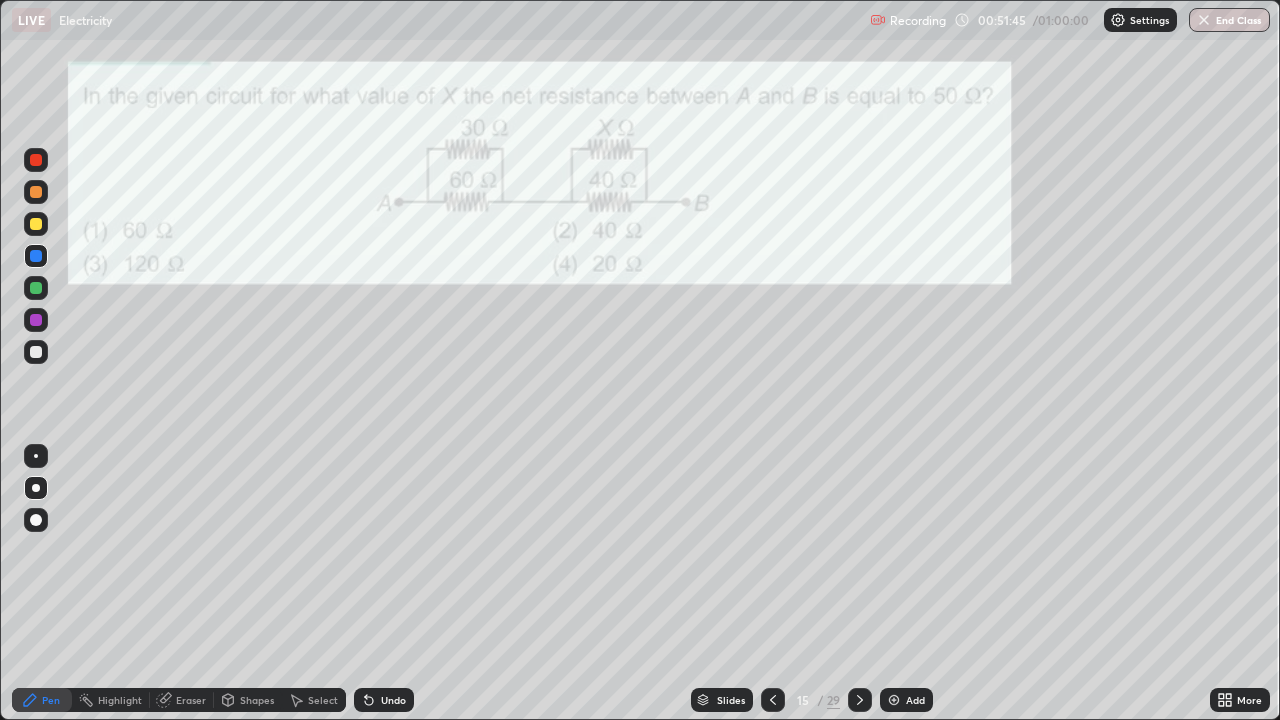 click 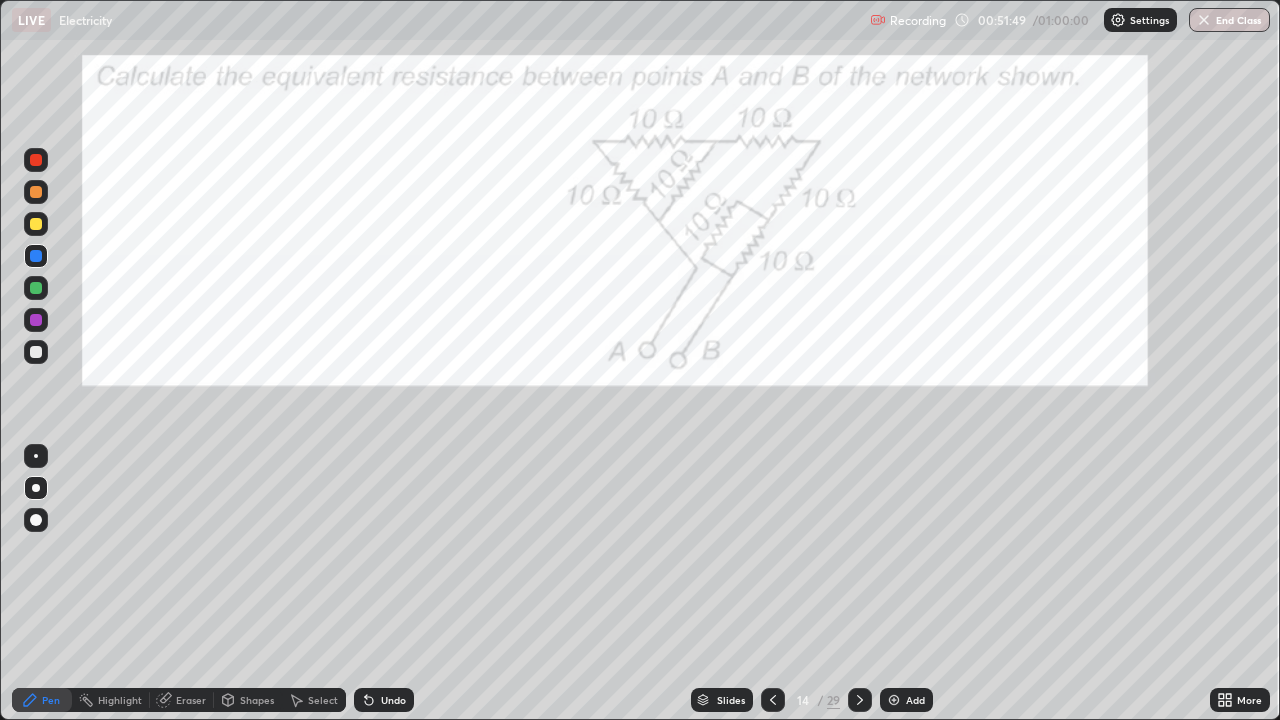 click at bounding box center (36, 488) 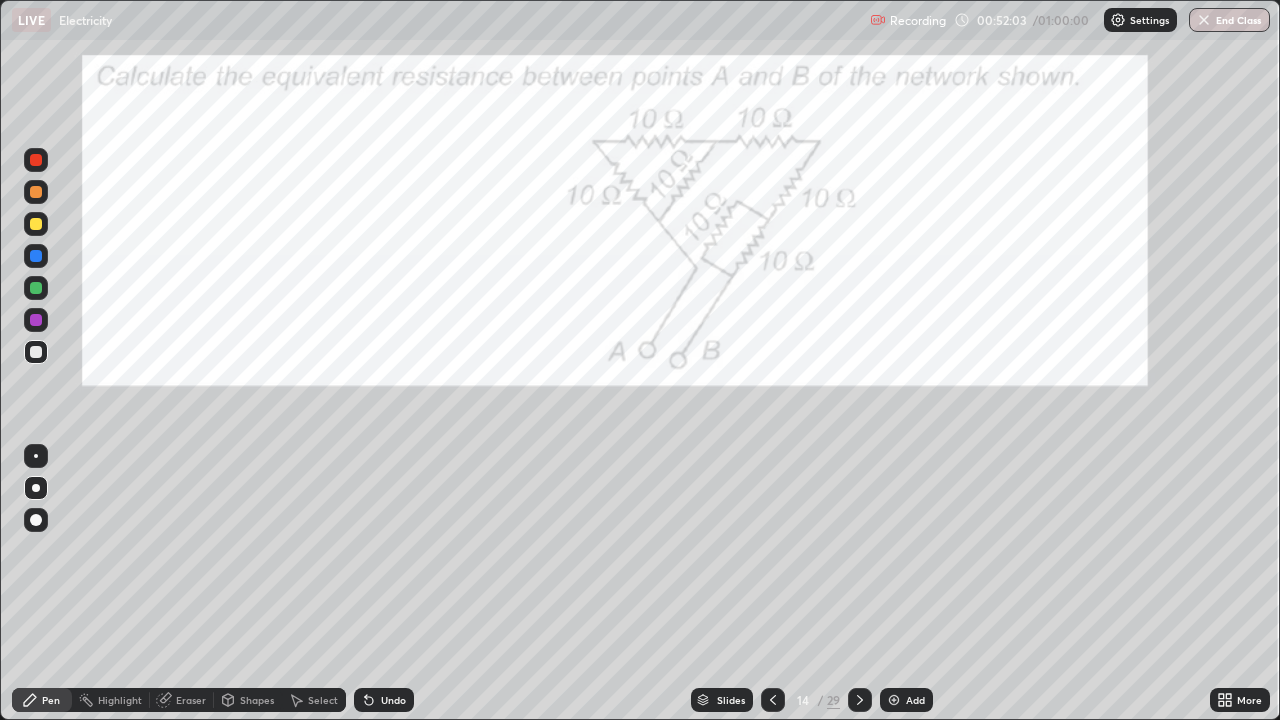 click at bounding box center [36, 192] 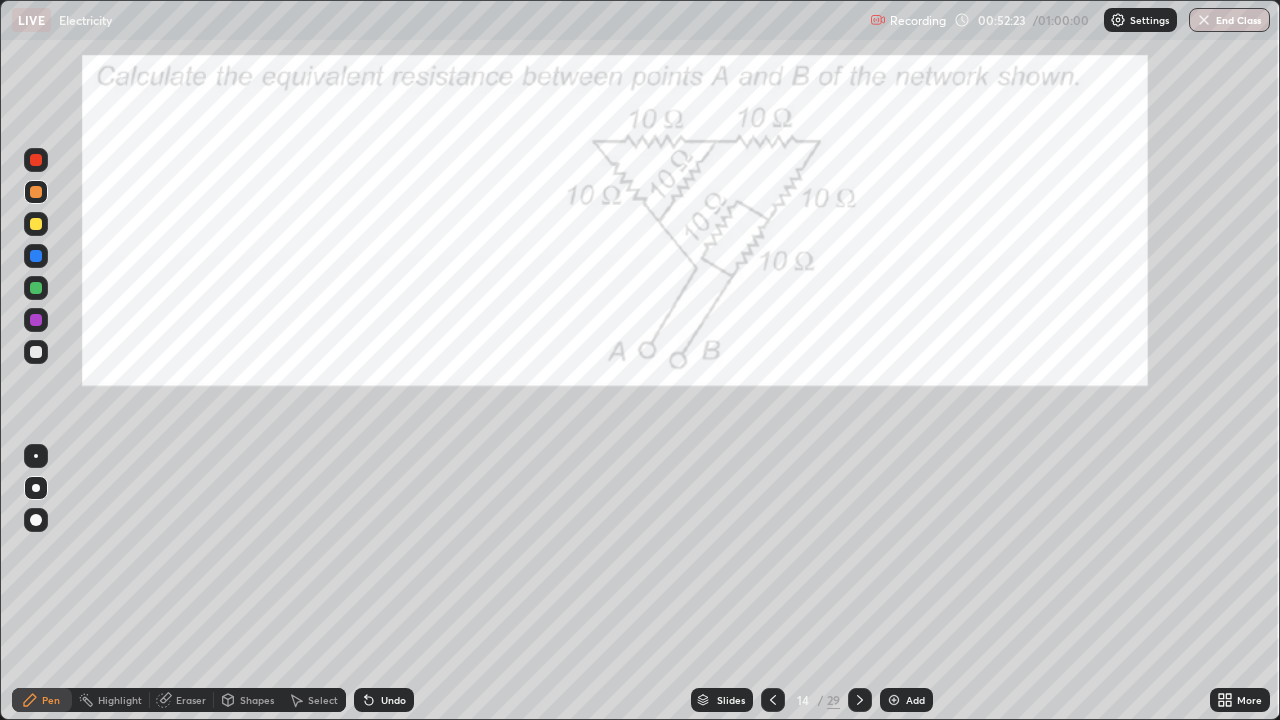 click at bounding box center [36, 192] 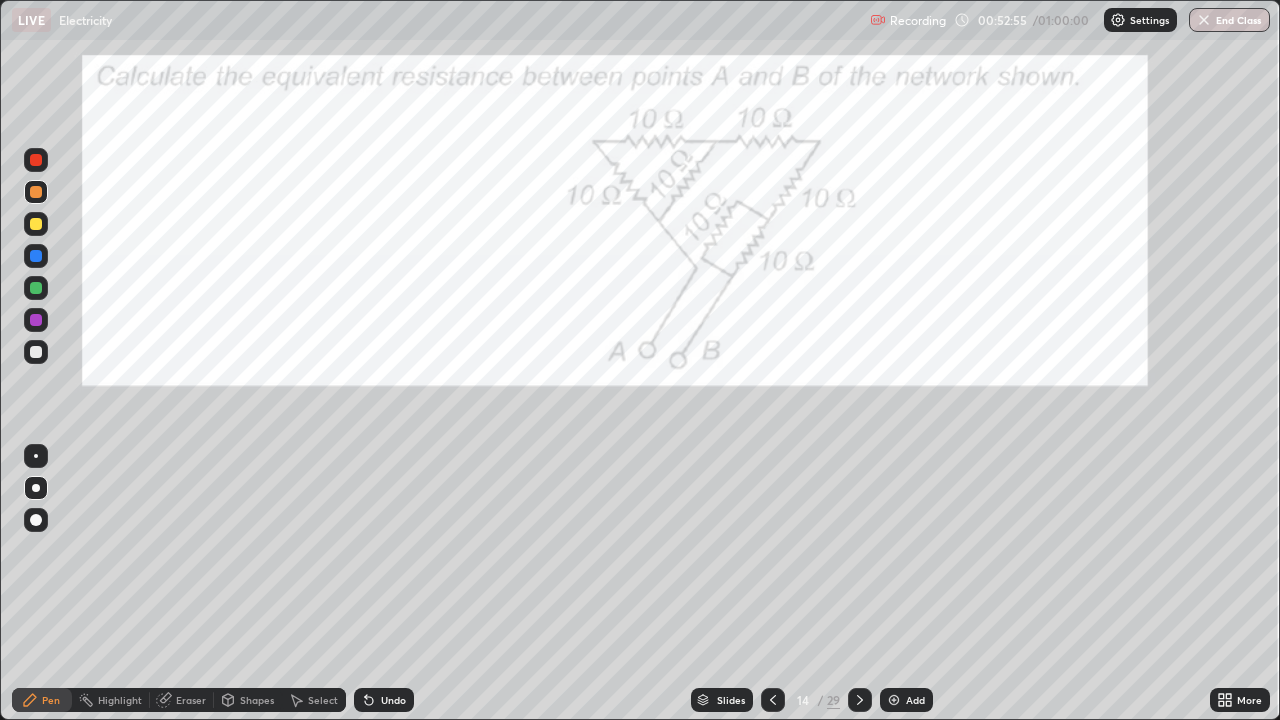 click at bounding box center (36, 320) 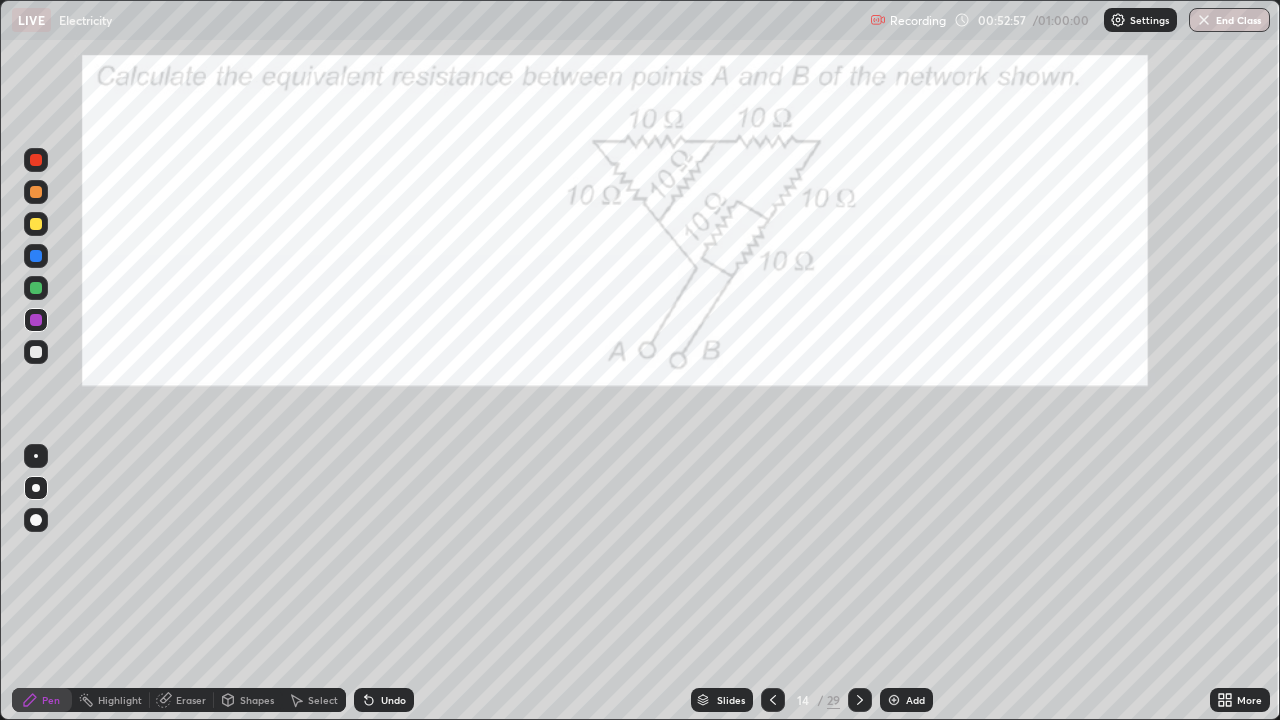 click at bounding box center (36, 192) 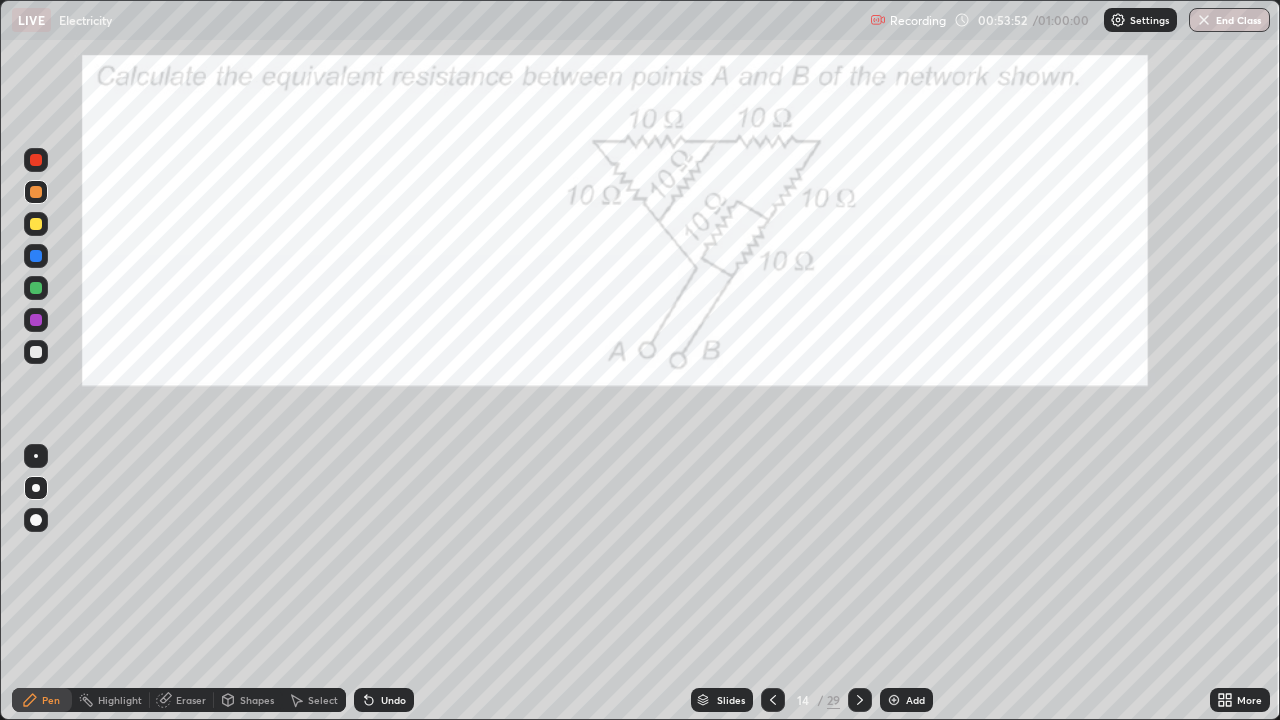click at bounding box center (36, 320) 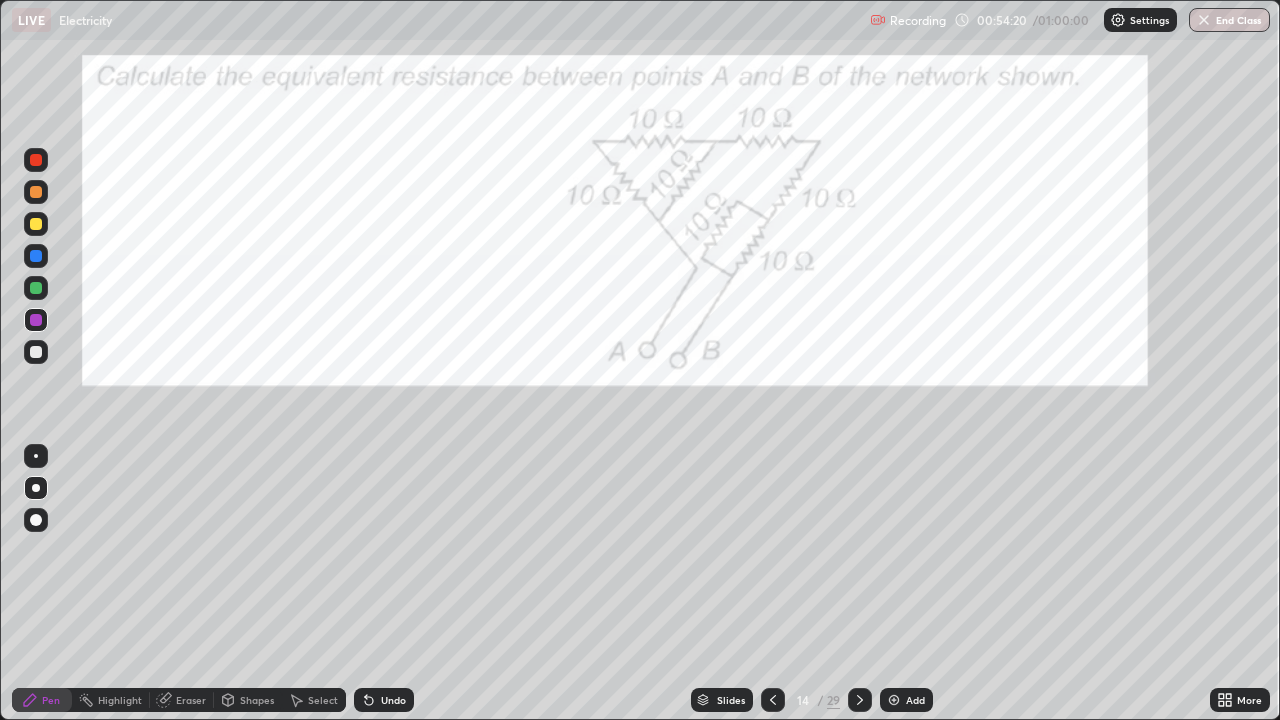 click at bounding box center (36, 352) 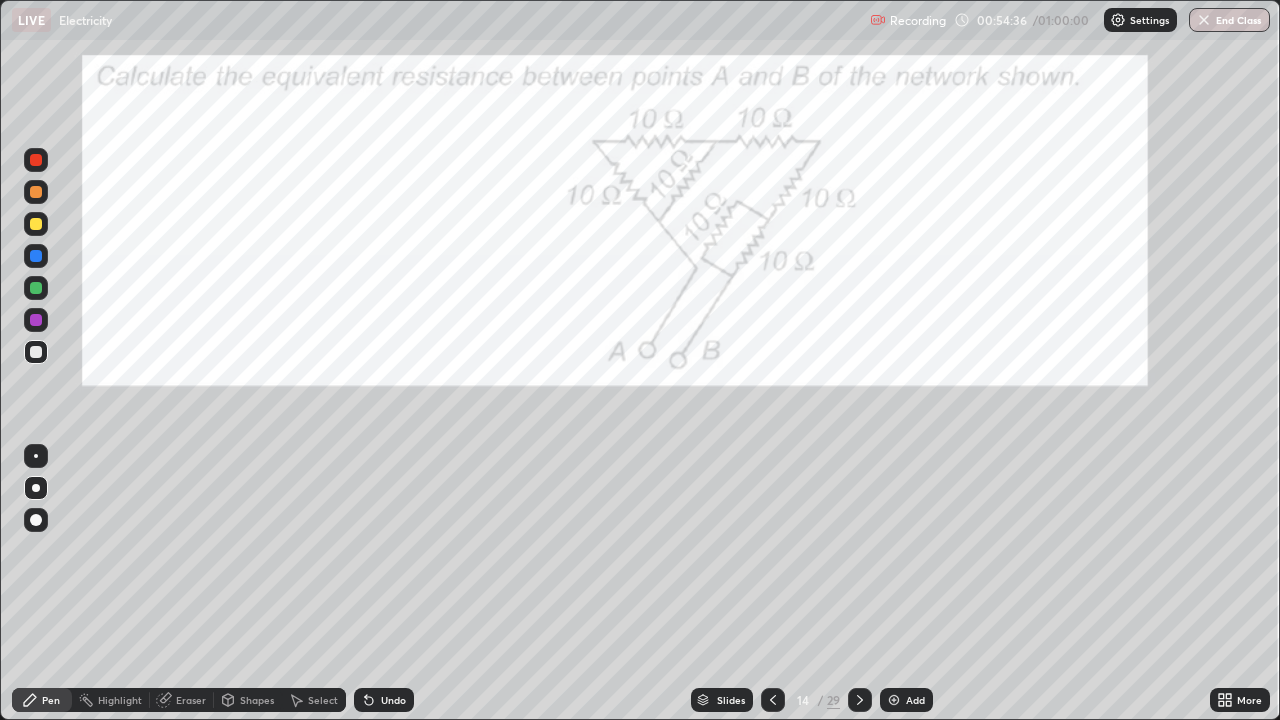 click at bounding box center (36, 488) 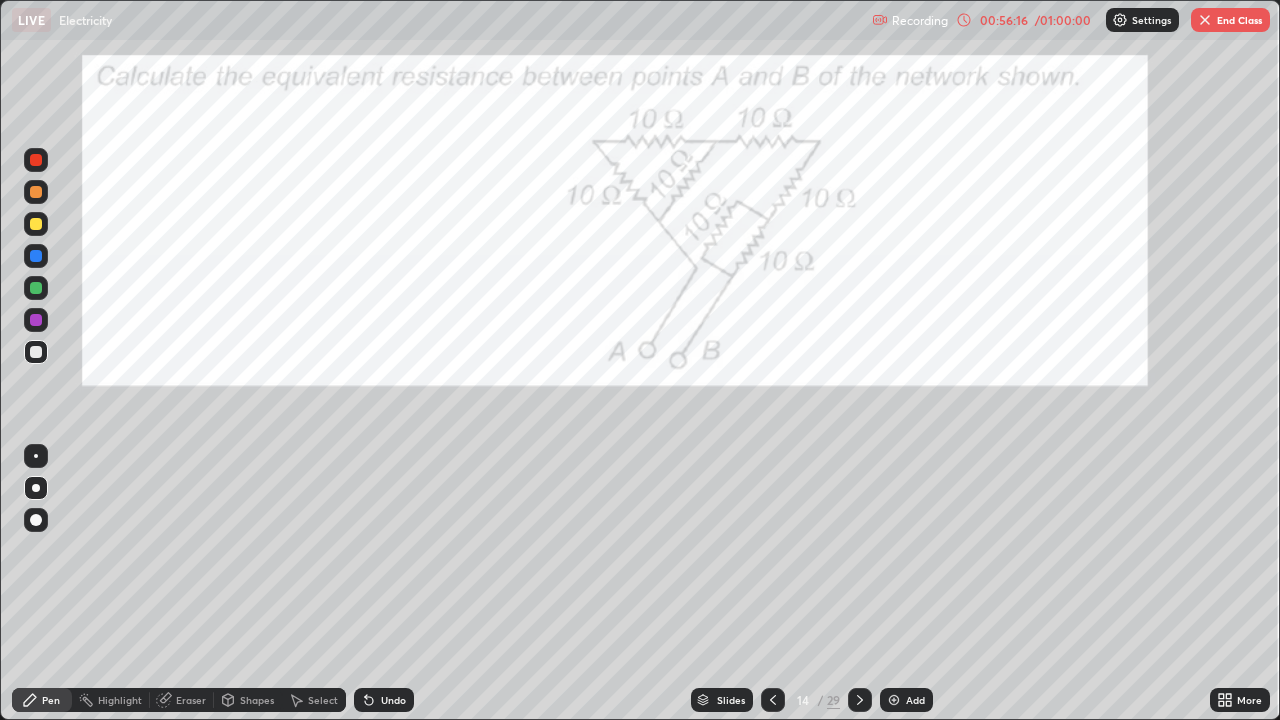 click on "End Class" at bounding box center [1230, 20] 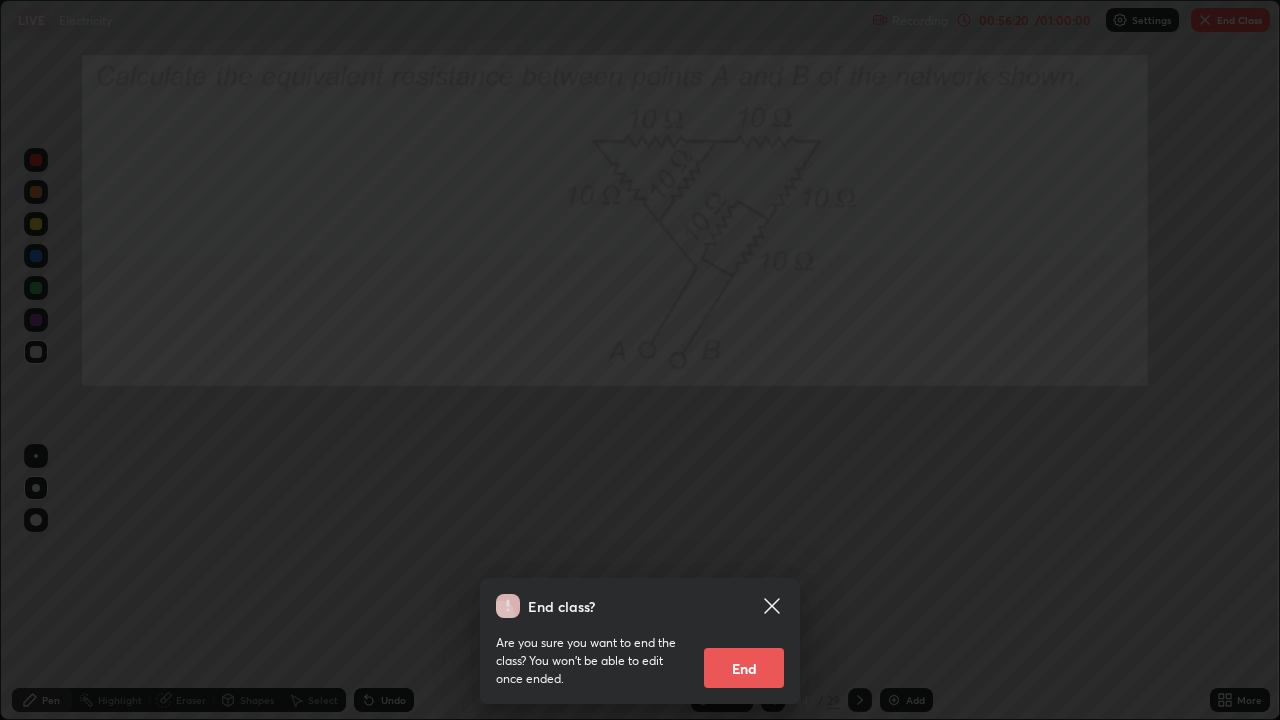 click on "End" at bounding box center [744, 668] 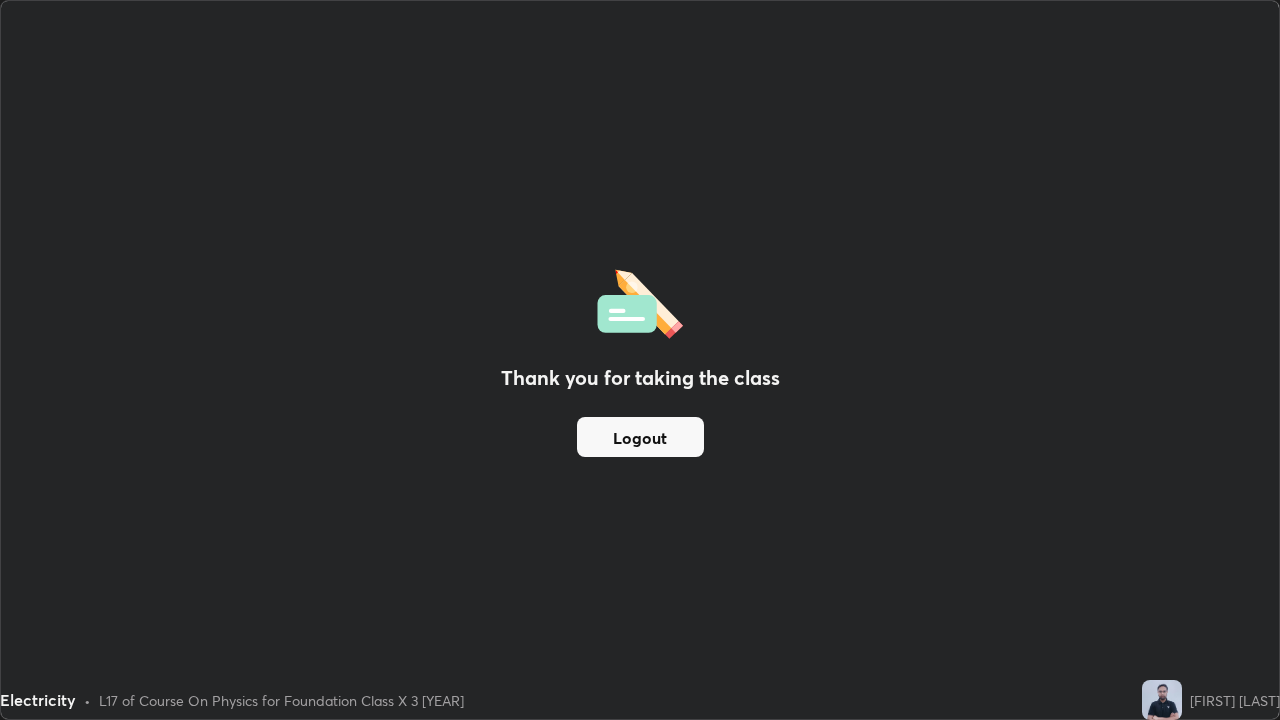 click on "Logout" at bounding box center (640, 437) 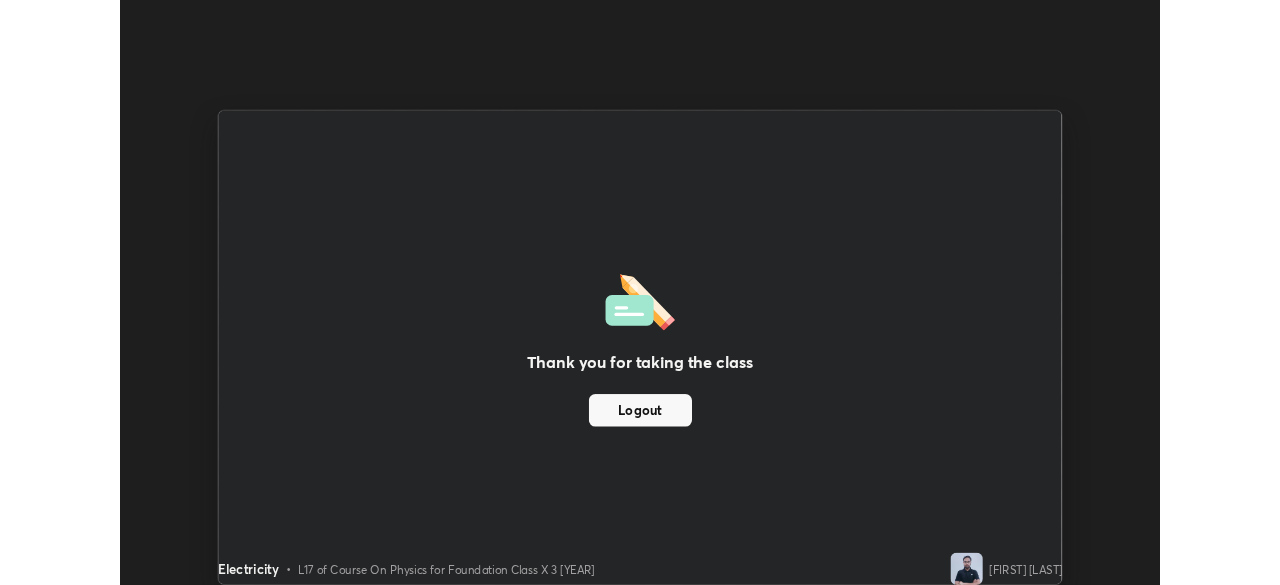 scroll, scrollTop: 585, scrollLeft: 1280, axis: both 